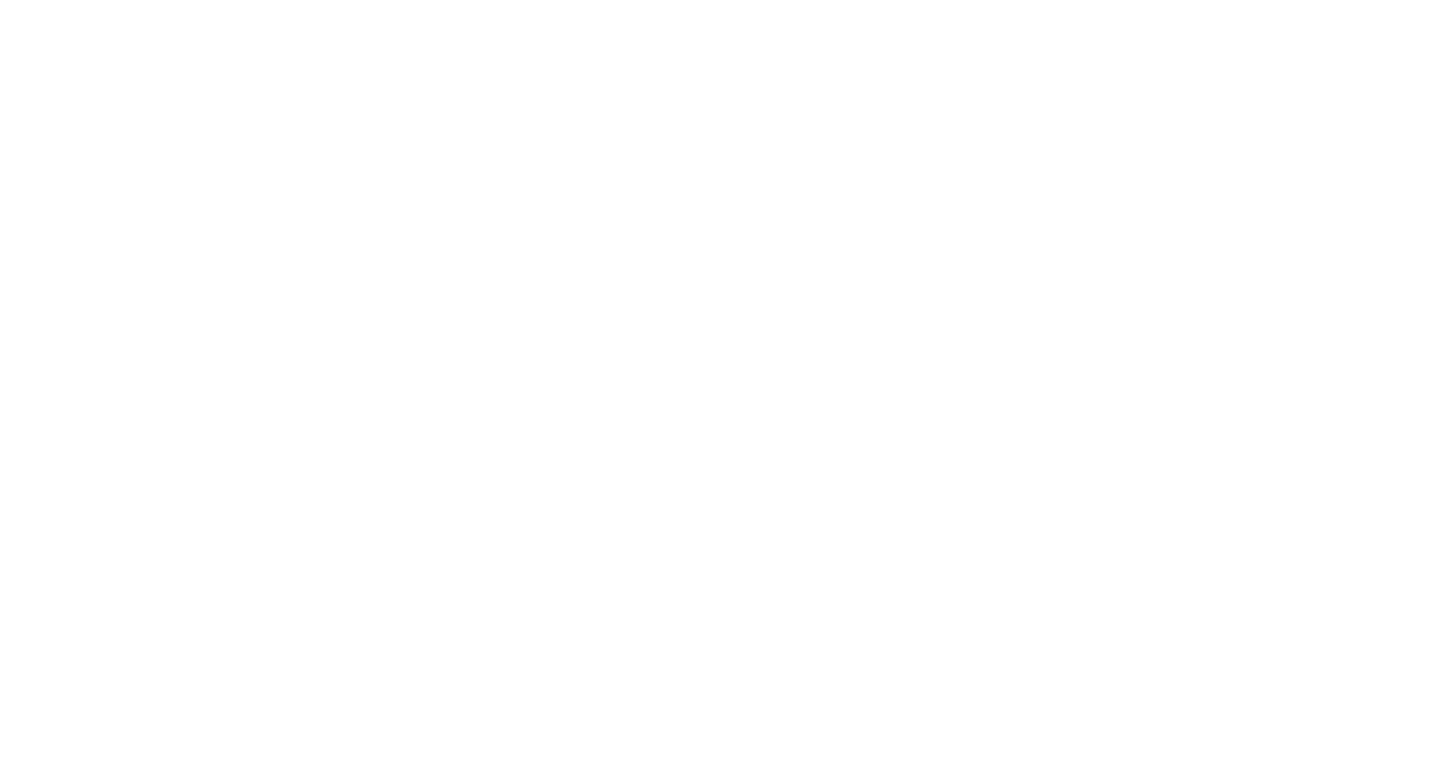 scroll, scrollTop: 0, scrollLeft: 0, axis: both 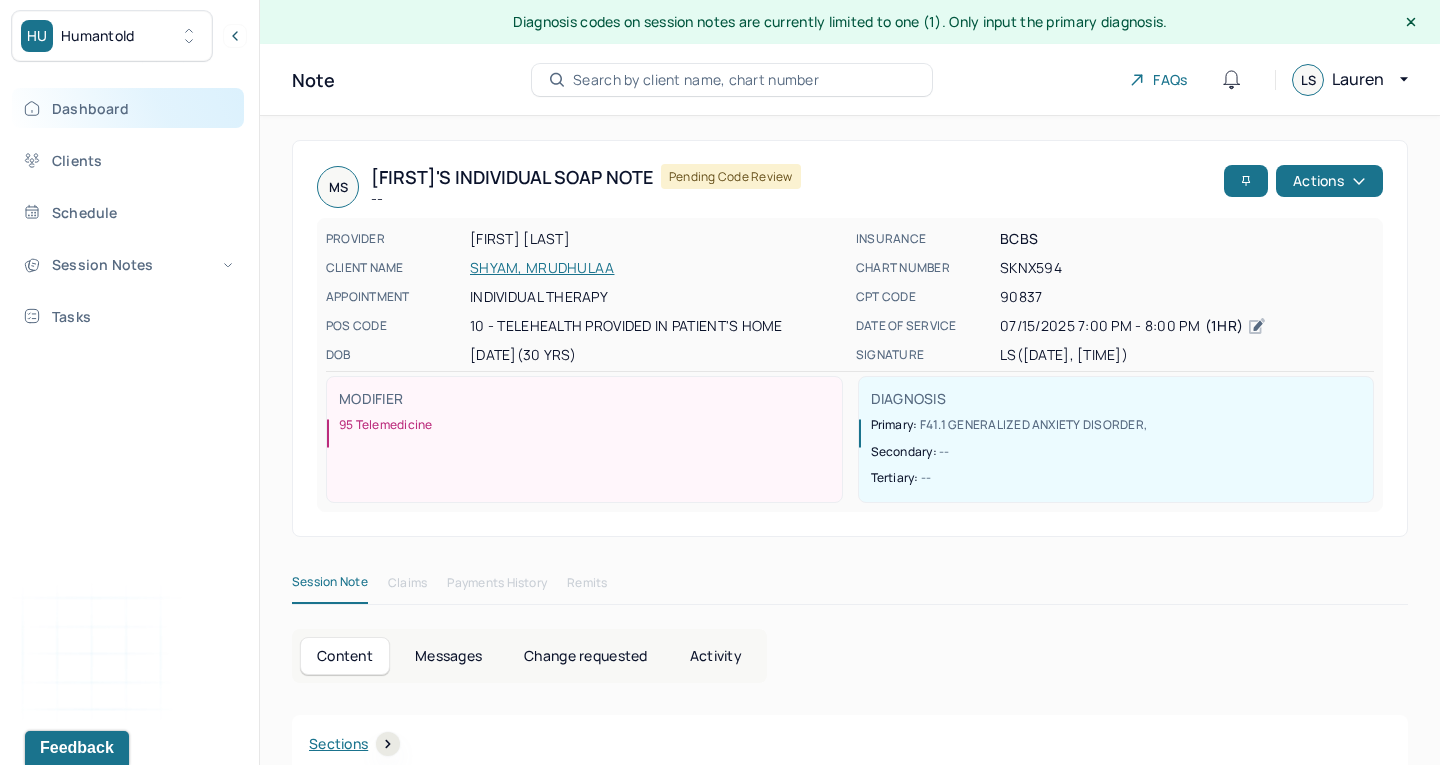 click on "Dashboard" at bounding box center [128, 108] 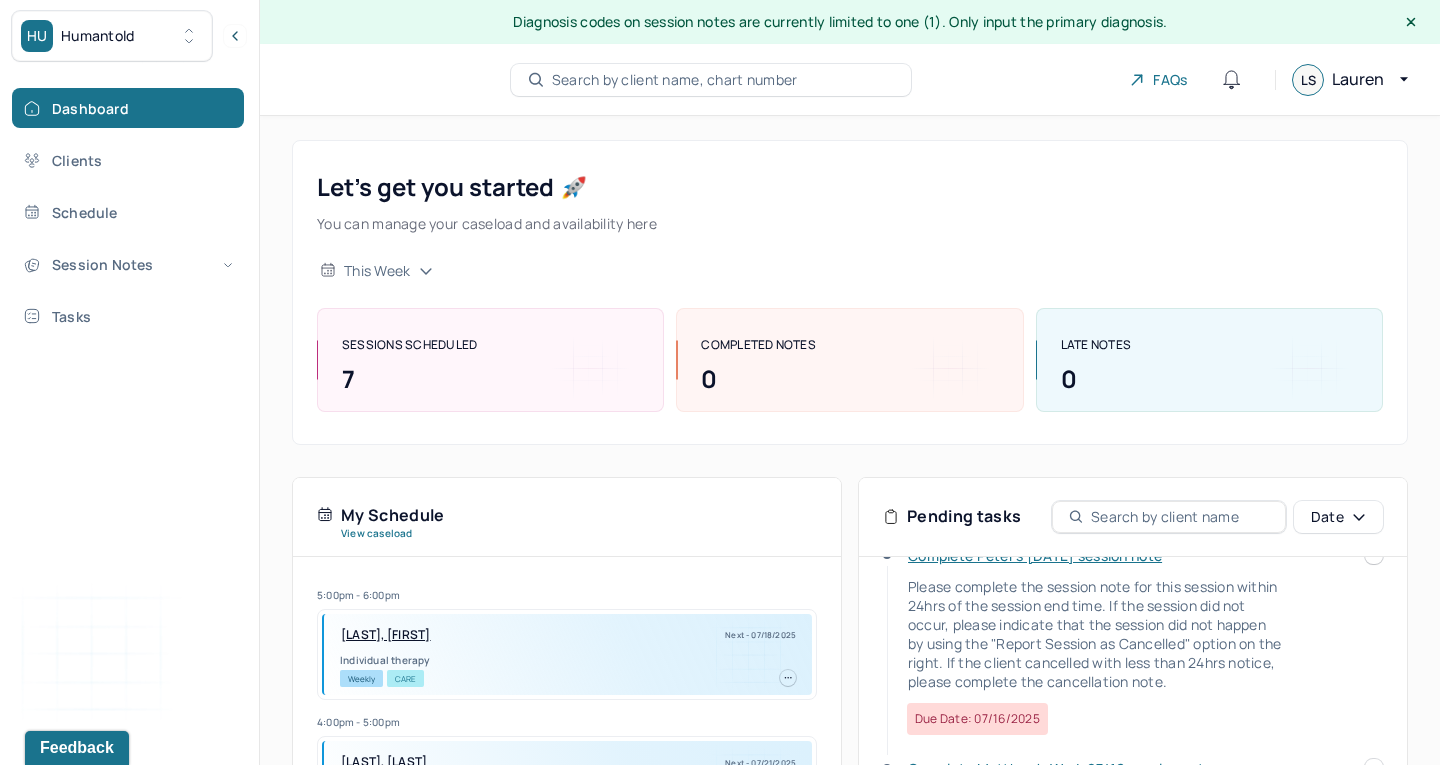 scroll, scrollTop: 43, scrollLeft: 0, axis: vertical 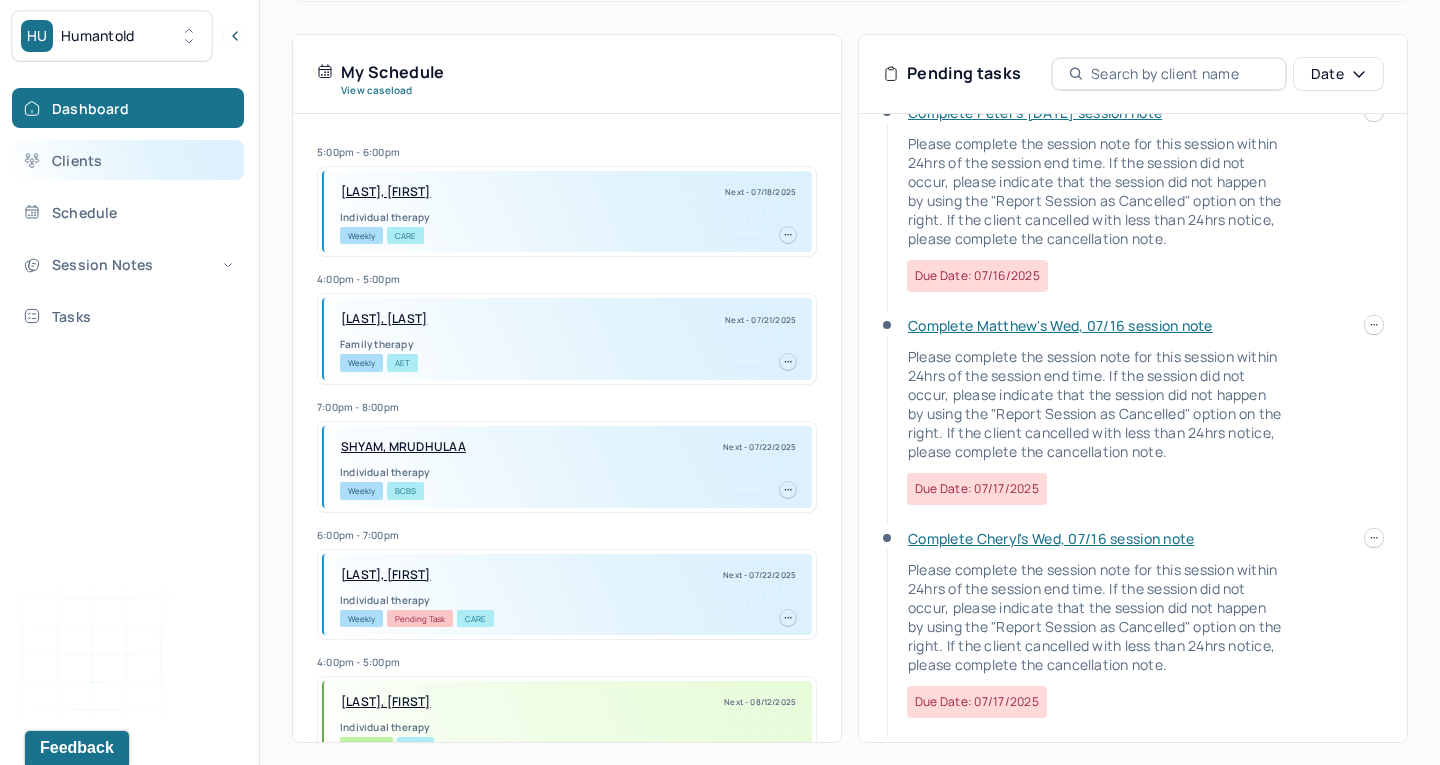 click on "Clients" at bounding box center (128, 160) 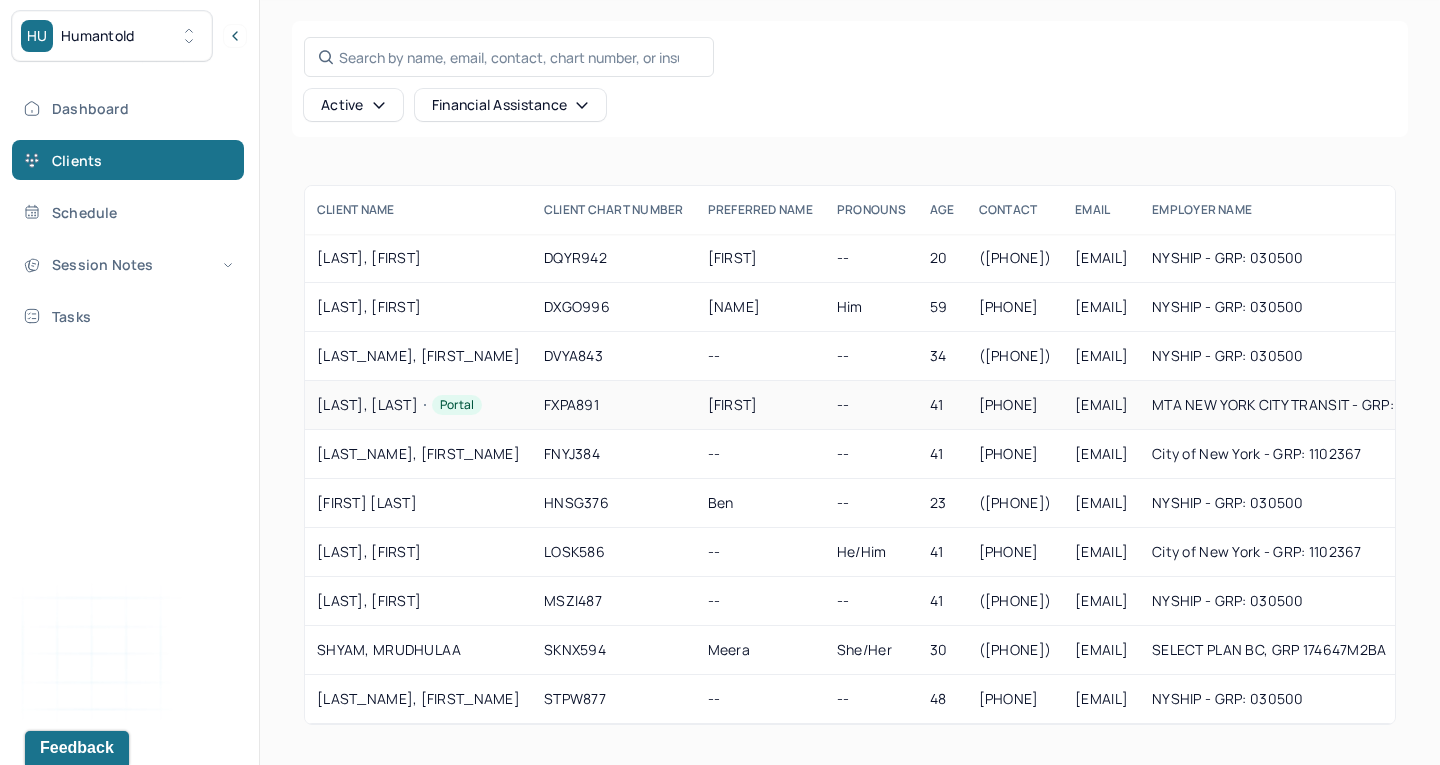 scroll, scrollTop: 119, scrollLeft: 0, axis: vertical 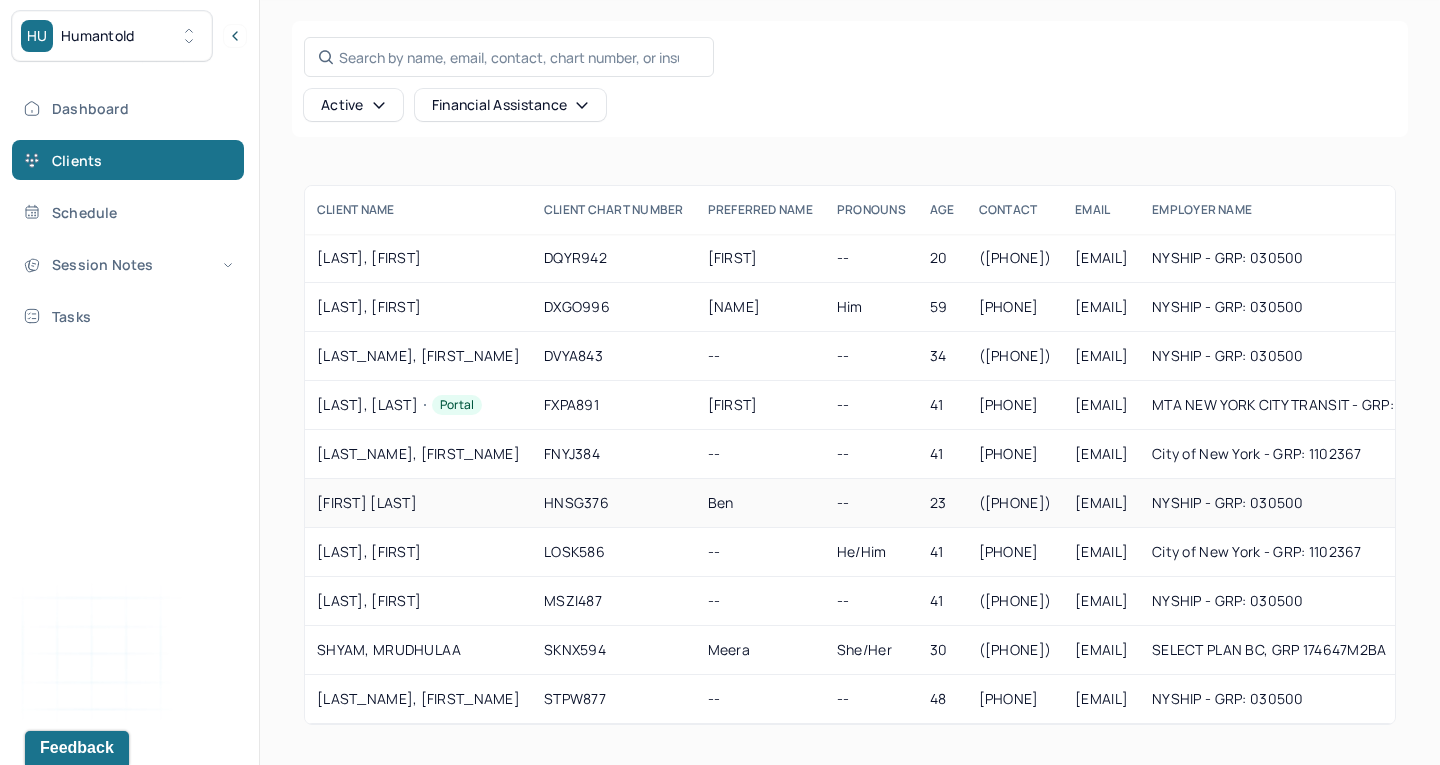 click on "[FIRST] [LAST]" at bounding box center [418, 503] 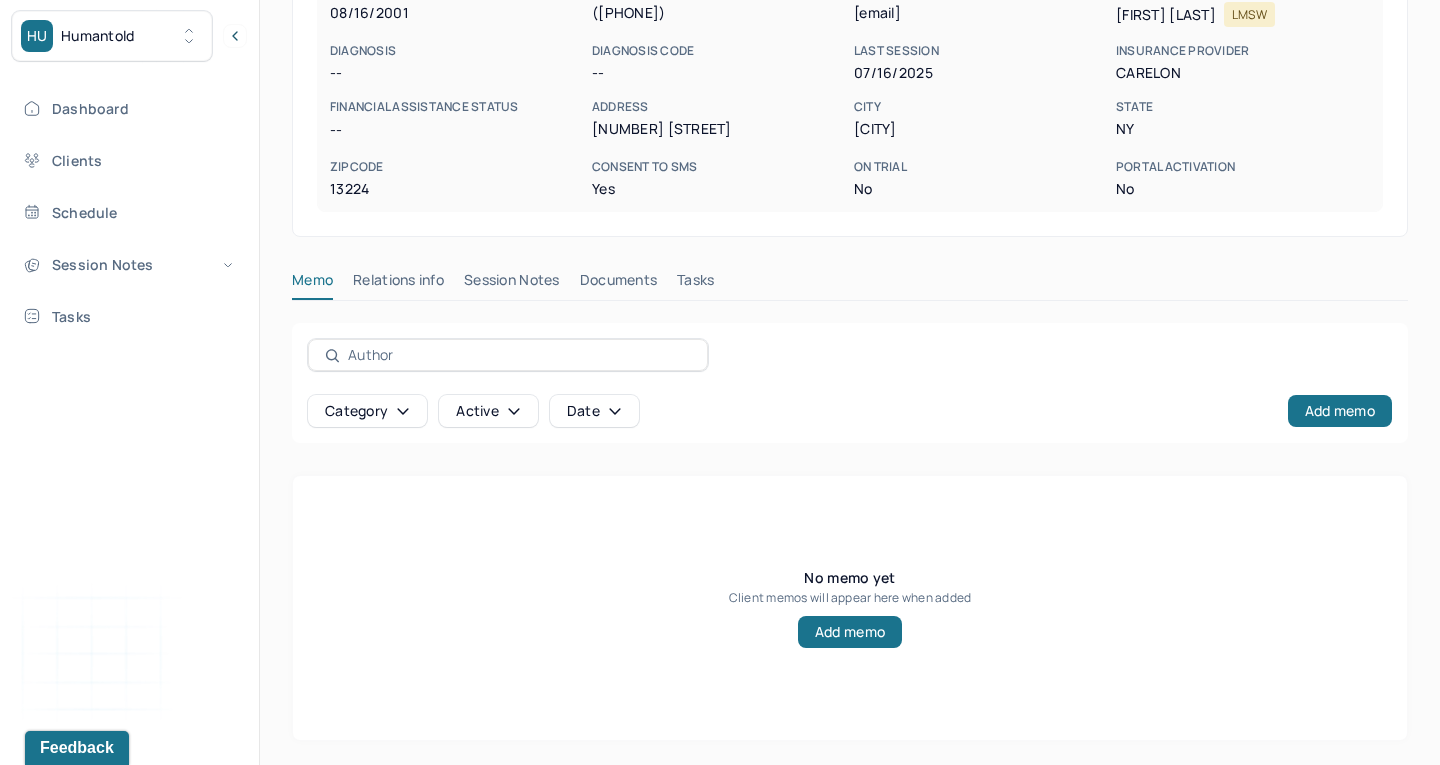 scroll, scrollTop: 337, scrollLeft: 0, axis: vertical 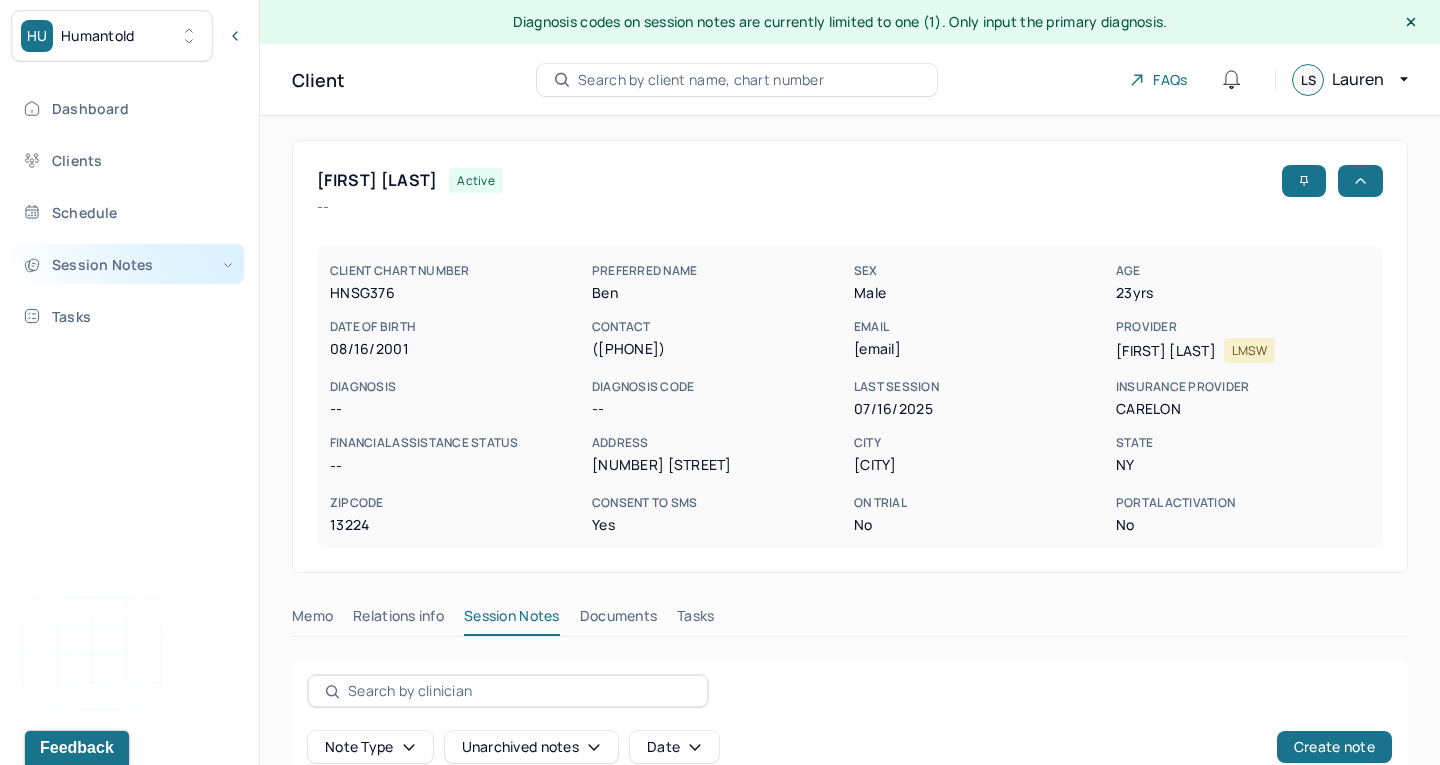 click on "Session Notes" at bounding box center [128, 264] 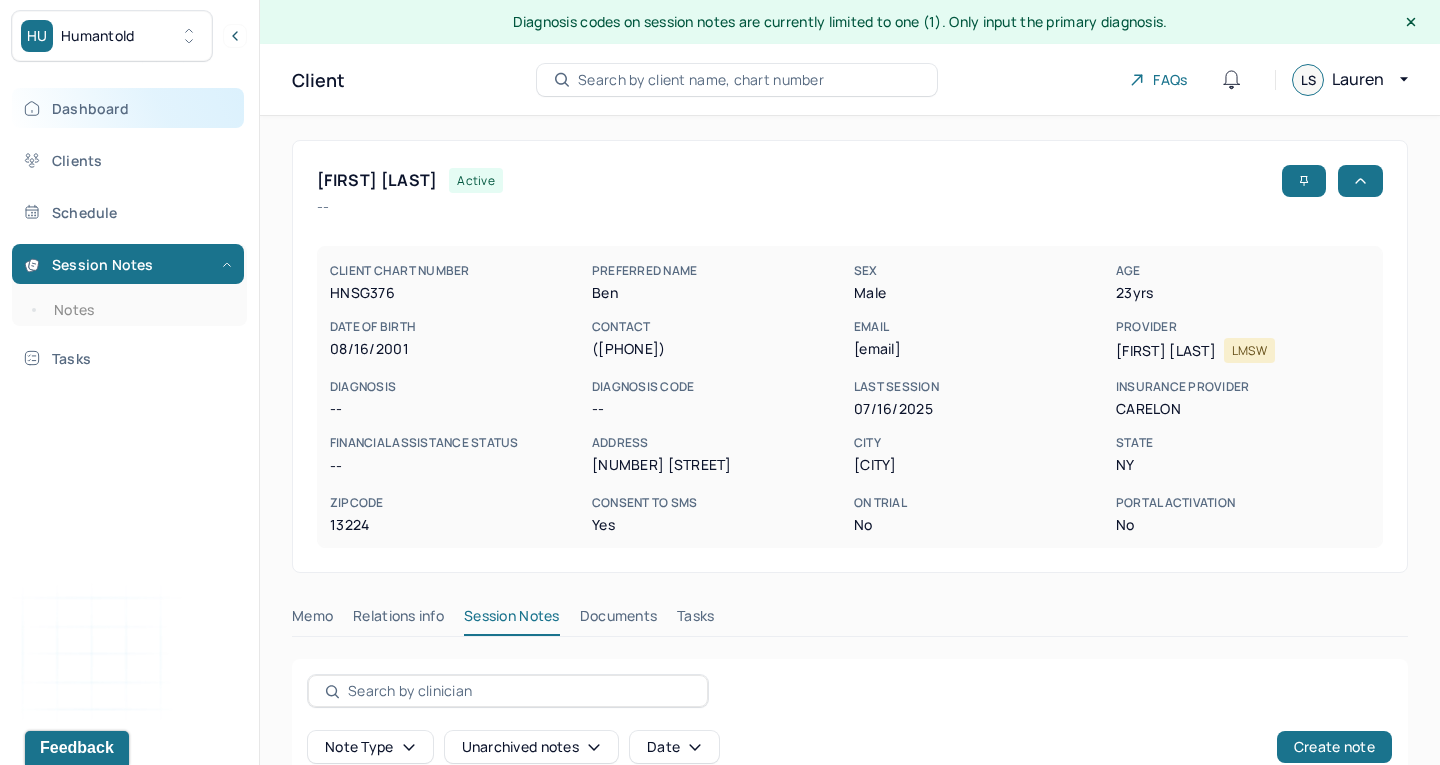 click on "Dashboard" at bounding box center [128, 108] 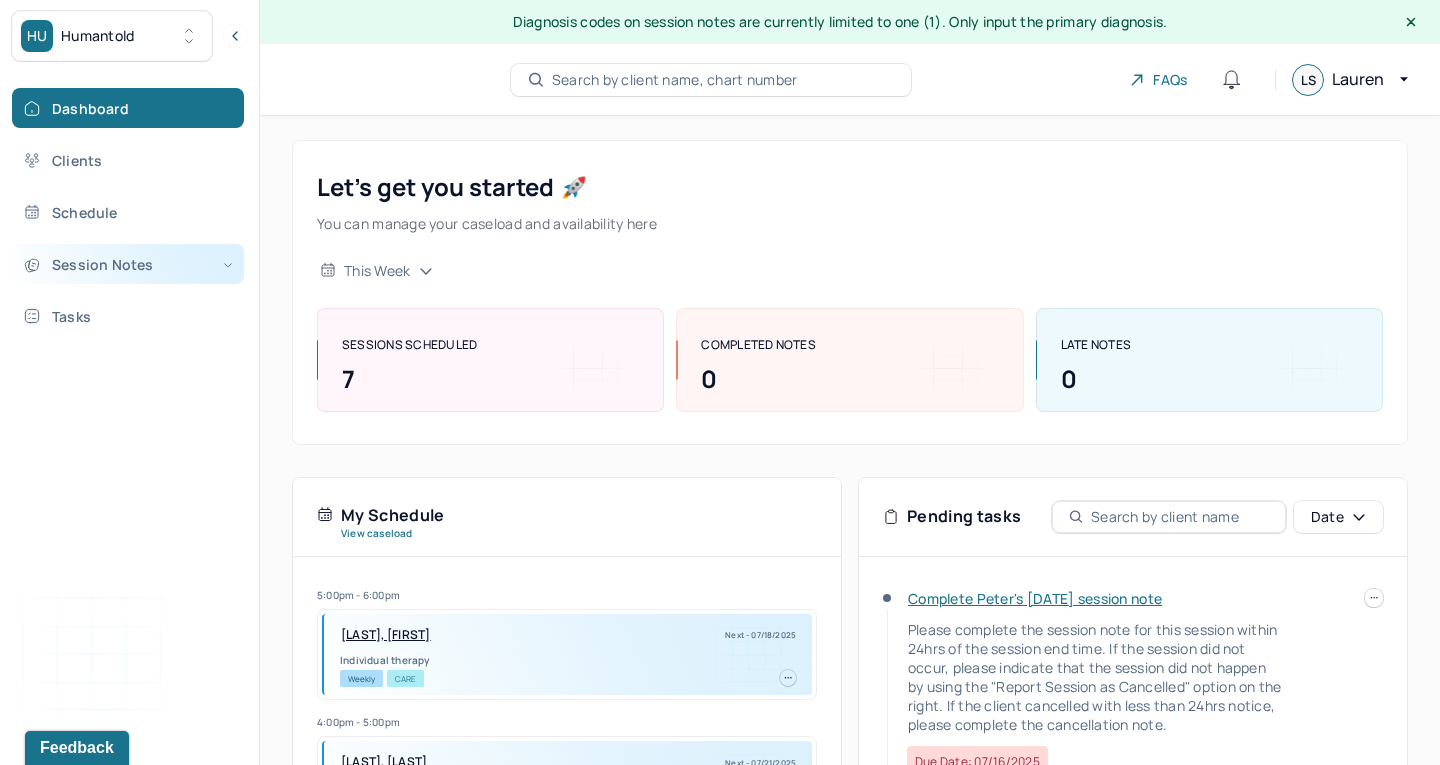 click on "Session Notes" at bounding box center (128, 264) 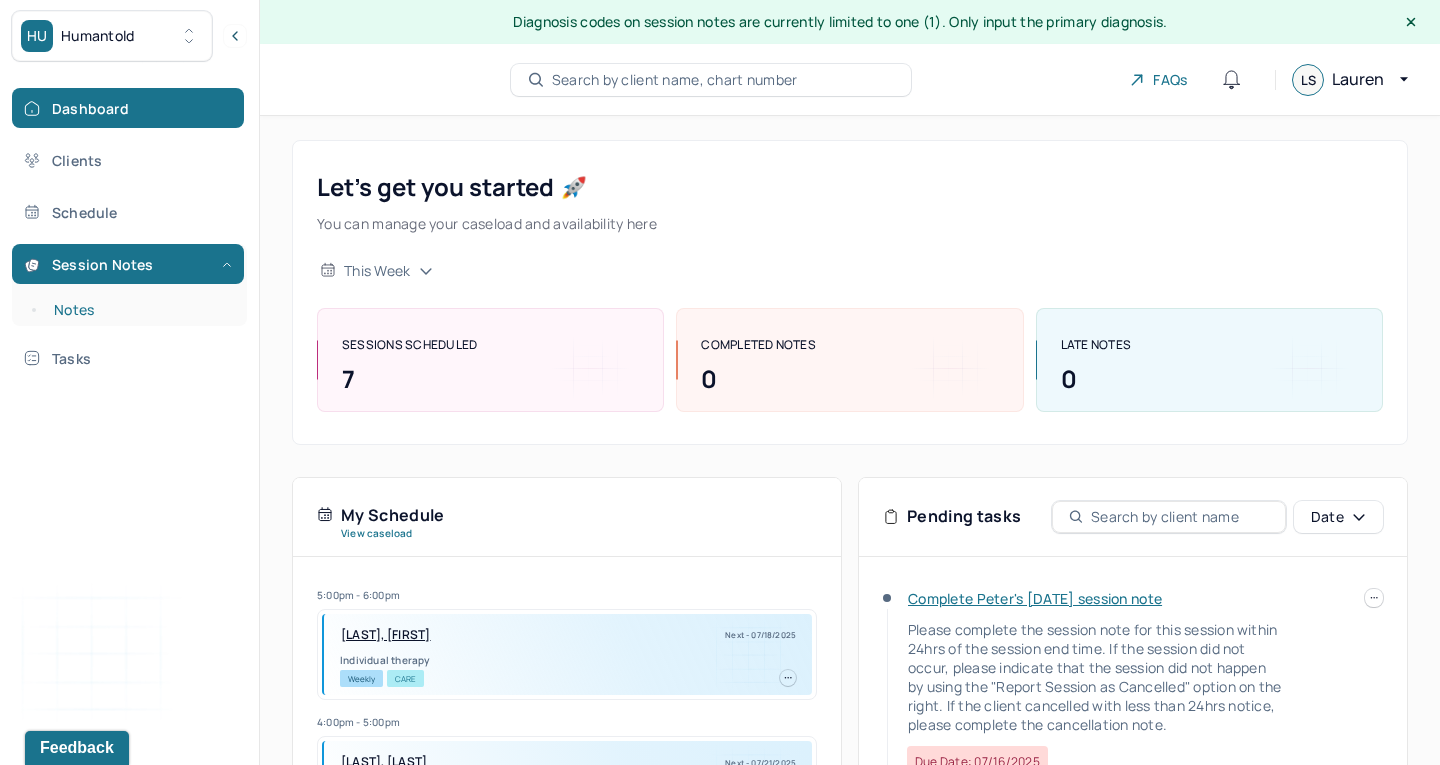 click on "Notes" at bounding box center [139, 310] 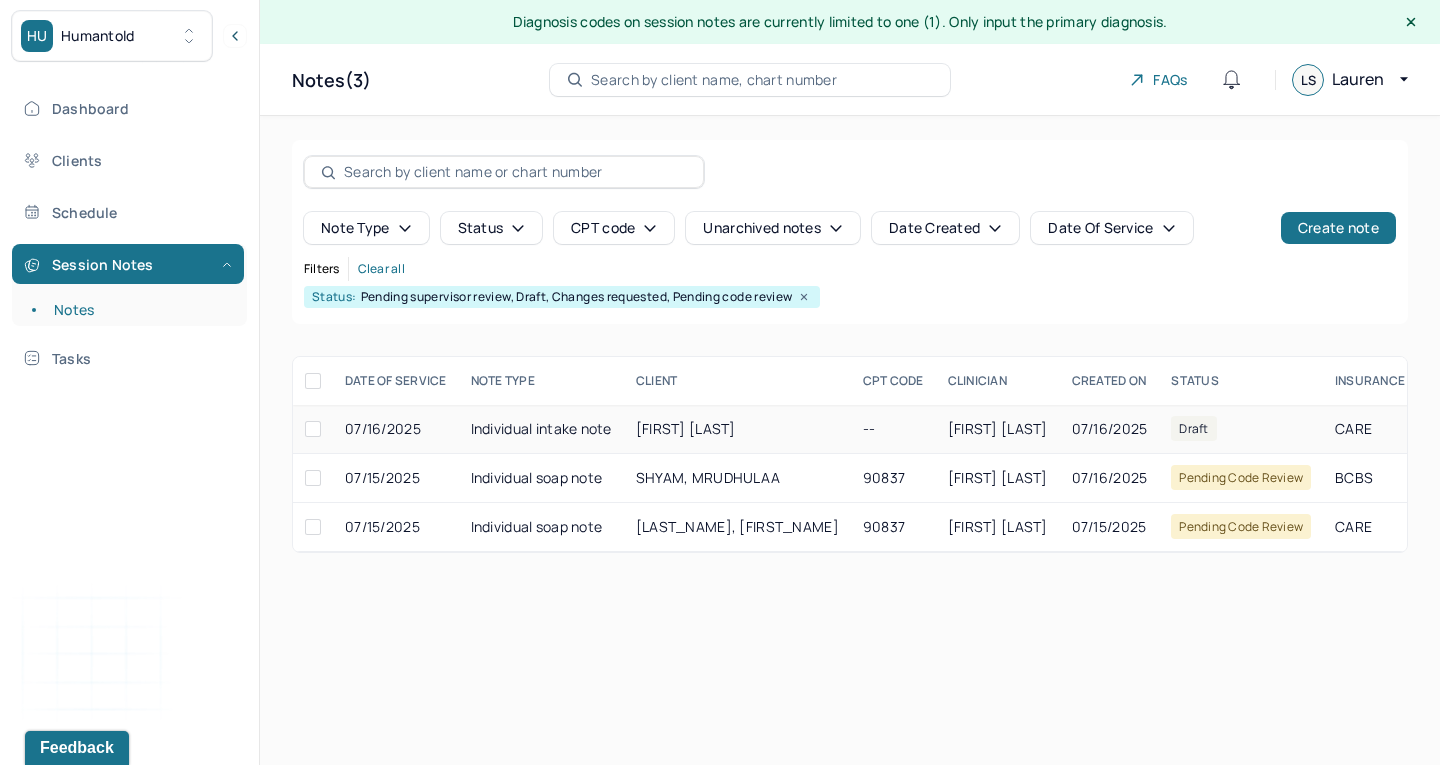 click on "Individual intake note" at bounding box center [541, 429] 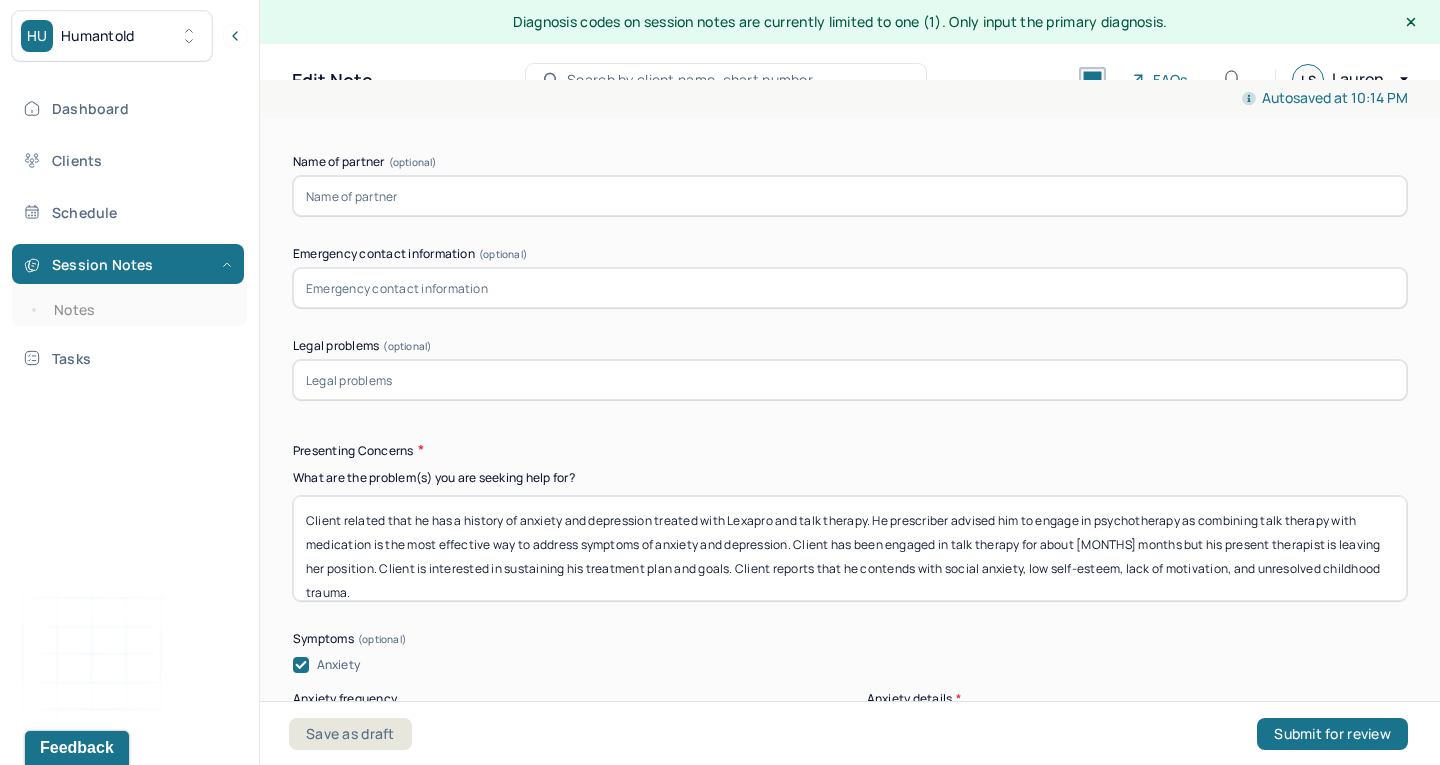 scroll, scrollTop: 2300, scrollLeft: 0, axis: vertical 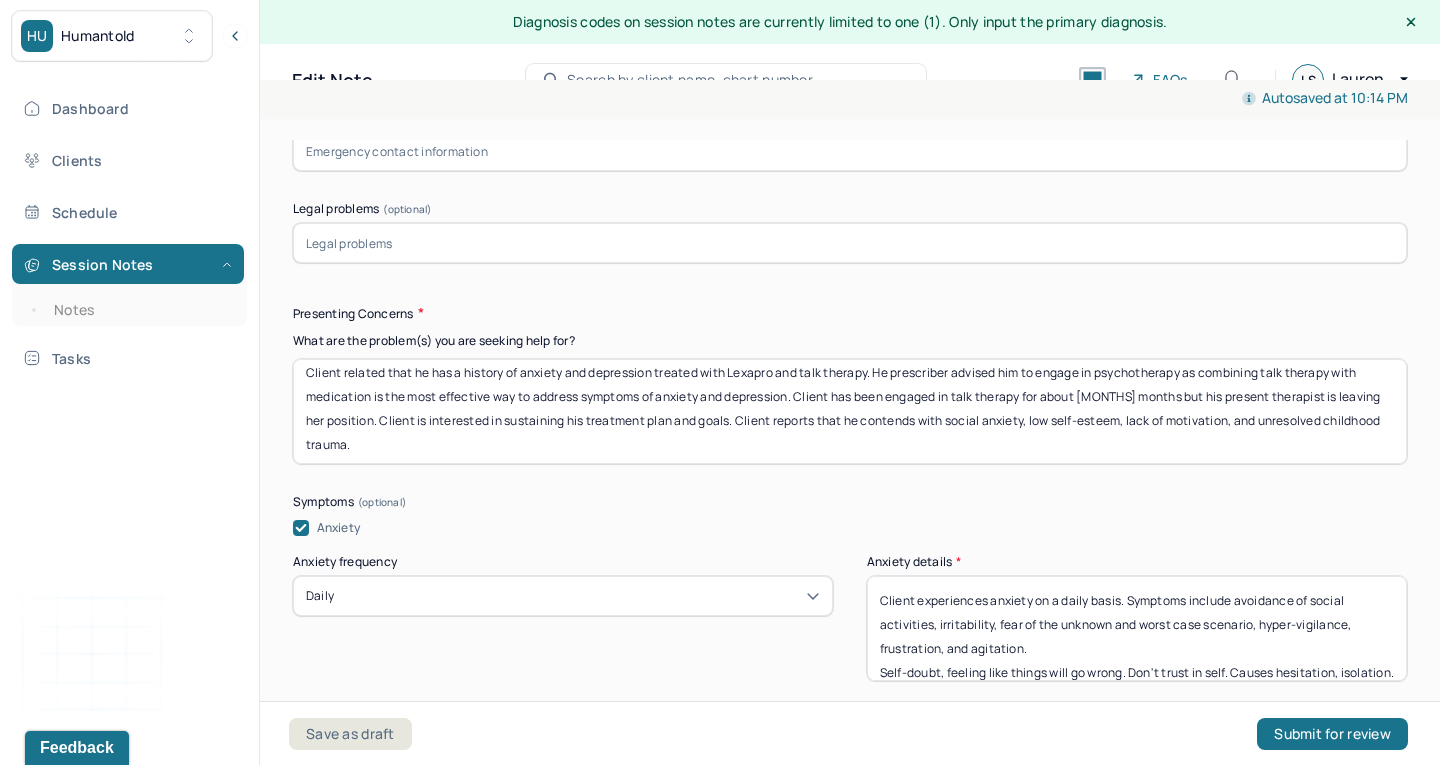 click on "Client related that he has a history of anxiety and depression treated with Lexapro and talk therapy. He prescriber advised him to engage in psychotherapy as combining talk therapy with medication is the most effective way to address symptoms of anxiety and depression. Client has been engaged in talk therapy for about [MONTHS] months but his present therapist is leaving her position. Client is interested in sustaining his treatment plan and goals. Client reports that he contends with social anxiety, low self-esteem, lack of motivation, and unresolved childhood trauma." at bounding box center [850, 411] 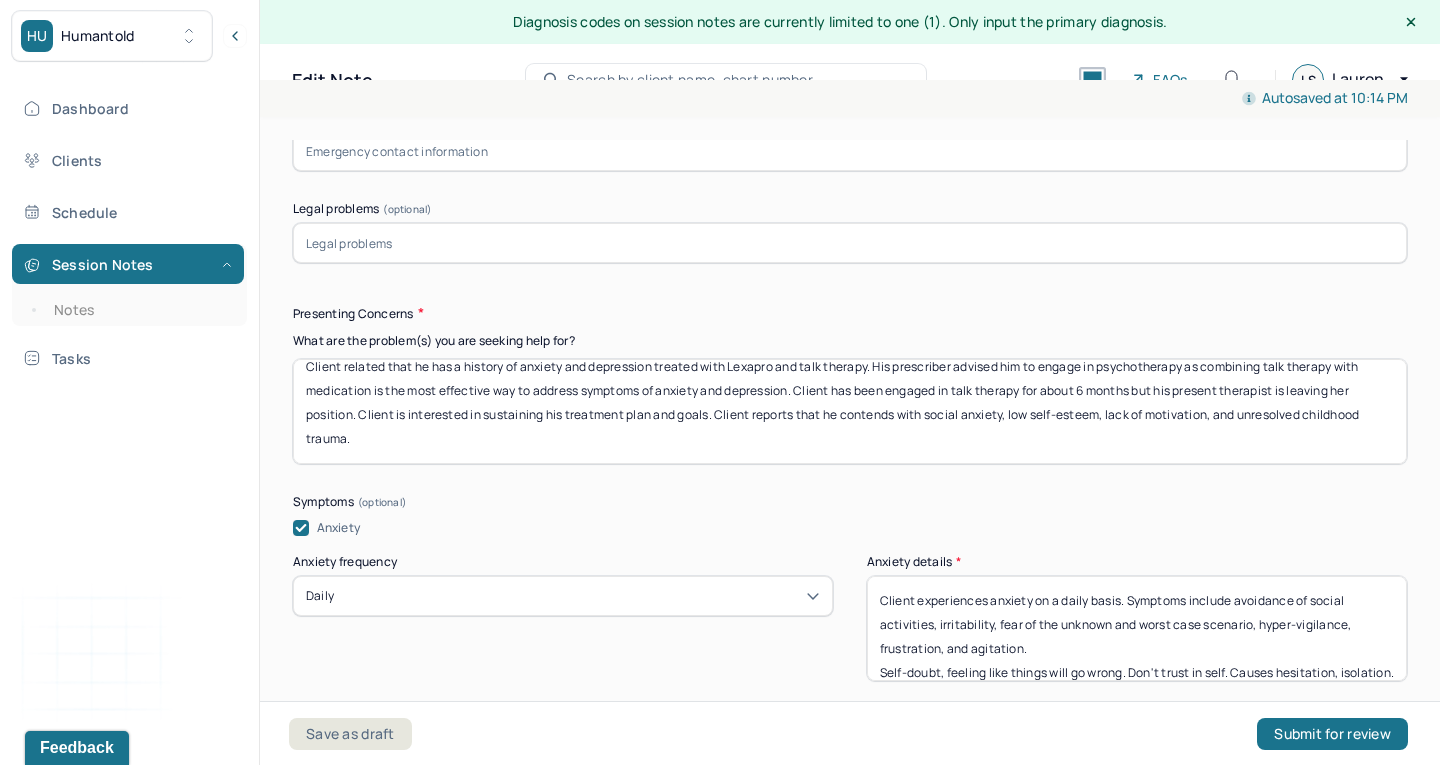 scroll, scrollTop: 16, scrollLeft: 0, axis: vertical 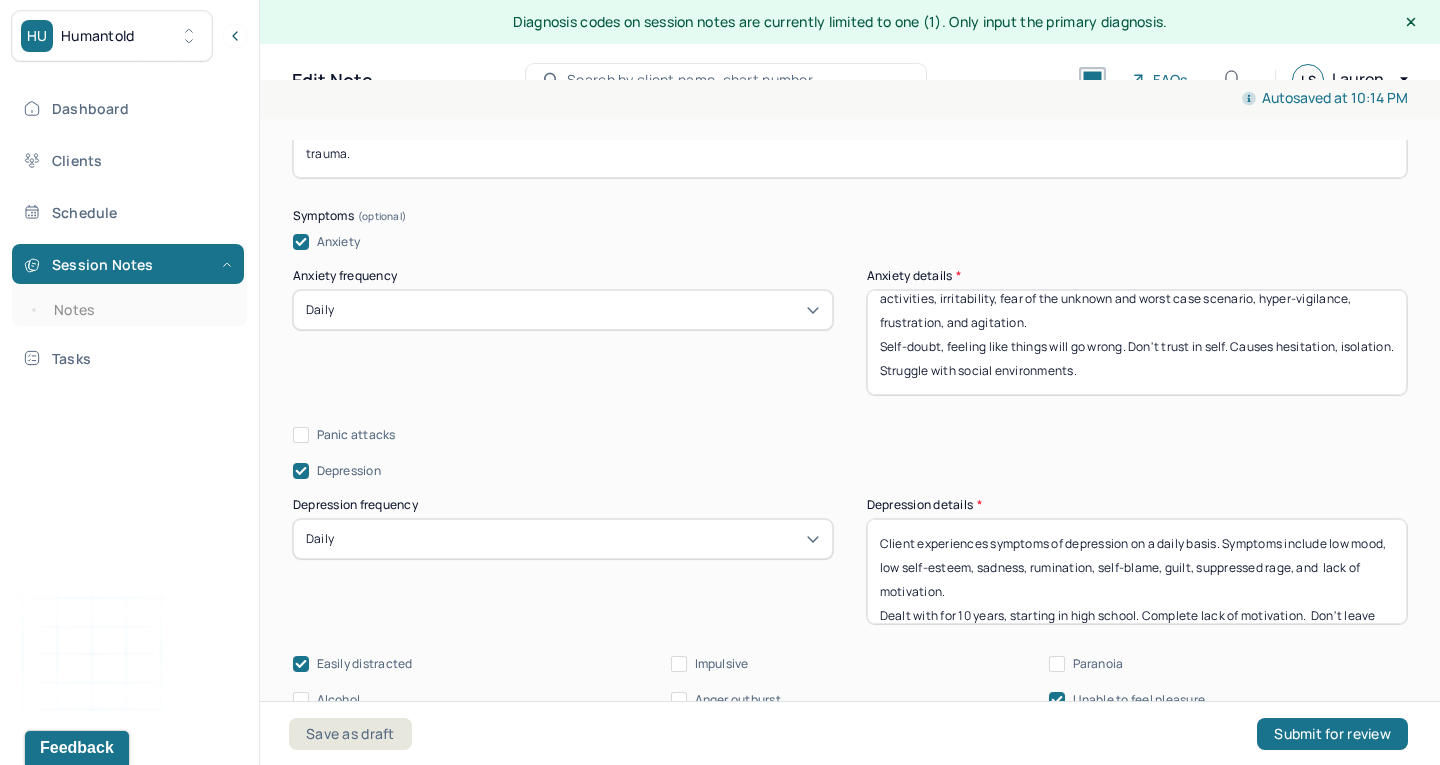 type on "Client related that he has a history of anxiety and depression treated with Lexapro and talk therapy. His prescriber advised him to engage in psychotherapy as combining talk therapy with medication is the most effective way to address symptoms of anxiety and depression. Client has been engaged in talk therapy for about 6 months but his present therapist is leaving her position. Client is interested in sustaining his treatment plan and goals. Client reports that he contends with social anxiety, low self-esteem, lack of motivation, and unresolved childhood trauma." 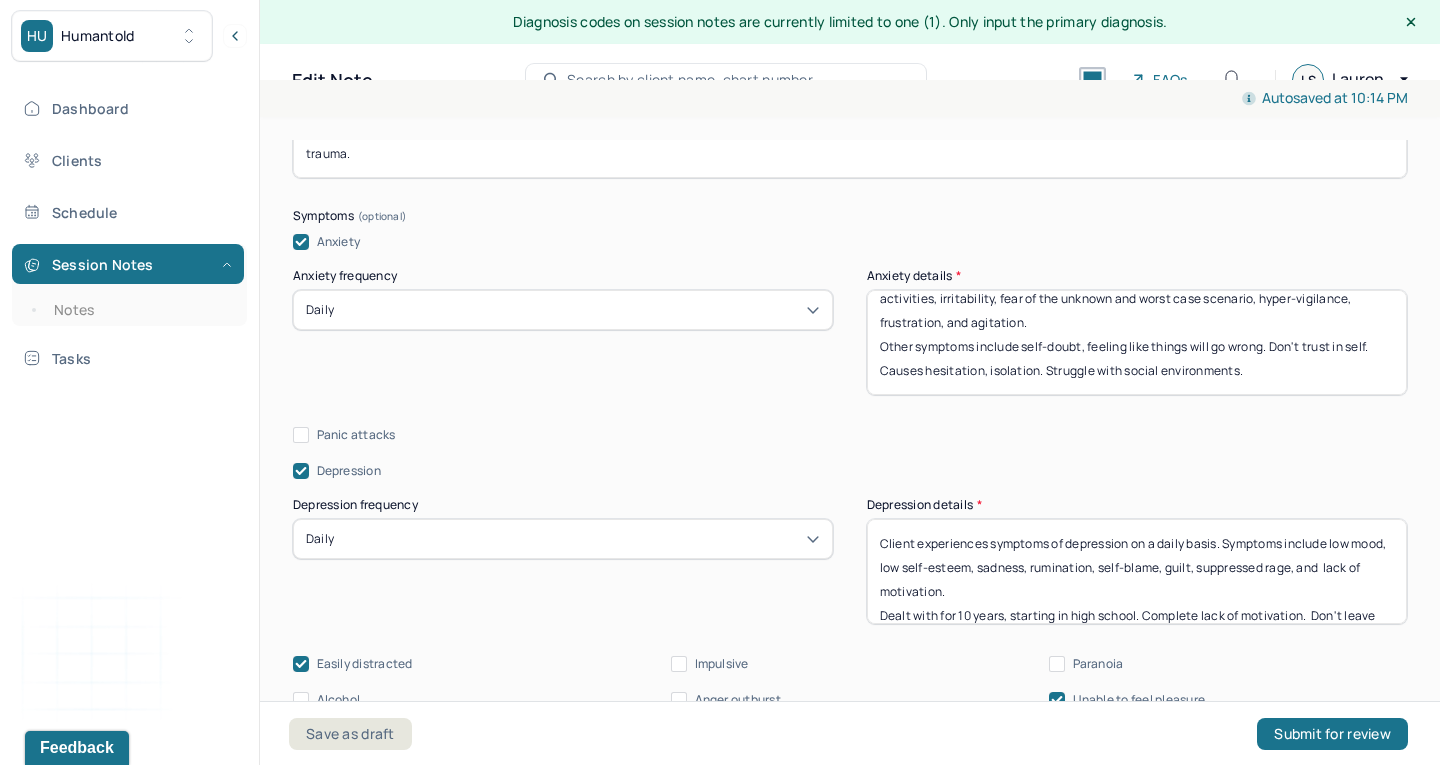drag, startPoint x: 1274, startPoint y: 344, endPoint x: 1377, endPoint y: 343, distance: 103.00485 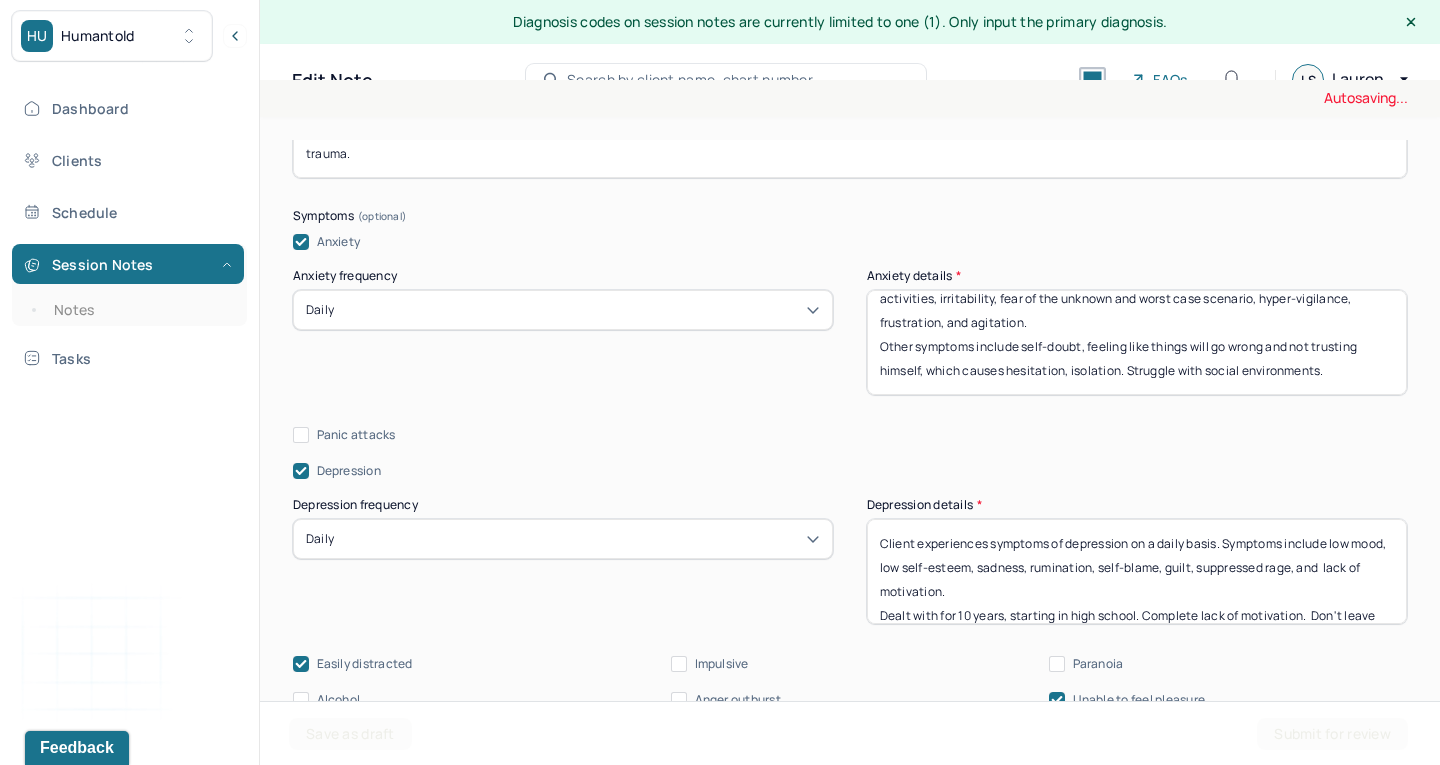 click on "Client experiences anxiety on a daily basis. Symptoms include avoidance of social activities, irritability, fear of the unknown and worst case scenario, hyper-vigilance, frustration, and agitation.
Other symptoms include self-doubt, feeling like things will go wrong. Don't trust in self. Causes hesitation, isolation. Struggle with social environments." at bounding box center (1137, 342) 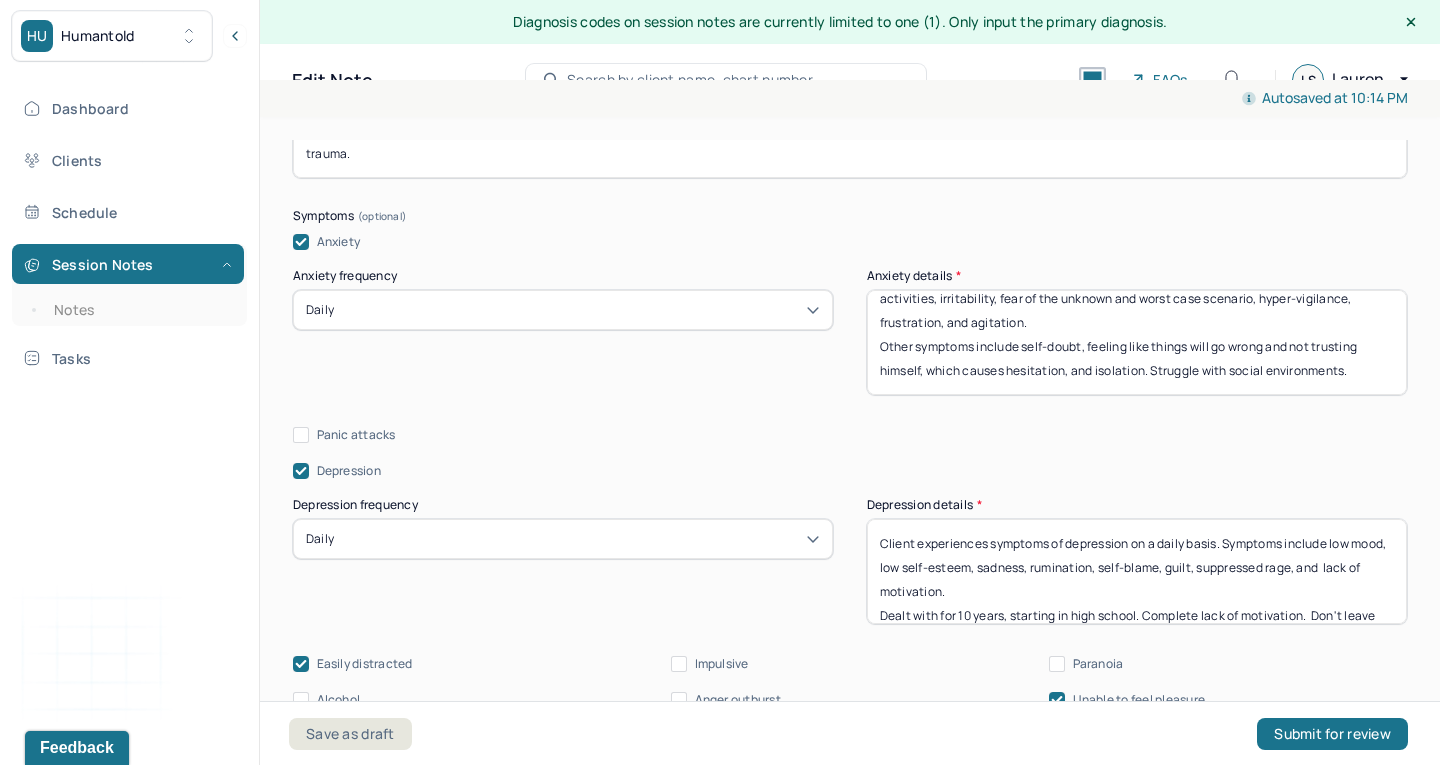 click on "Client experiences anxiety on a daily basis. Symptoms include avoidance of social activities, irritability, fear of the unknown and worst case scenario, hyper-vigilance, frustration, and agitation.
Other symptoms include self-doubt, feeling like things will go wrong and not trusting himself, which causes hesitation, and isolation. Struggle with social environments." at bounding box center (1137, 342) 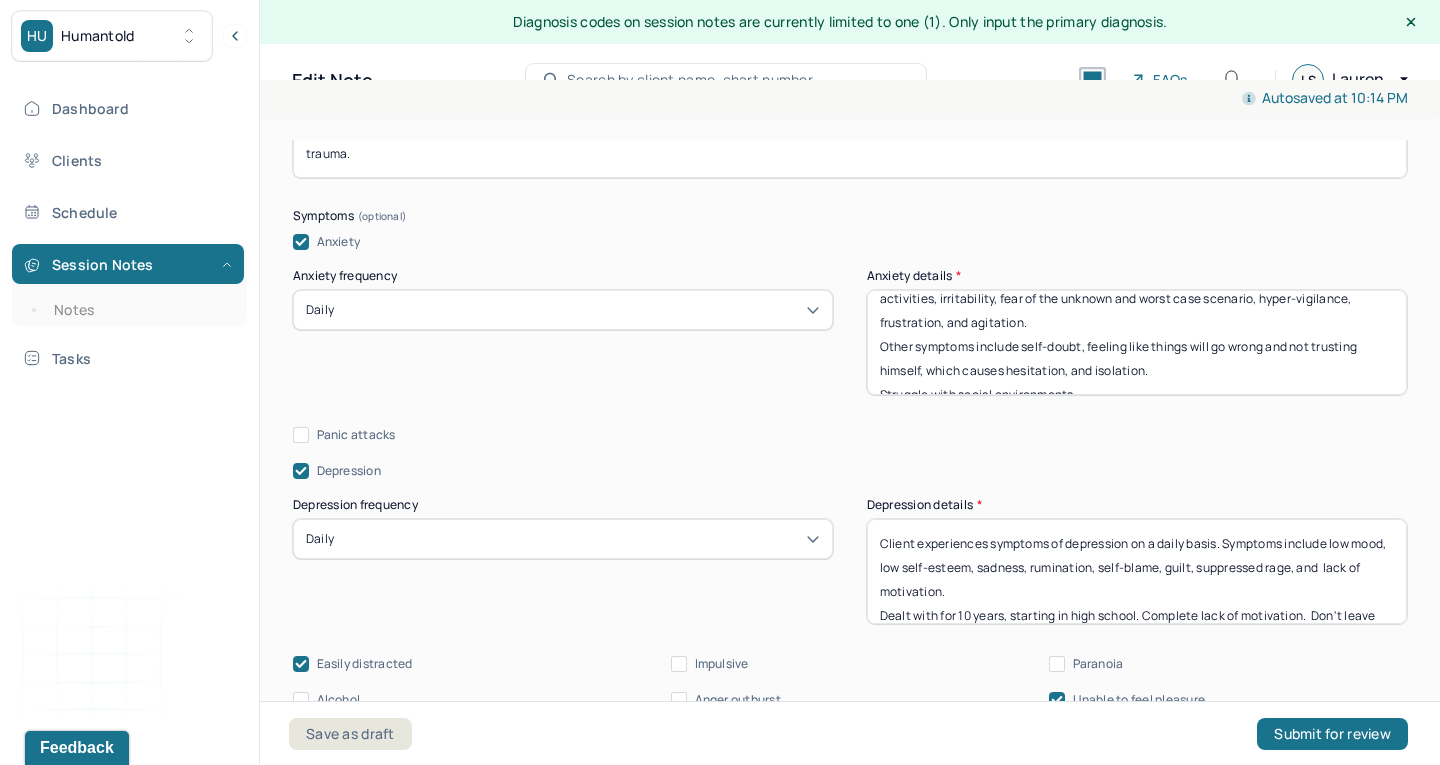 scroll, scrollTop: 49, scrollLeft: 0, axis: vertical 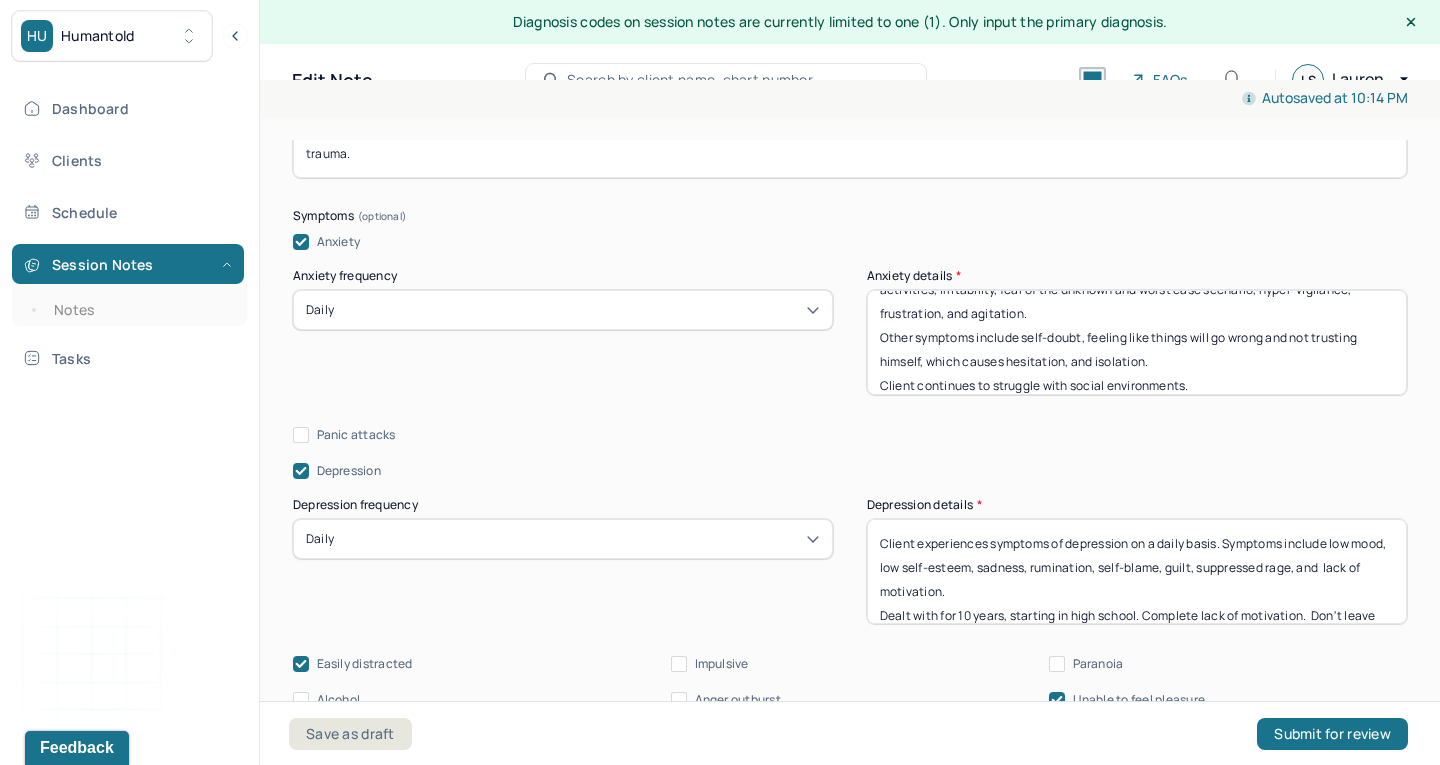 click on "Client experiences anxiety on a daily basis. Symptoms include avoidance of social activities, irritability, fear of the unknown and worst case scenario, hyper-vigilance, frustration, and agitation.
Other symptoms include self-doubt, feeling like things will go wrong and not trusting himself, which causes hesitation, and isolation. Struggle with social environments." at bounding box center [1137, 342] 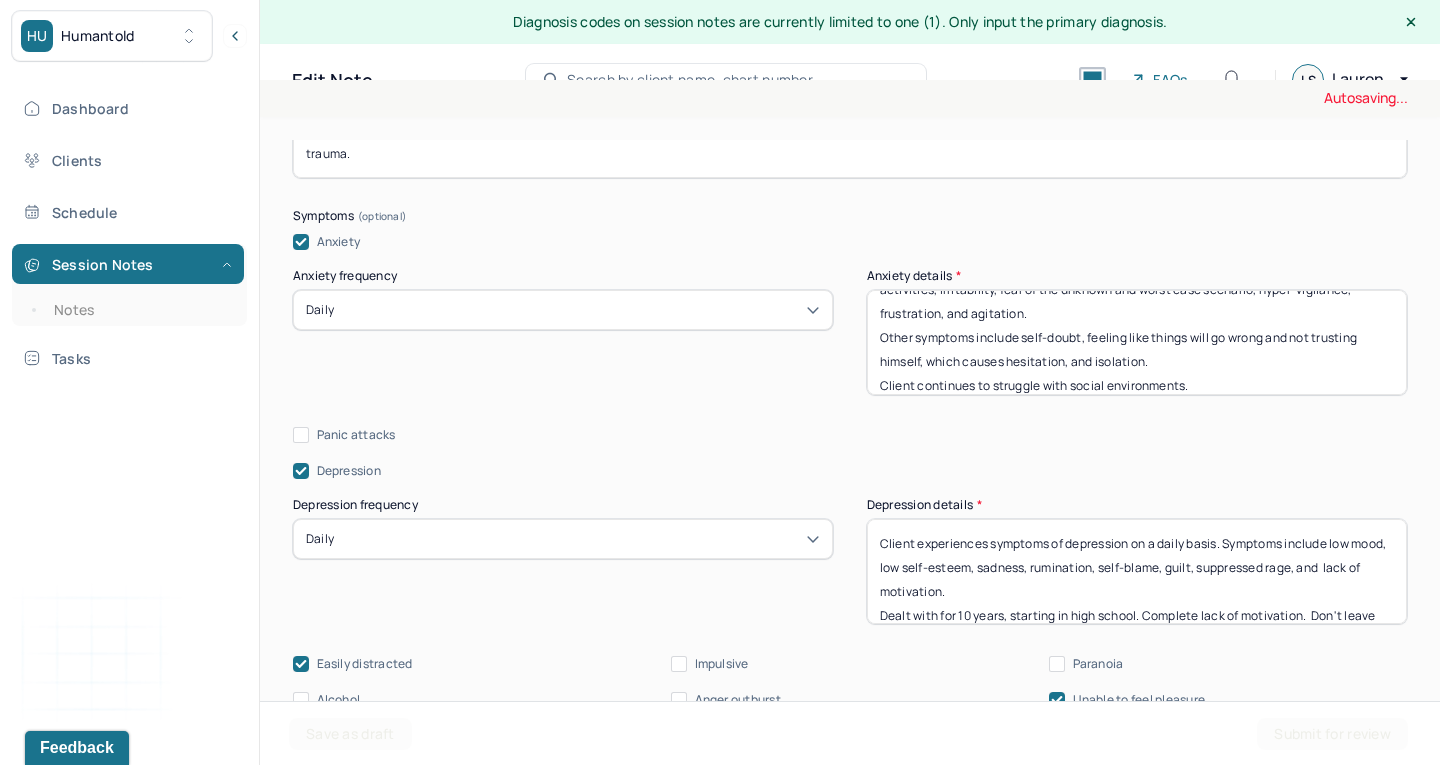 click on "Client experiences anxiety on a daily basis. Symptoms include avoidance of social activities, irritability, fear of the unknown and worst case scenario, hyper-vigilance, frustration, and agitation.
Other symptoms include self-doubt, feeling like things will go wrong and not trusting himself, which causes hesitation, and isolation. Struggle with social environments." at bounding box center [1137, 342] 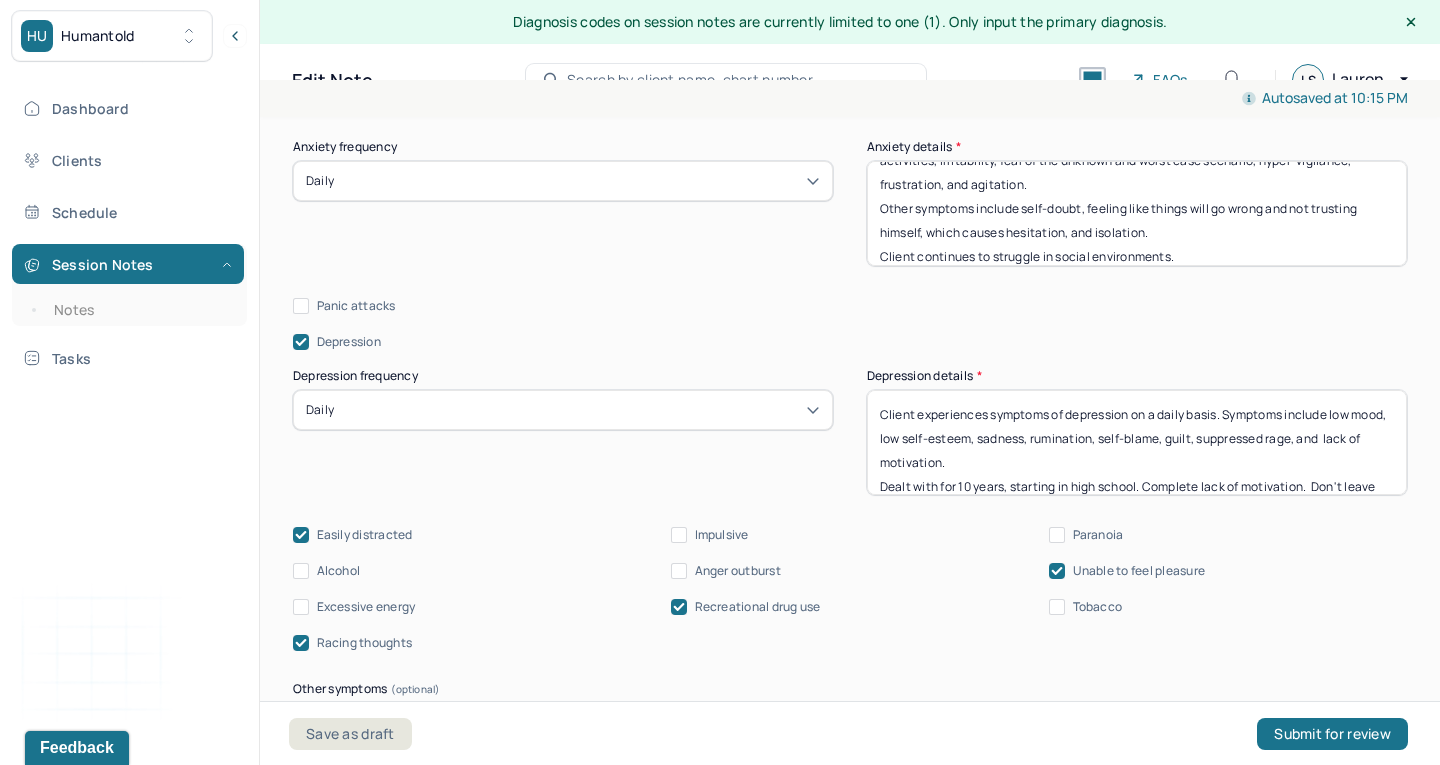 scroll, scrollTop: 2793, scrollLeft: 0, axis: vertical 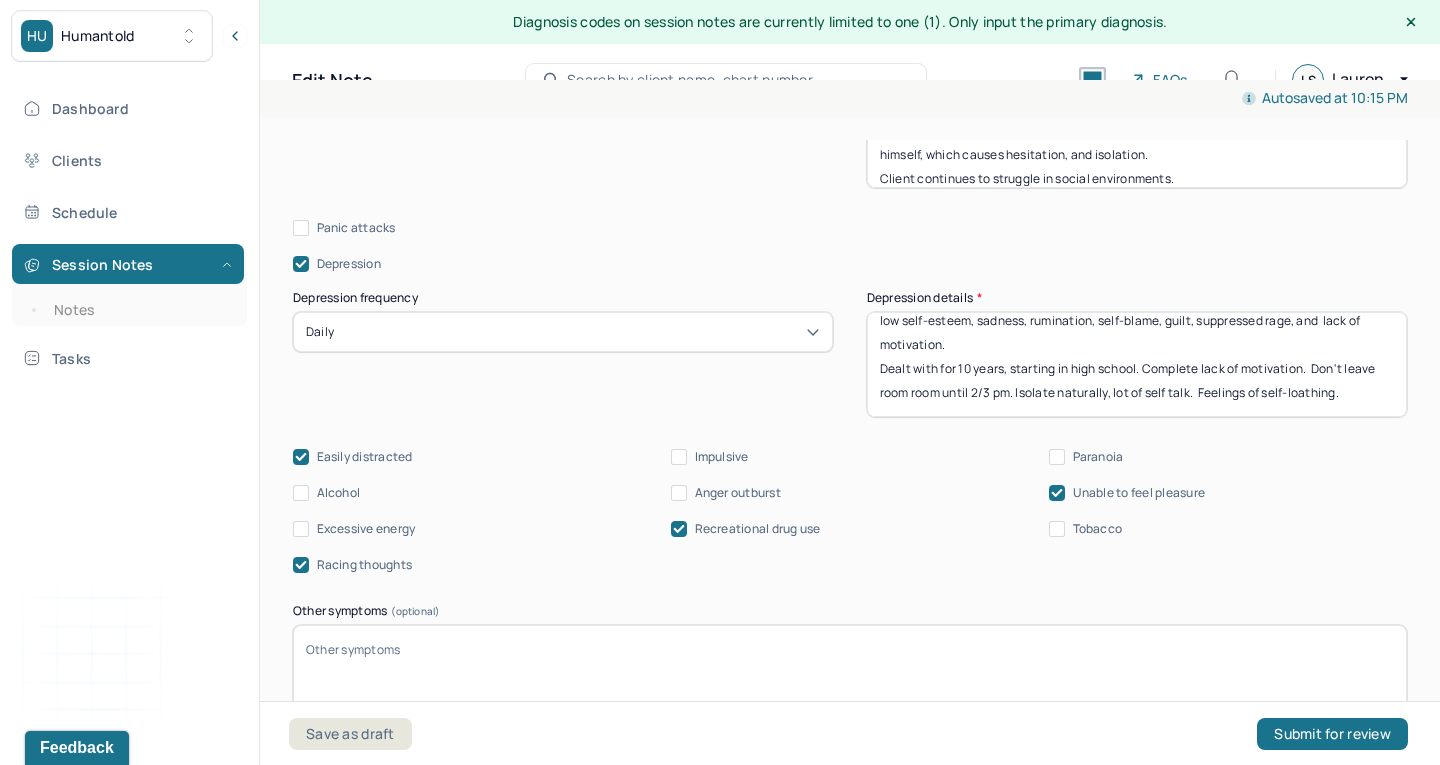 type on "Client experiences anxiety on a daily basis. Symptoms include avoidance of social activities, irritability, fear of the unknown and worst case scenario, hyper-vigilance, frustration, and agitation.
Other symptoms include self-doubt, feeling like things will go wrong and not trusting himself, which causes hesitation, and isolation.
Client continues to struggle in social environments." 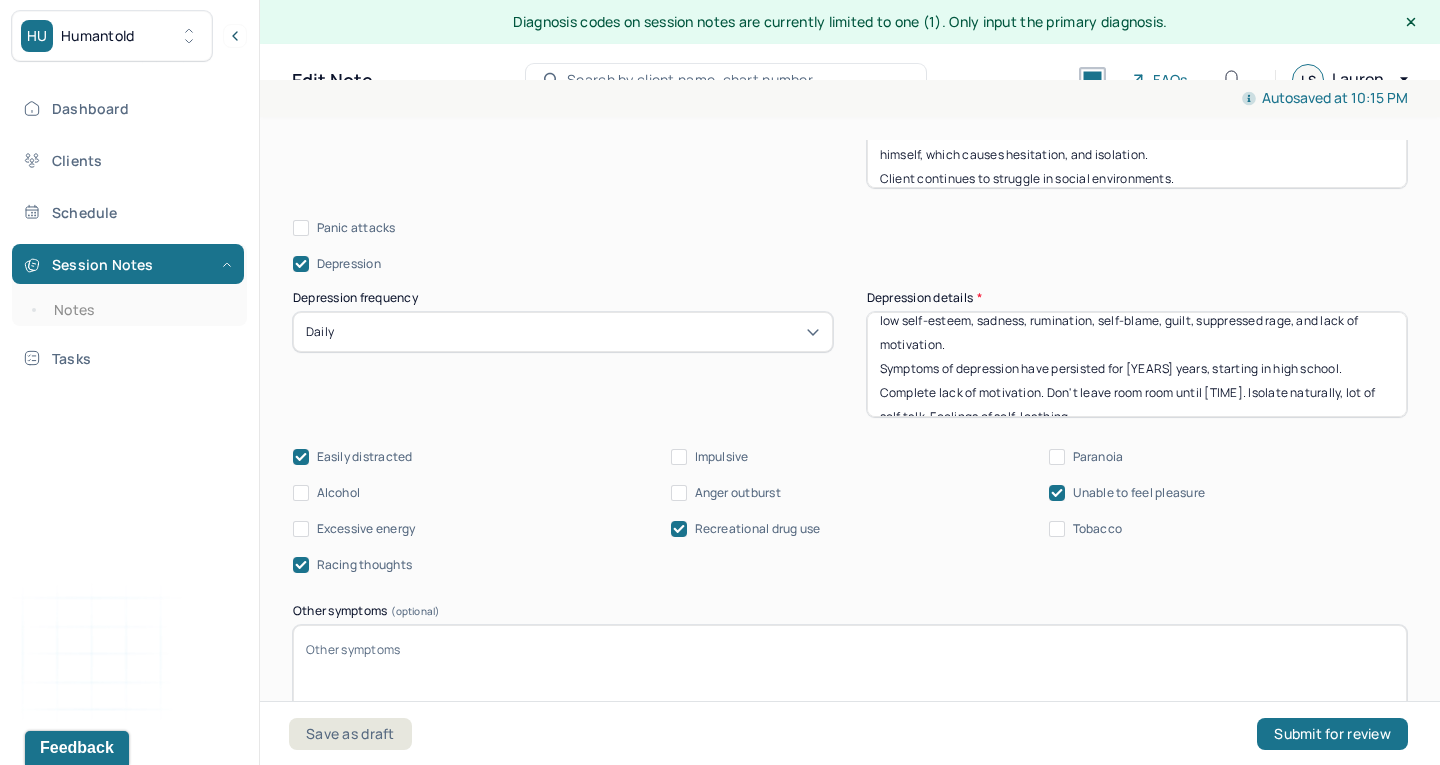 scroll, scrollTop: 63, scrollLeft: 0, axis: vertical 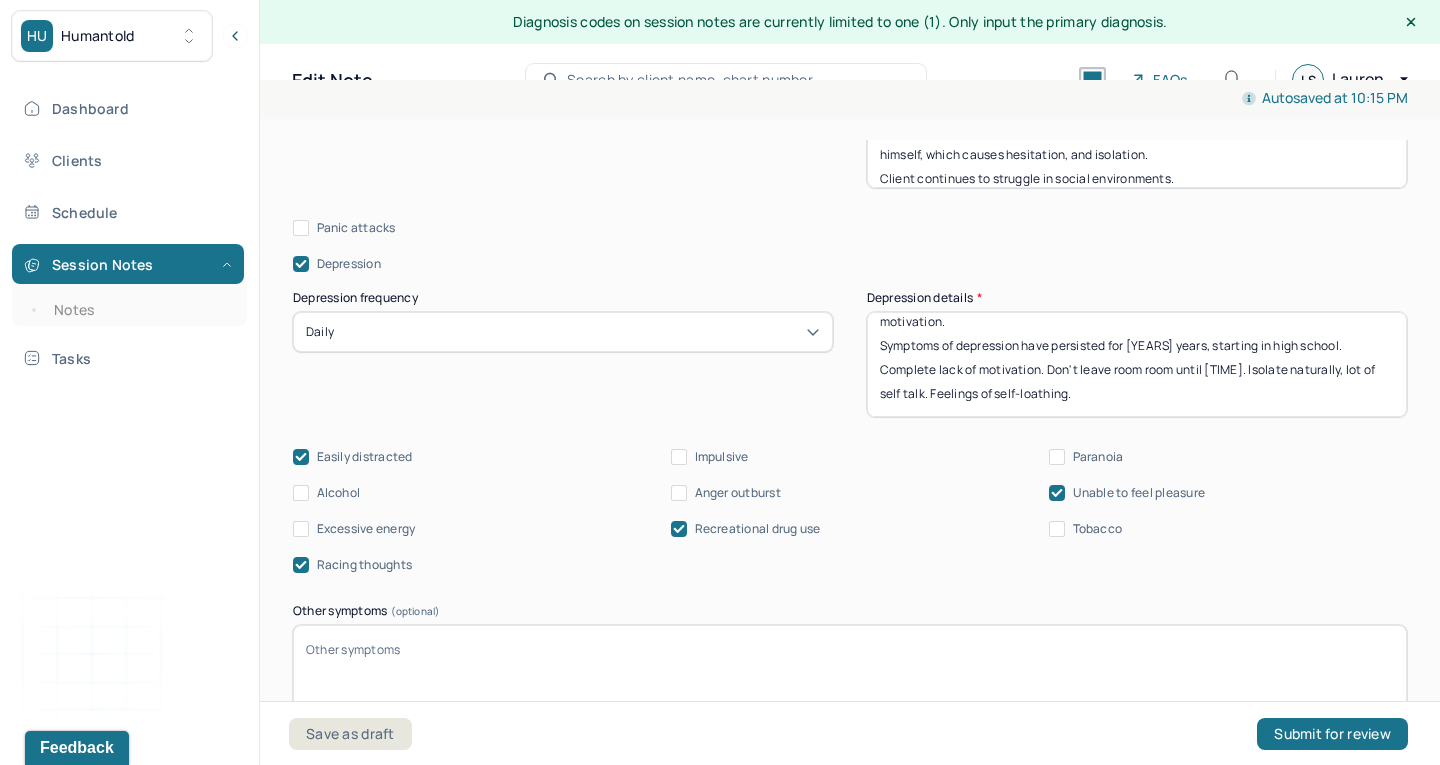 click on "Client experiences symptoms of depression on a daily basis. Symptoms include low mood, low self-esteem, sadness, rumination, self-blame, guilt, suppressed rage, and lack of motivation.
Symptoms of depression have persisted for 10 years, starting in high school. Complete lack of motivation. Don't leave room room until 2/3 pm. Isolate naturally, lot of self talk. Feelings of self-loathing." at bounding box center (1137, 364) 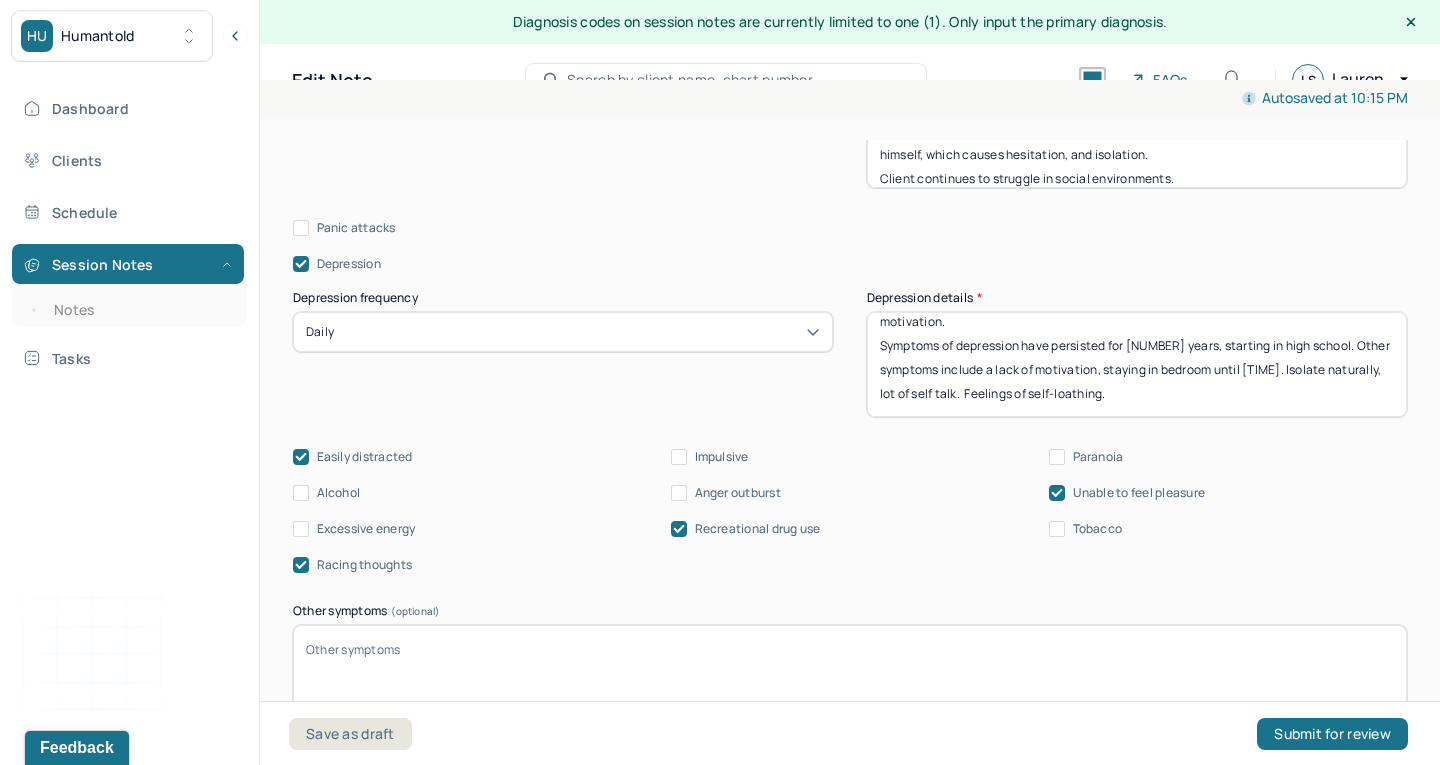 click on "Client experiences symptoms of depression on a daily basis. Symptoms include low mood, low self-esteem, sadness, rumination, self-blame, guilt, suppressed rage, and  lack of motivation.
Symptoms of depression have persisted for [NUMBER] years, starting in high school. Other symptoms include a lack of motivation, staying in bedroom until [TIME]. Isolate naturally, lot of self talk.  Feelings of self-loathing." at bounding box center (1137, 364) 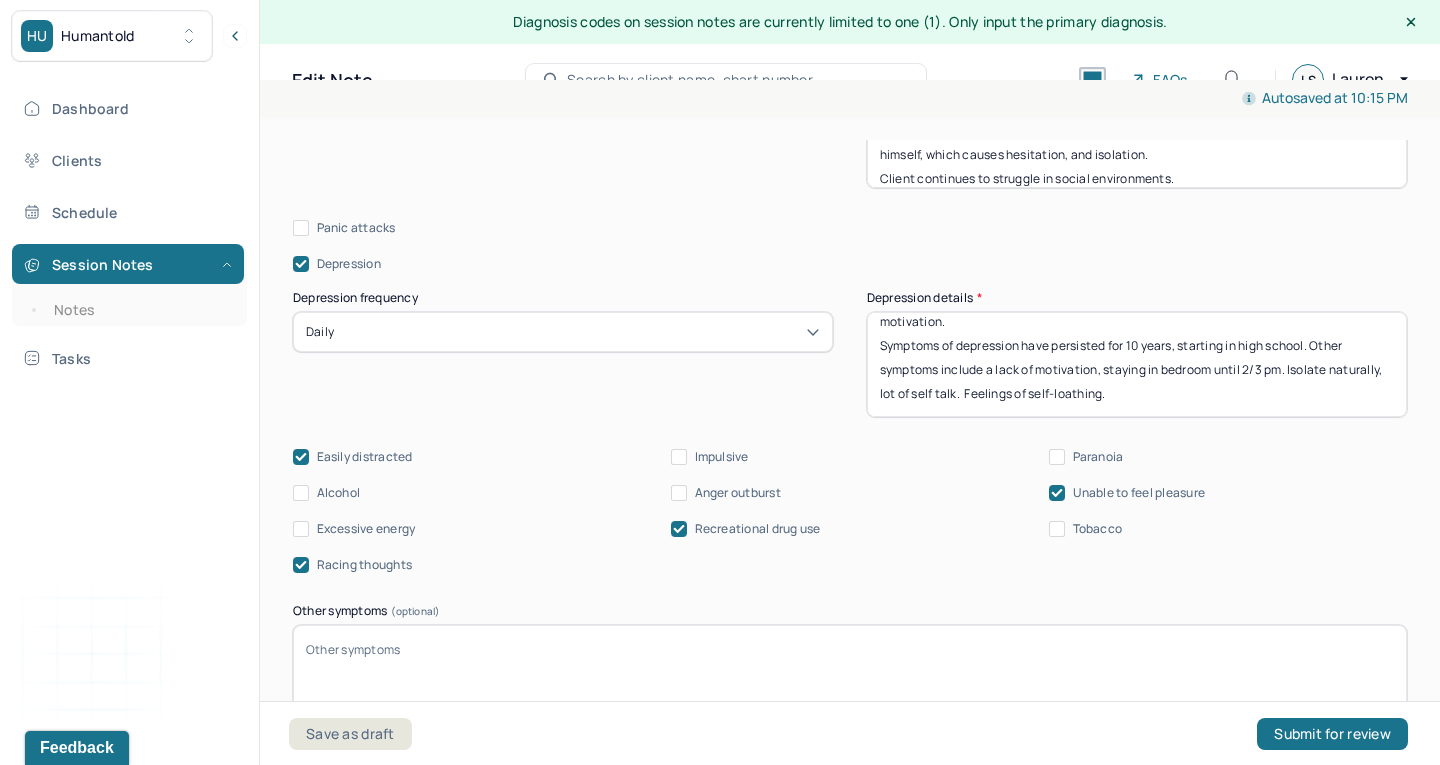 click on "Client experiences symptoms of depression on a daily basis. Symptoms include low mood, low self-esteem, sadness, rumination, self-blame, guilt, suppressed rage, and  lack of motivation.
Symptoms of depression have persisted for 10 years, starting in high school. Other symptoms include a lack of motivation, staying in bedroom until 2/3 pm. Isolate naturally, lot of self talk.  Feelings of self-loathing." at bounding box center (1137, 364) 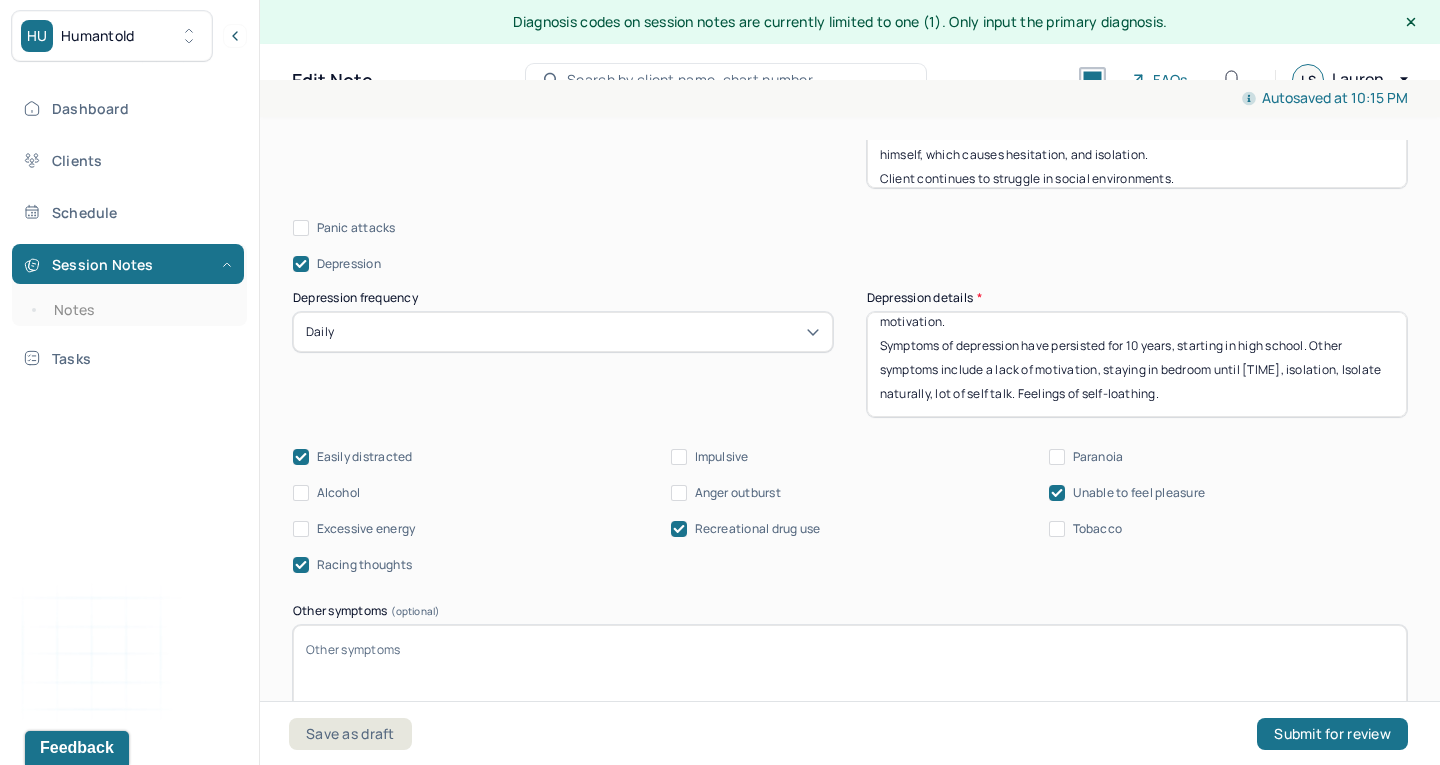 drag, startPoint x: 1028, startPoint y: 388, endPoint x: 824, endPoint y: 384, distance: 204.03922 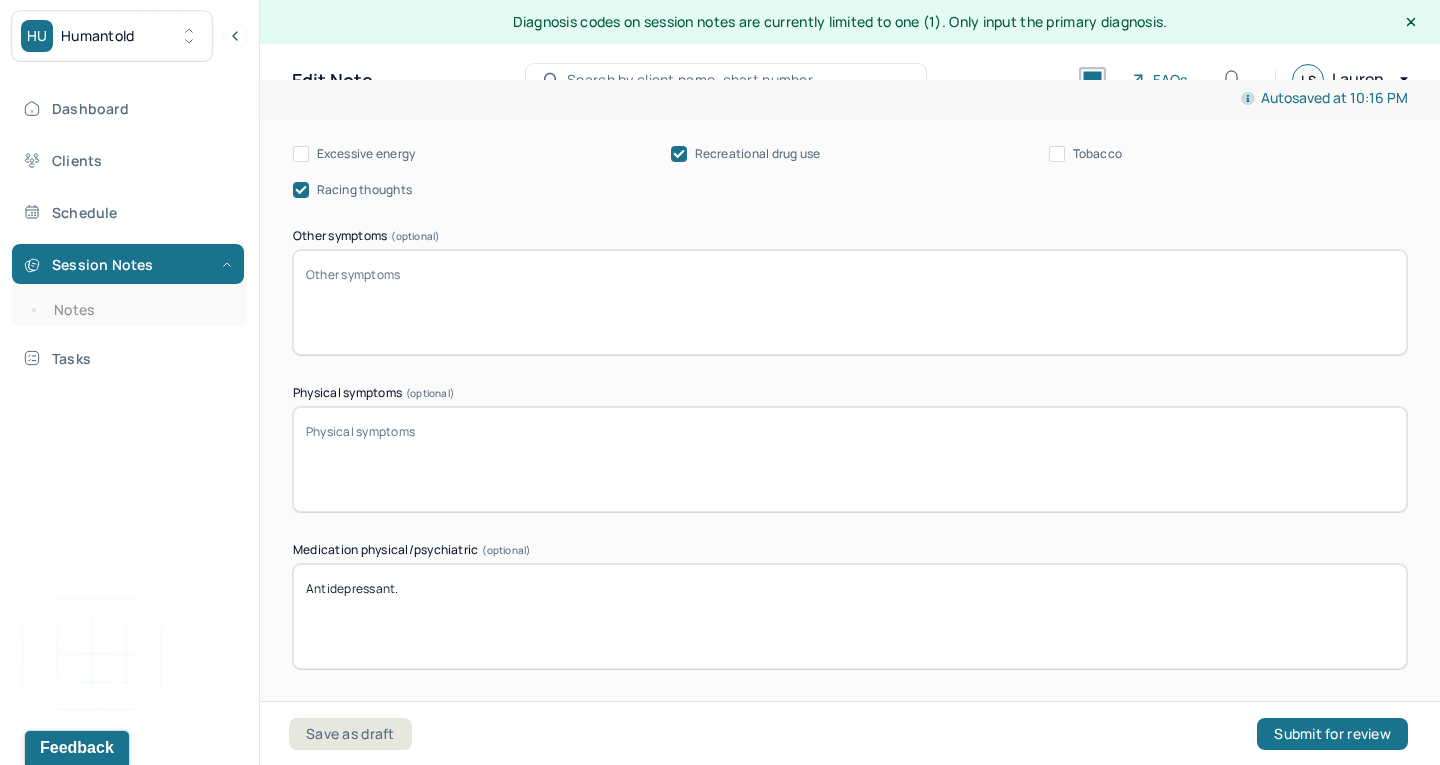 scroll, scrollTop: 3245, scrollLeft: 0, axis: vertical 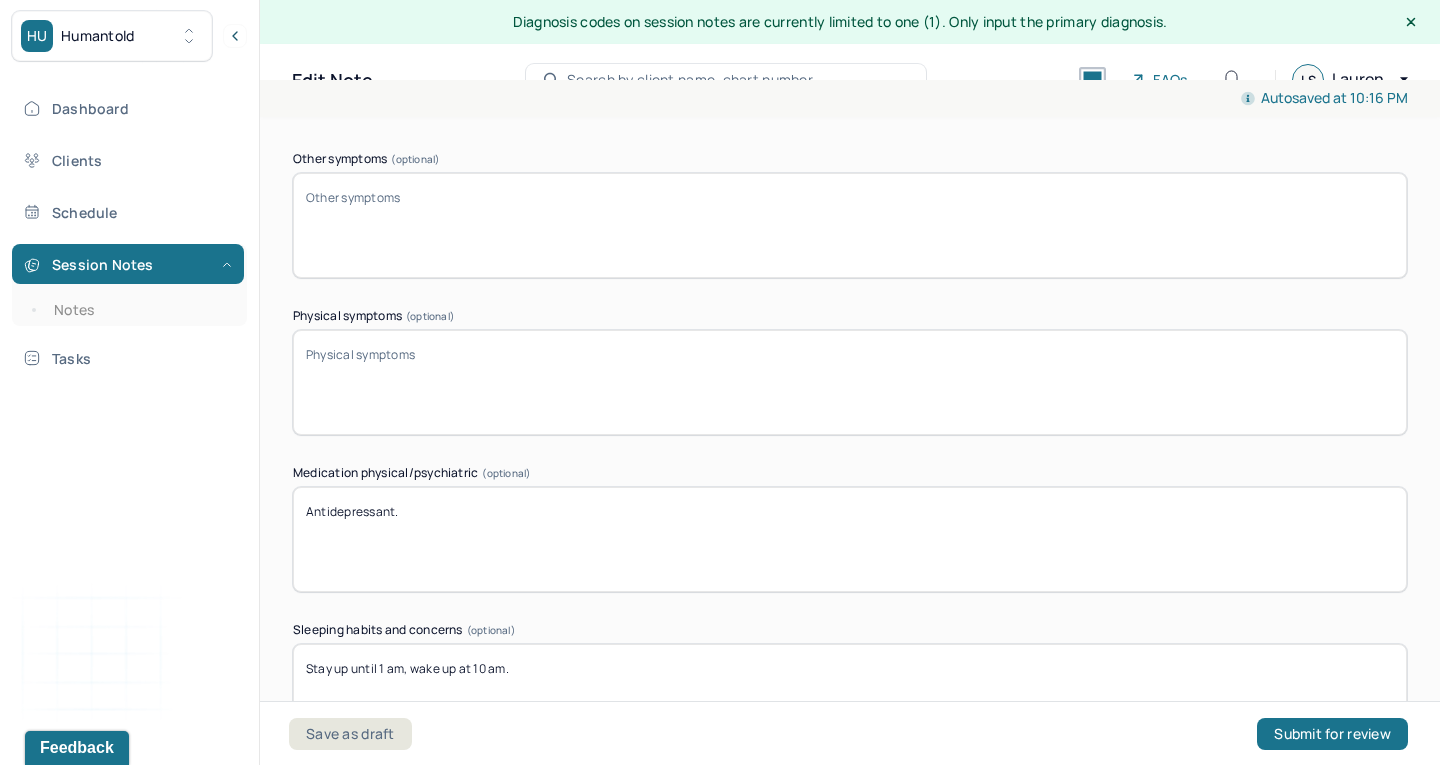 type on "Client experiences symptoms of depression on a daily basis. Symptoms include low mood, low self-esteem, sadness, rumination, self-blame, guilt, suppressed rage, and  lack of motivation.
Symptoms of depression have persisted for [AGE] years, starting in high school. Other symptoms include a lack of motivation, staying in bedroom until 2/3 pm, isolation, and feelings of self-loathing." 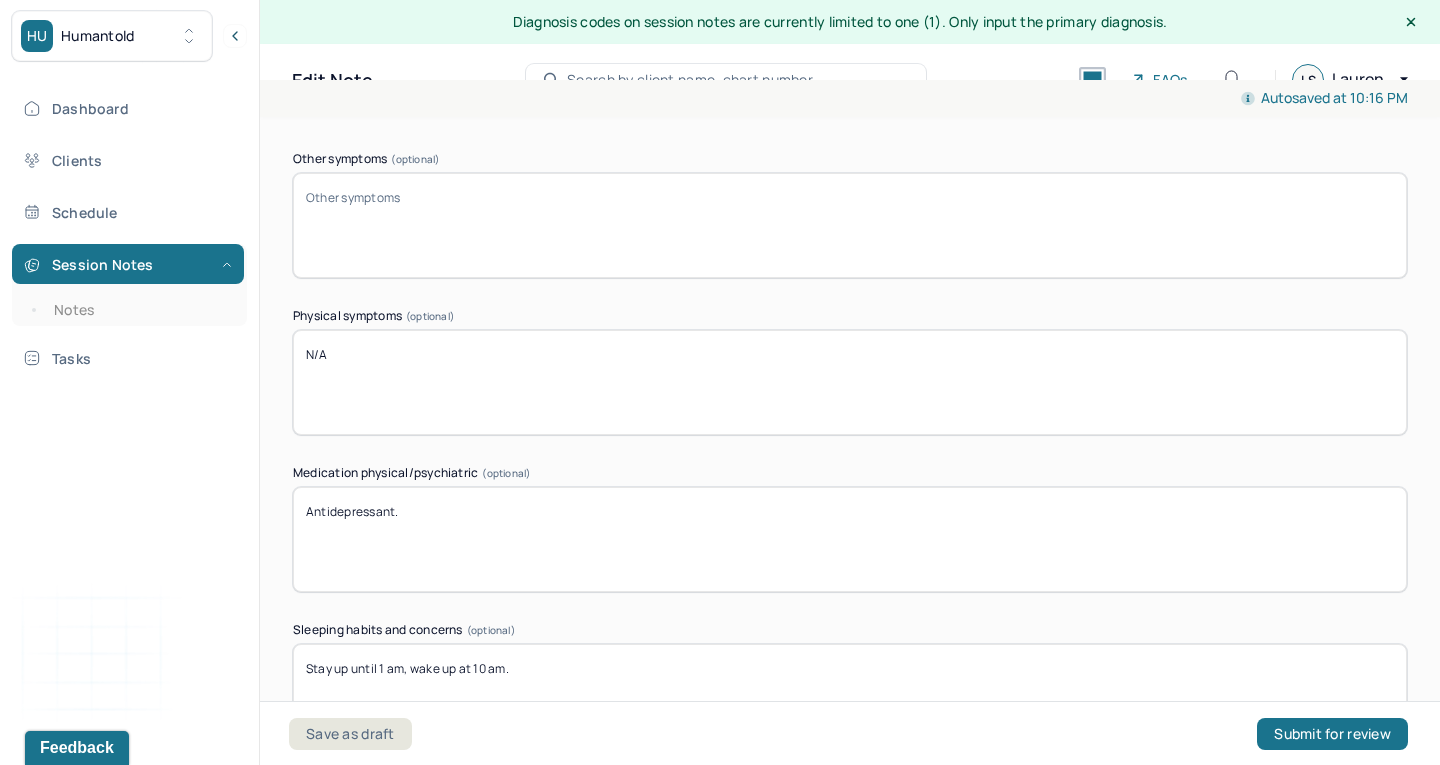 type on "N/A" 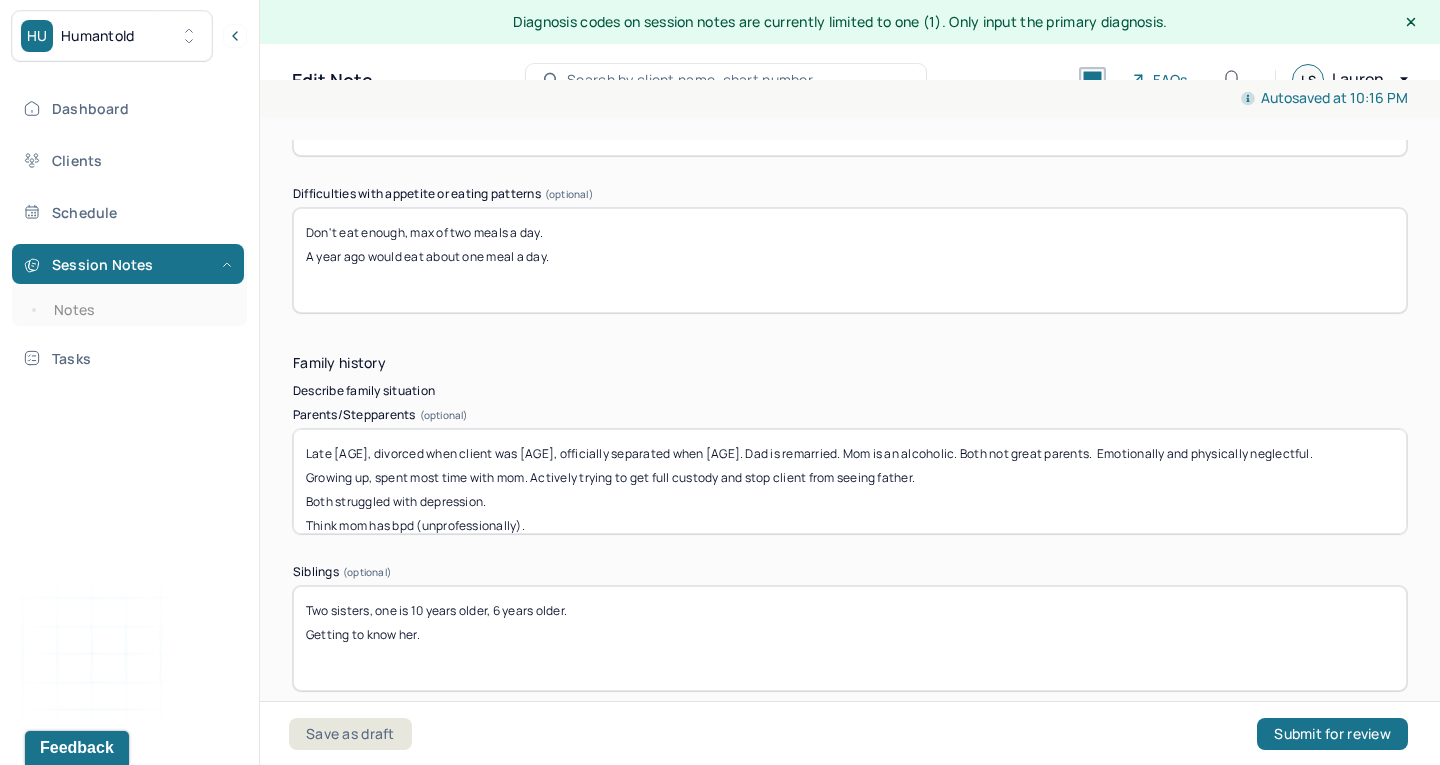 scroll, scrollTop: 3840, scrollLeft: 0, axis: vertical 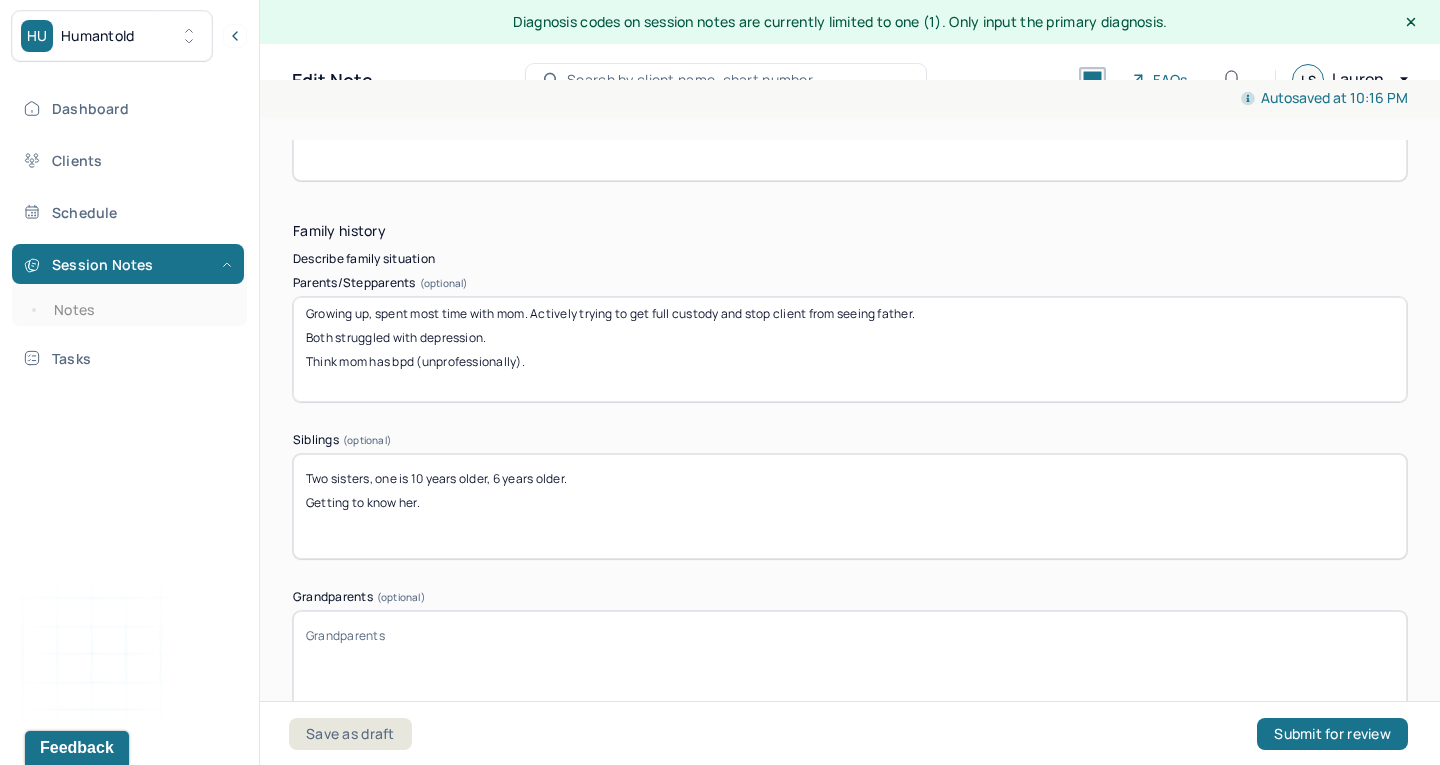 type on "N/A" 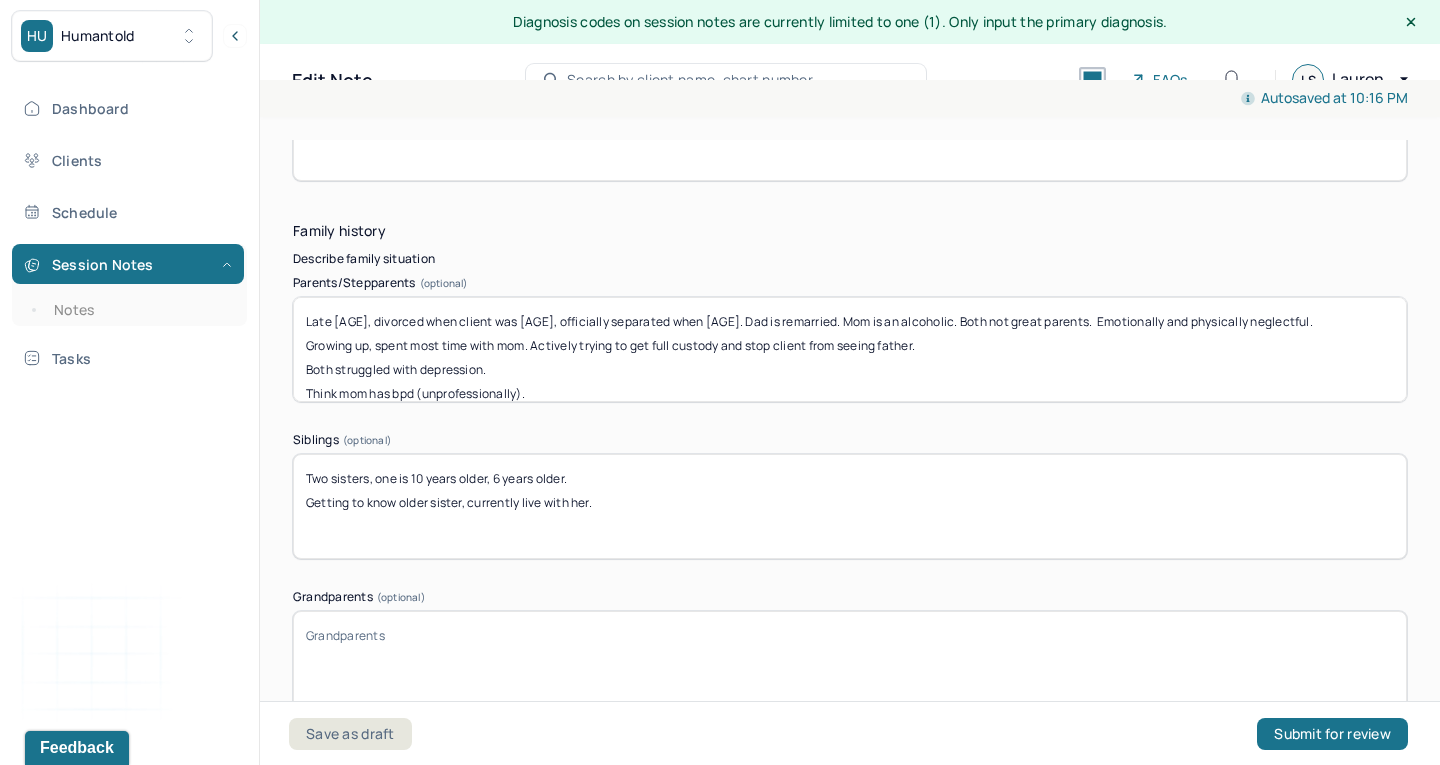 scroll, scrollTop: 0, scrollLeft: 0, axis: both 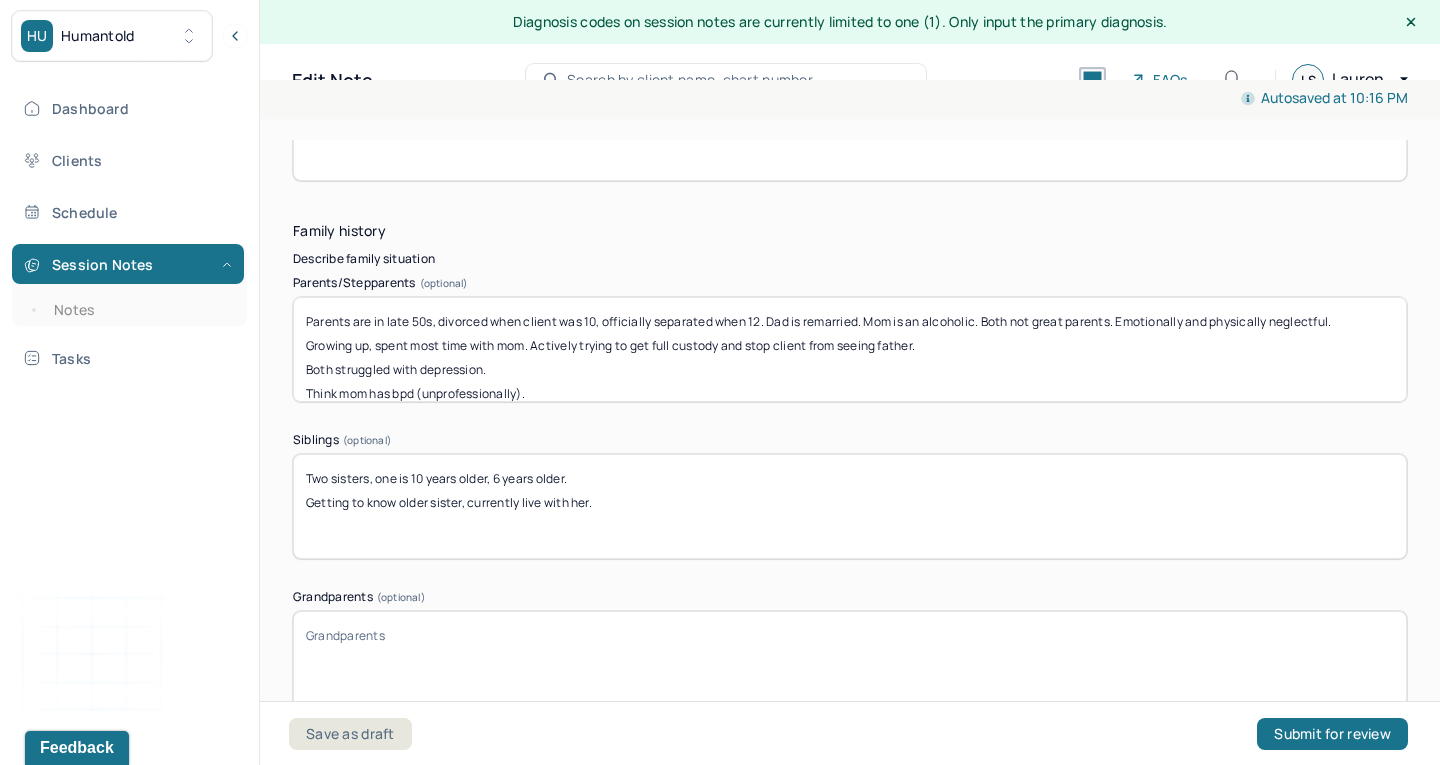 click on "Parents are in late 50s, divorced when client was 10, officially separated when 12. Dad is remarried. Mom is an alcoholic. Both not great parents. Emotionally and physically neglectful.
Growing up, spent most time with mom. Actively trying to get full custody and stop client from seeing father.
Both struggled with depression.
Think mom has bpd (unprofessionally).
Don't talk much to dad, not a bad relationship. "Classic male relationship". Dad stopped abusing alcohol when client was in high school. Best friend died from alcohol abuse.
Would like to have emotionally depth conversation. Have similar love language, will do anything for someone care about." at bounding box center [850, 349] 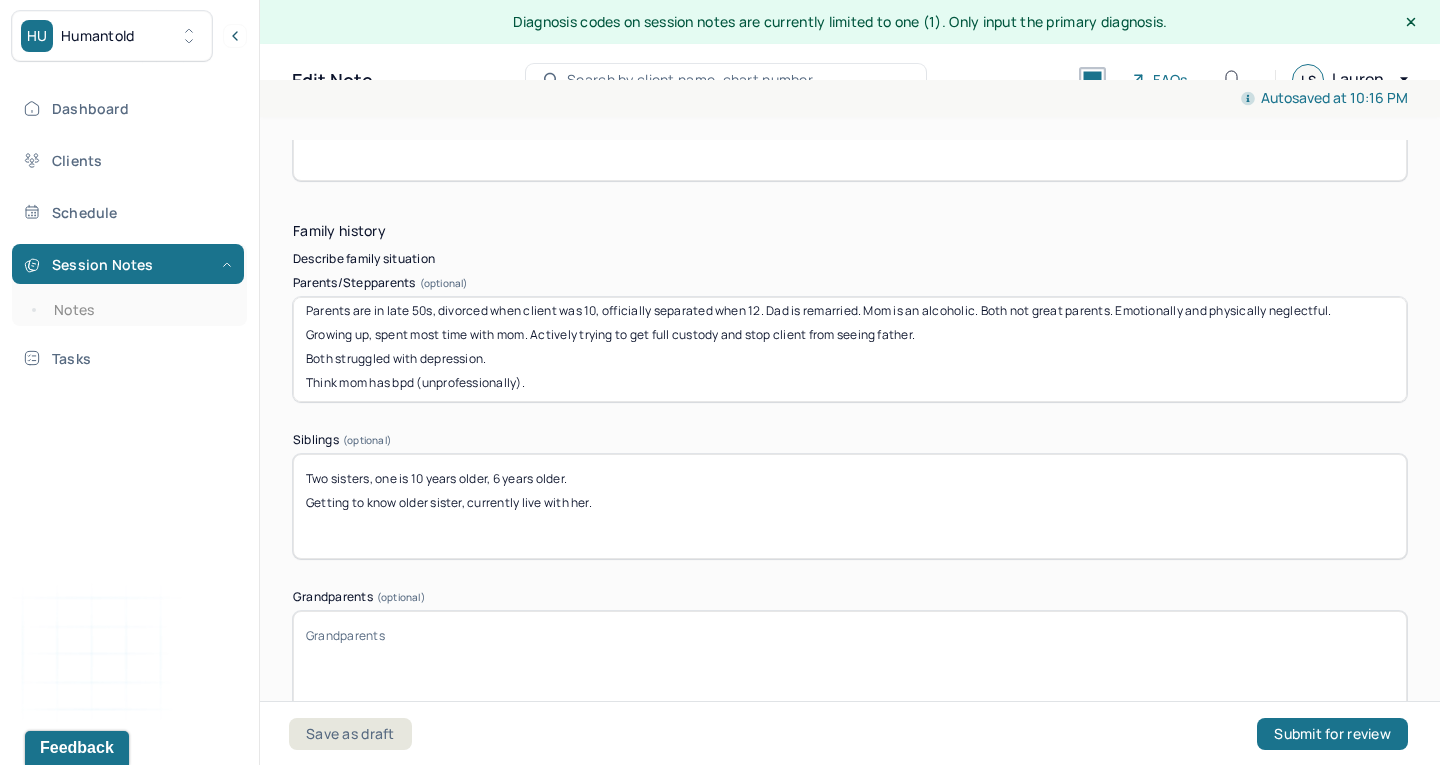 scroll, scrollTop: 7, scrollLeft: 0, axis: vertical 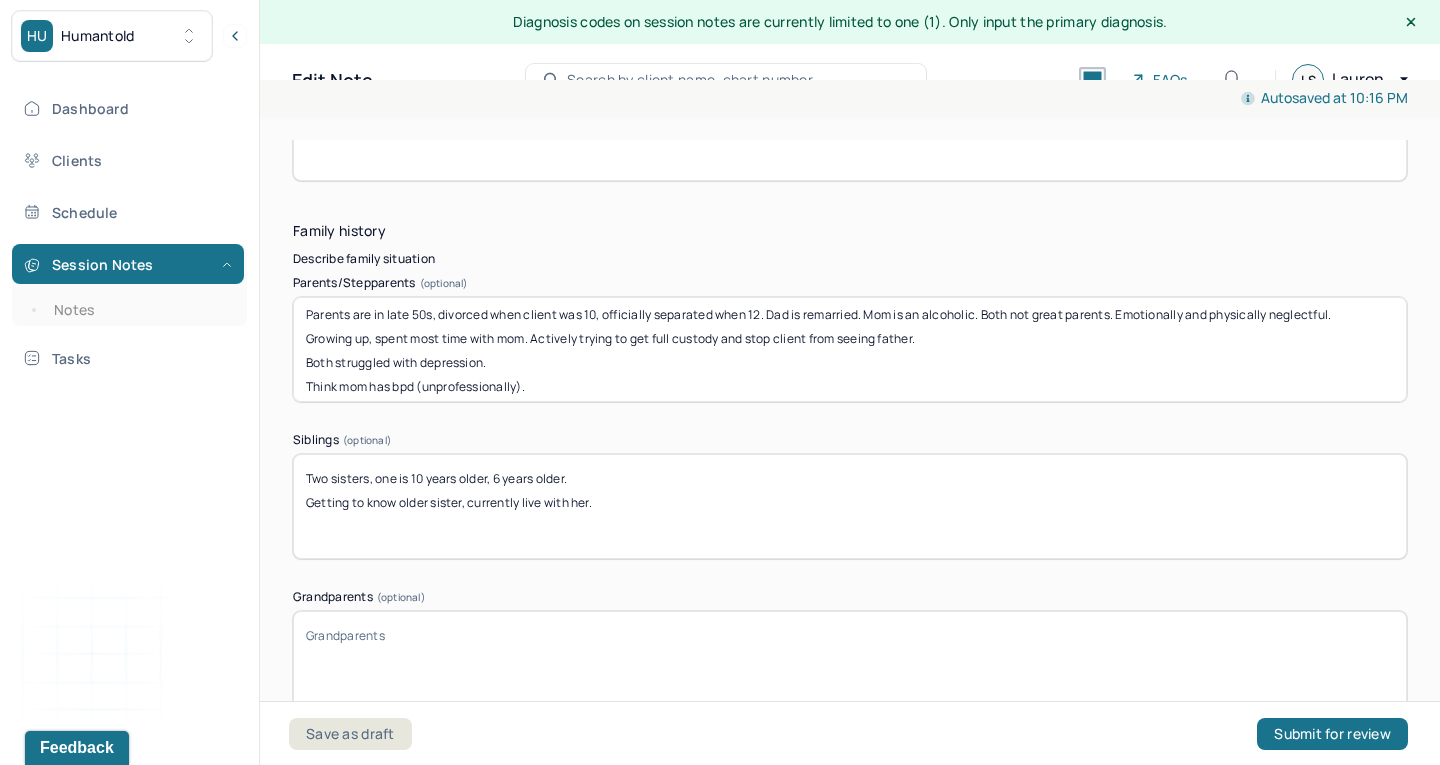 click on "Parents are in late 50s, divorced when client was 10, officially separated when 12. Dad is remarried. Mom is an alcoholic. Both not great parents. Emotionally and physically neglectful.
Growing up, spent most time with mom. Actively trying to get full custody and stop client from seeing father.
Both struggled with depression.
Think mom has bpd (unprofessionally).
Don't talk much to dad, not a bad relationship. "Classic male relationship". Dad stopped abusing alcohol when client was in high school. Best friend died from alcohol abuse.
Would like to have emotionally depth conversation. Have similar love language, will do anything for someone care about." at bounding box center (850, 349) 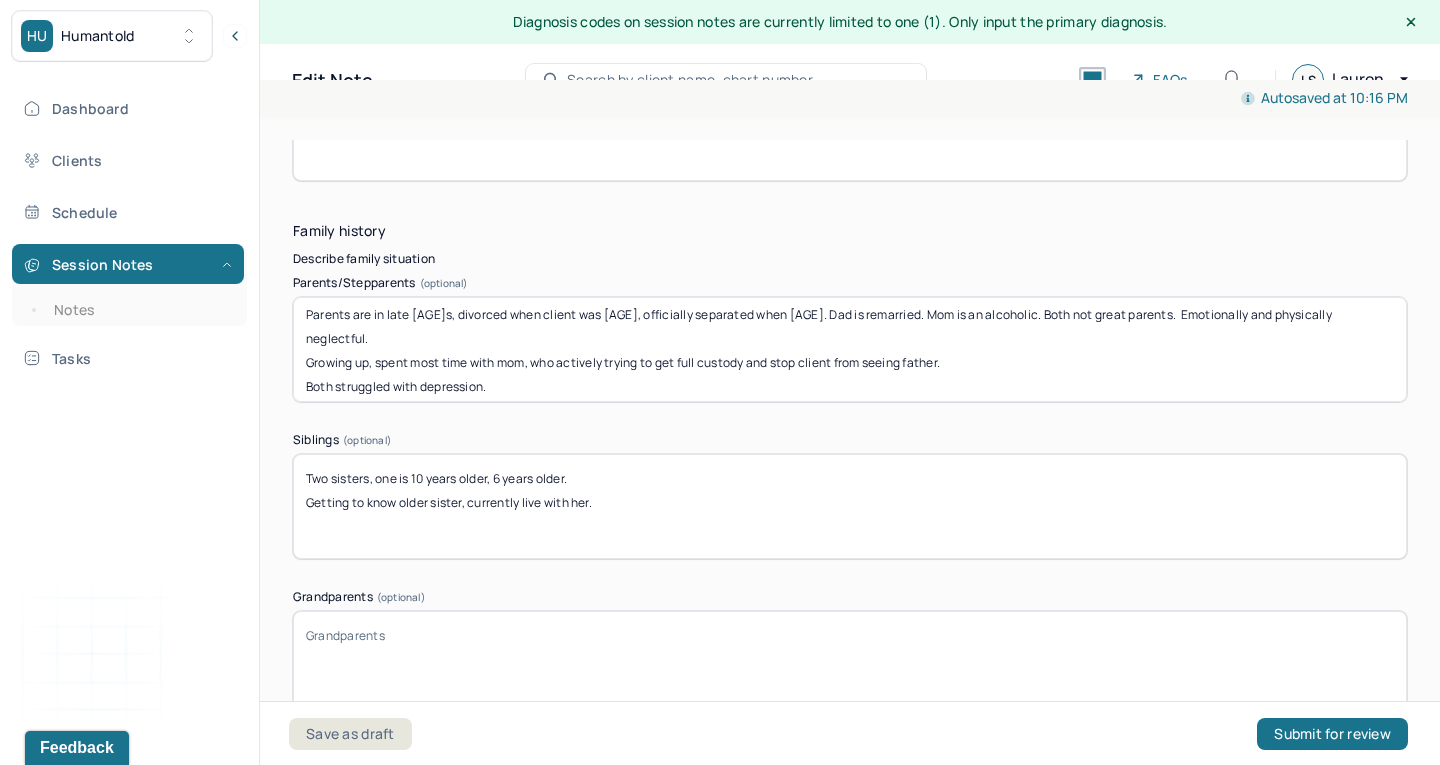click on "Parents are in late 50s, divorced when client was 10, officially separated when 12. Dad is remarried. Mom is an alcoholic. Both not great parents.  Emotionally and physically neglectful.
Growing up, spent most time with mom, who Actively trying to get full custody and stop client from seeing father.
Both struggled with depression.
Think mom has bpd (unprofessionally).
Don't talk much to dad, not a bad relationship.  "Classic male relationship". Dad stopped abusing alcohol when client was in high school. Best friend died from alcohol abuse.
Would like to have emotionally depth conversation. Have similar love language, will do anything for someone care about." at bounding box center [850, 349] 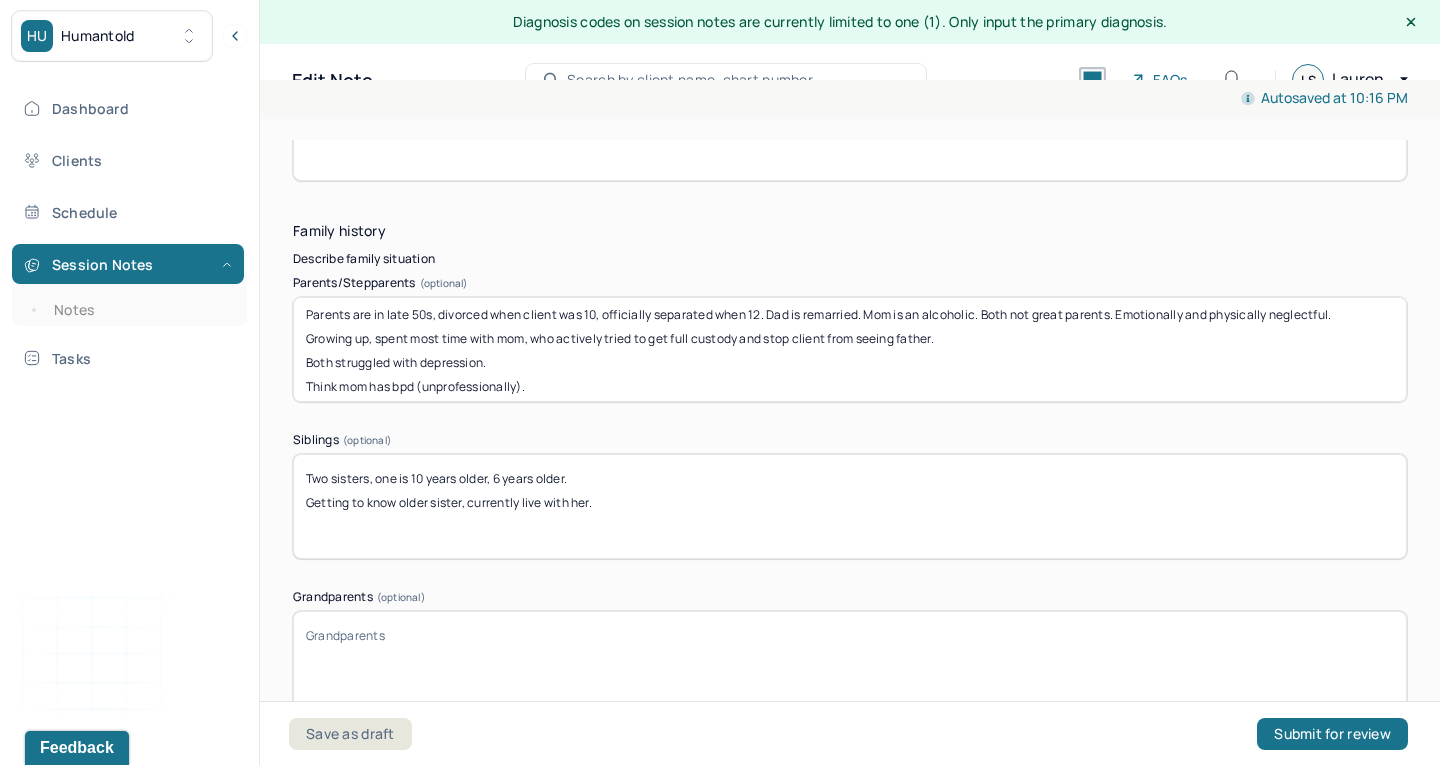 click on "Parents are in late 50s, divorced when client was 10, officially separated when 12. Dad is remarried. Mom is an alcoholic. Both not great parents. Emotionally and physically neglectful.
Growing up, spent most time with mom, who actively tried to get full custody and stop client from seeing father.
Both struggled with depression.
Think mom has bpd (unprofessionally).
Don't talk much to dad, not a bad relationship. "Classic male relationship". Dad stopped abusing alcohol when client was in high school. Best friend died from alcohol abuse.
Would like to have emotionally depth conversation. Have similar love language, will do anything for someone care about." at bounding box center [850, 349] 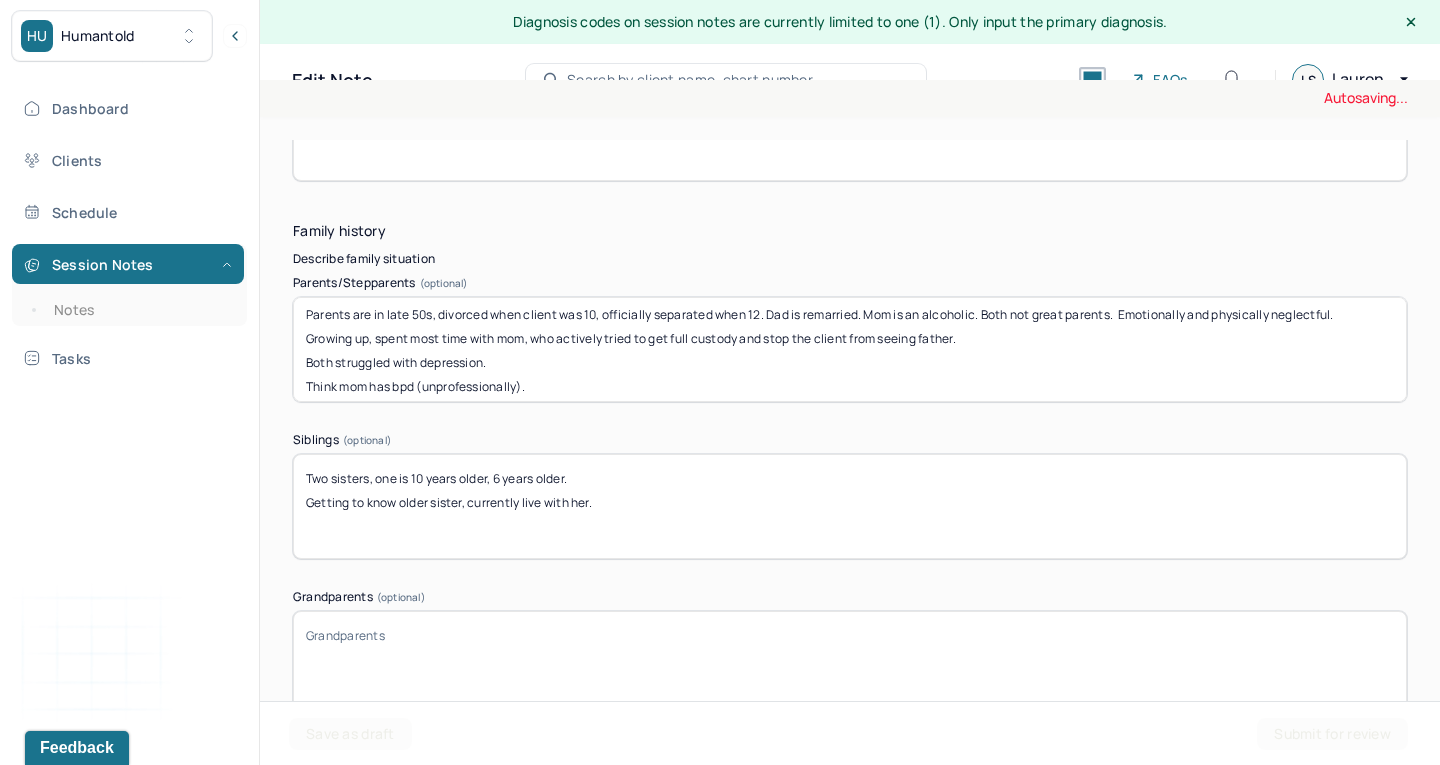 click on "Parents are in late 50s, divorced when client was 10, officially separated when 12. Dad is remarried. Mom is an alcoholic. Both not great parents. Emotionally and physically neglectful.
Growing up, spent most time with mom, who actively tried to get full custody and stop client from seeing father.
Both struggled with depression.
Think mom has bpd (unprofessionally).
Don't talk much to dad, not a bad relationship. "Classic male relationship". Dad stopped abusing alcohol when client was in high school. Best friend died from alcohol abuse.
Would like to have emotionally depth conversation. Have similar love language, will do anything for someone care about." at bounding box center (850, 349) 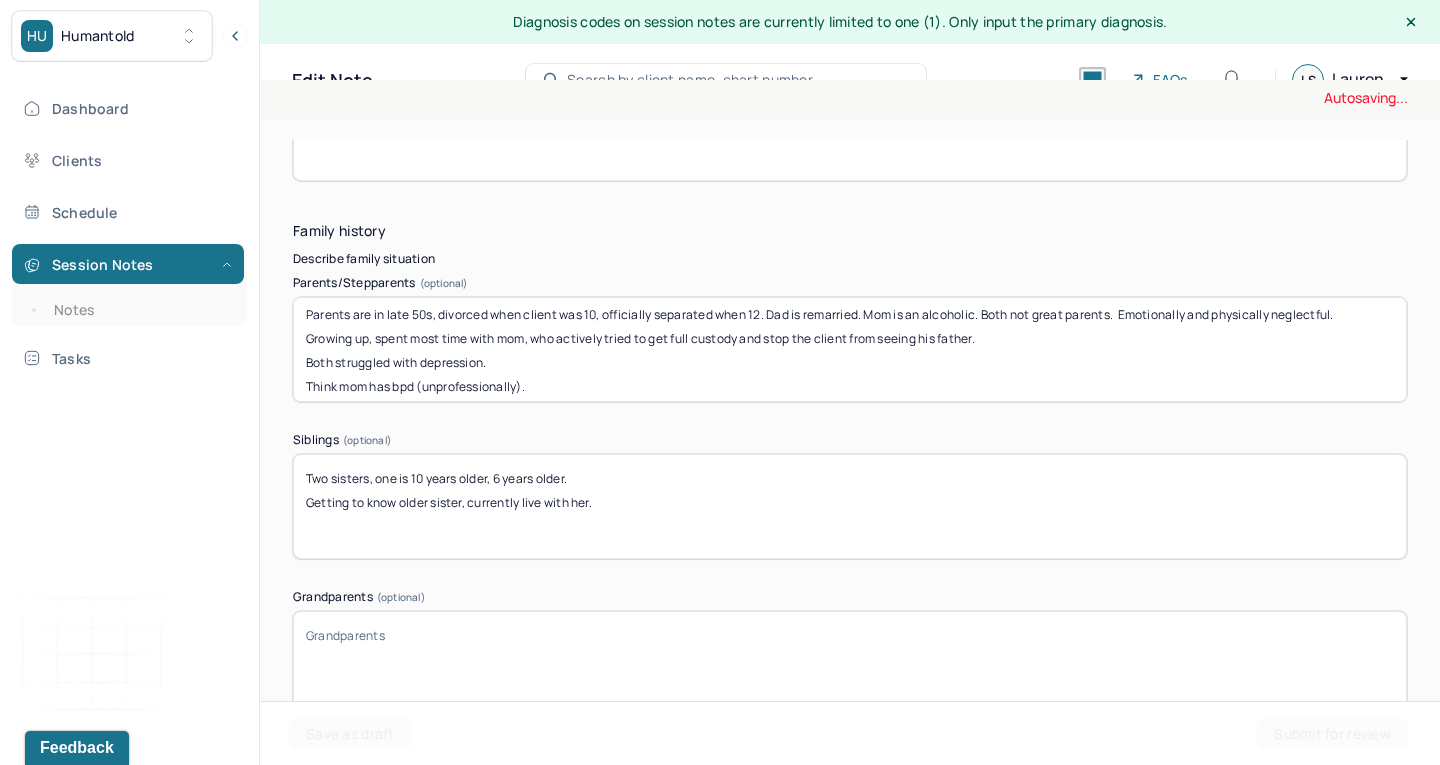 scroll, scrollTop: 30, scrollLeft: 0, axis: vertical 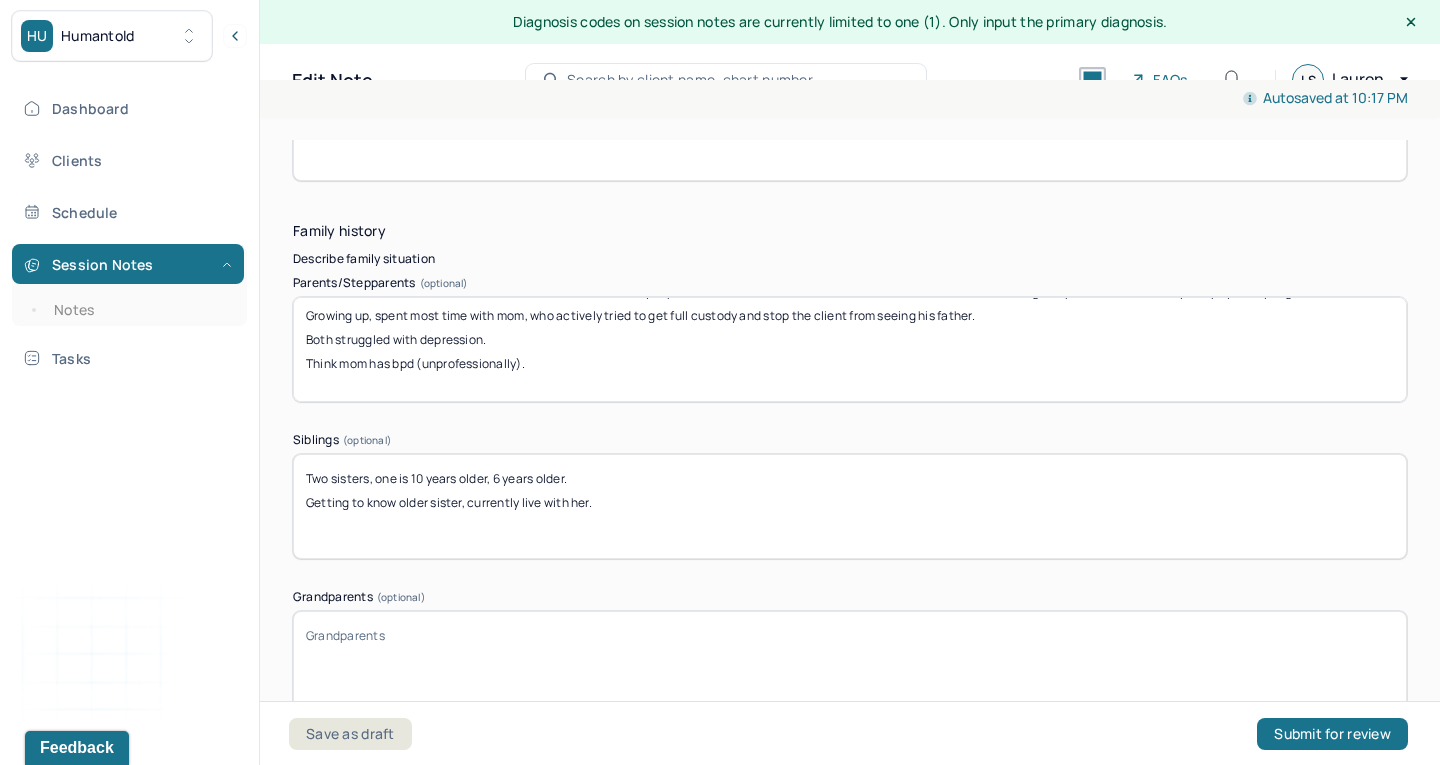 click on "Parents are in late 50s, divorced when client was 10, officially separated when 12. Dad is remarried. Mom is an alcoholic. Both not great parents.  Emotionally and physically neglectful.
Growing up, spent most time with mom, who actively tried to get full custody and stop the client from seeing his father.
Both struggled with depression.
Think mom has bpd (unprofessionally).
Don't talk much to dad, not a bad relationship.  "Classic male relationship". Dad stopped abusing alcohol when client was in high school. Best friend died from alcohol abuse.
Would like to have emotionally depth conversation. Have similar love language, will do anything for someone care about." at bounding box center [850, 349] 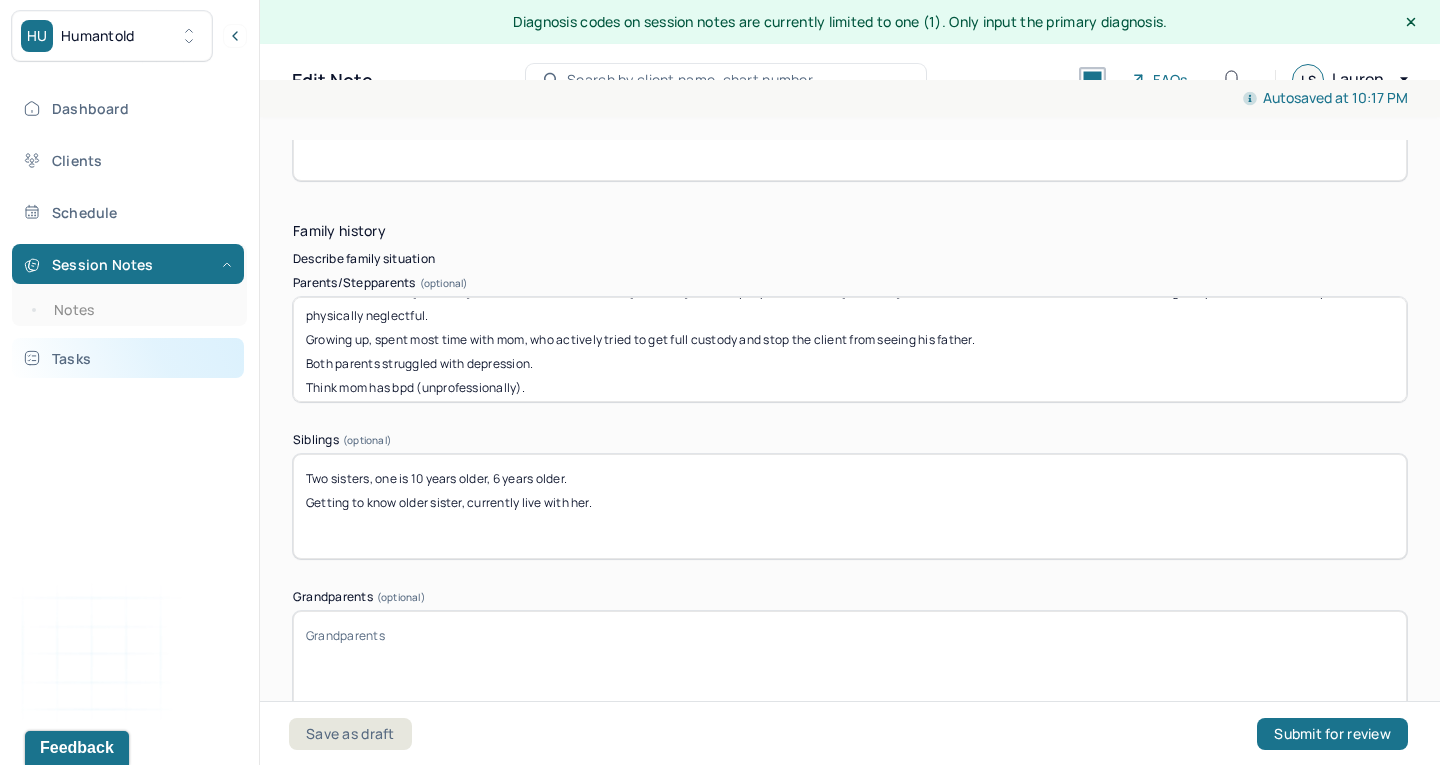 drag, startPoint x: 560, startPoint y: 369, endPoint x: 199, endPoint y: 369, distance: 361 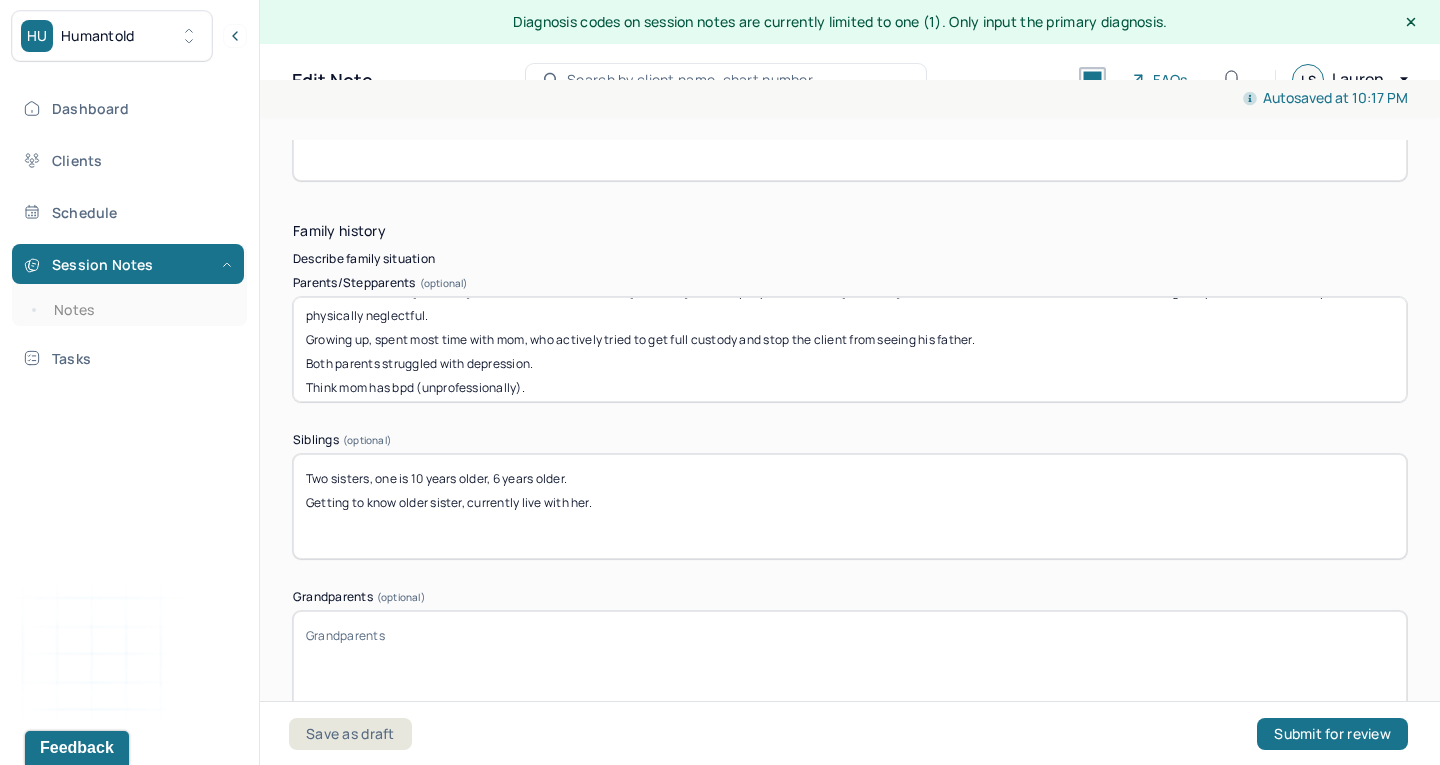 click on "Parents are in late [NUMBER]s, divorced when client was [NUMBER], officially separated when [NUMBER]. Dad is remarried. Mom is an alcoholic. Both not great parents.  Emotionally and physically neglectful.
Growing up, spent most time with mom, who actively tried to get full custody and stop the client from seeing his father.
Both parents struggled with depression.
Think mom has bpd (unprofessionally).
Don't talk much to dad, not a bad relationship.  "Classic male relationship". Dad stopped abusing alcohol when client was in high school. Best friend died from alcohol abuse.
Would like to have emotionally depth conversation. Have similar love language, will do anything for someone care about." at bounding box center (850, 349) 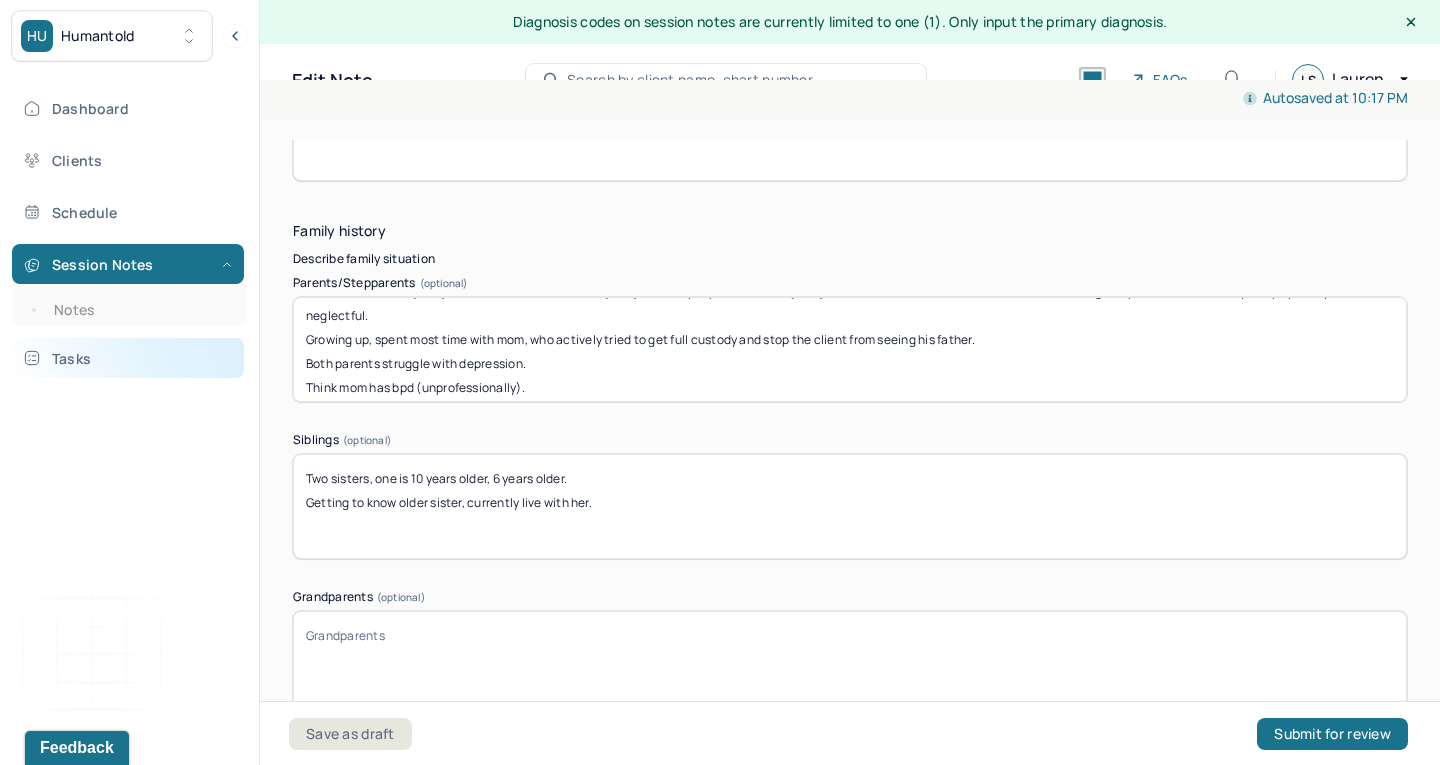 drag, startPoint x: 514, startPoint y: 365, endPoint x: 226, endPoint y: 362, distance: 288.01562 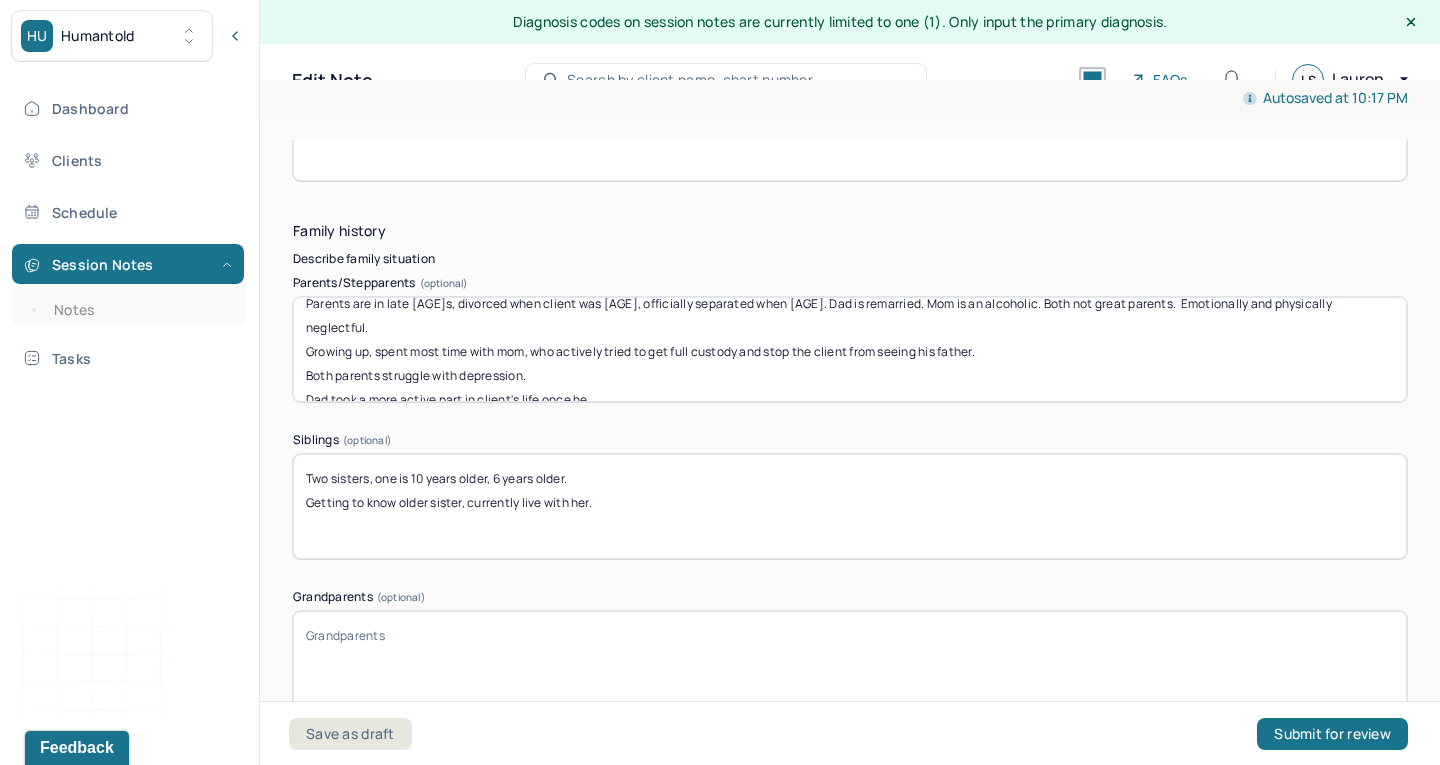 scroll, scrollTop: 0, scrollLeft: 0, axis: both 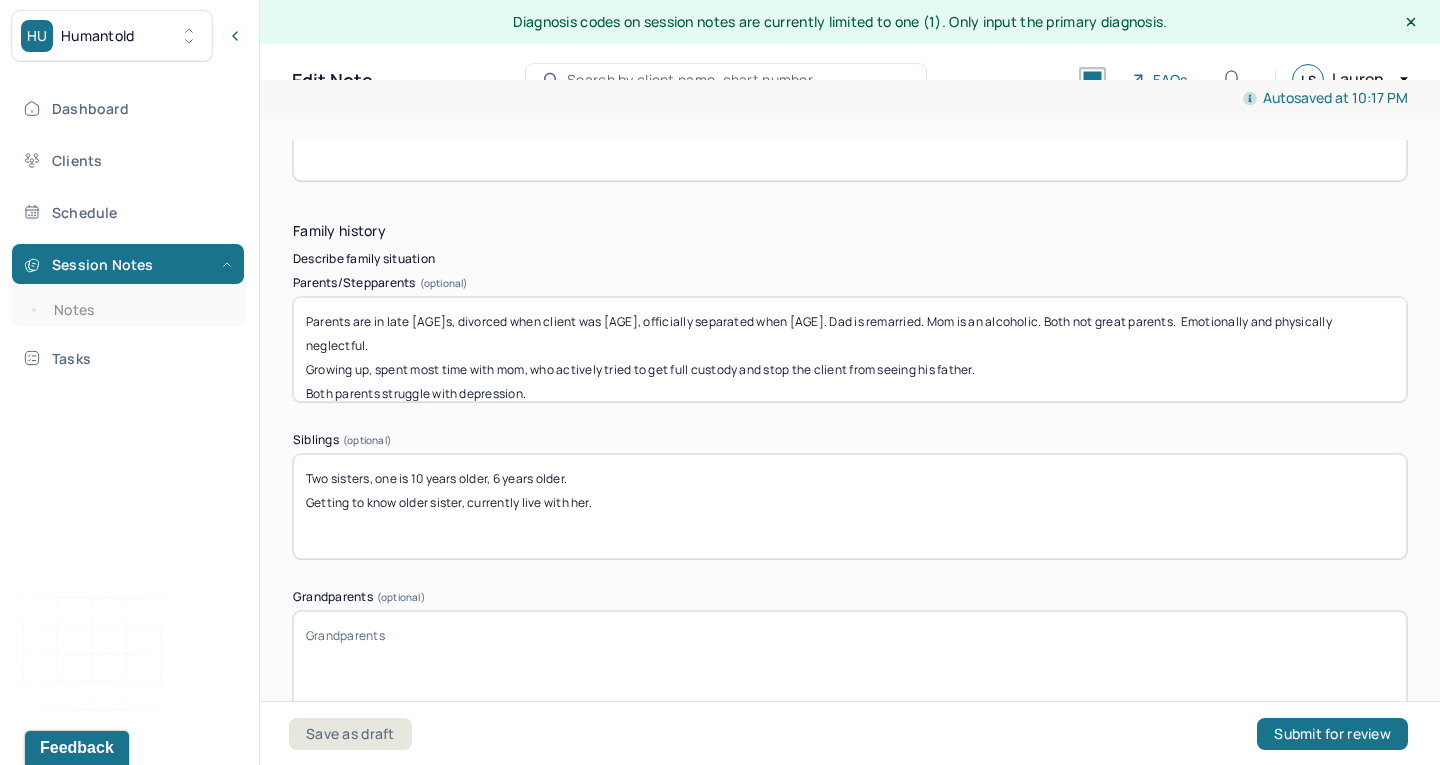 drag, startPoint x: 1125, startPoint y: 315, endPoint x: 1355, endPoint y: 316, distance: 230.00217 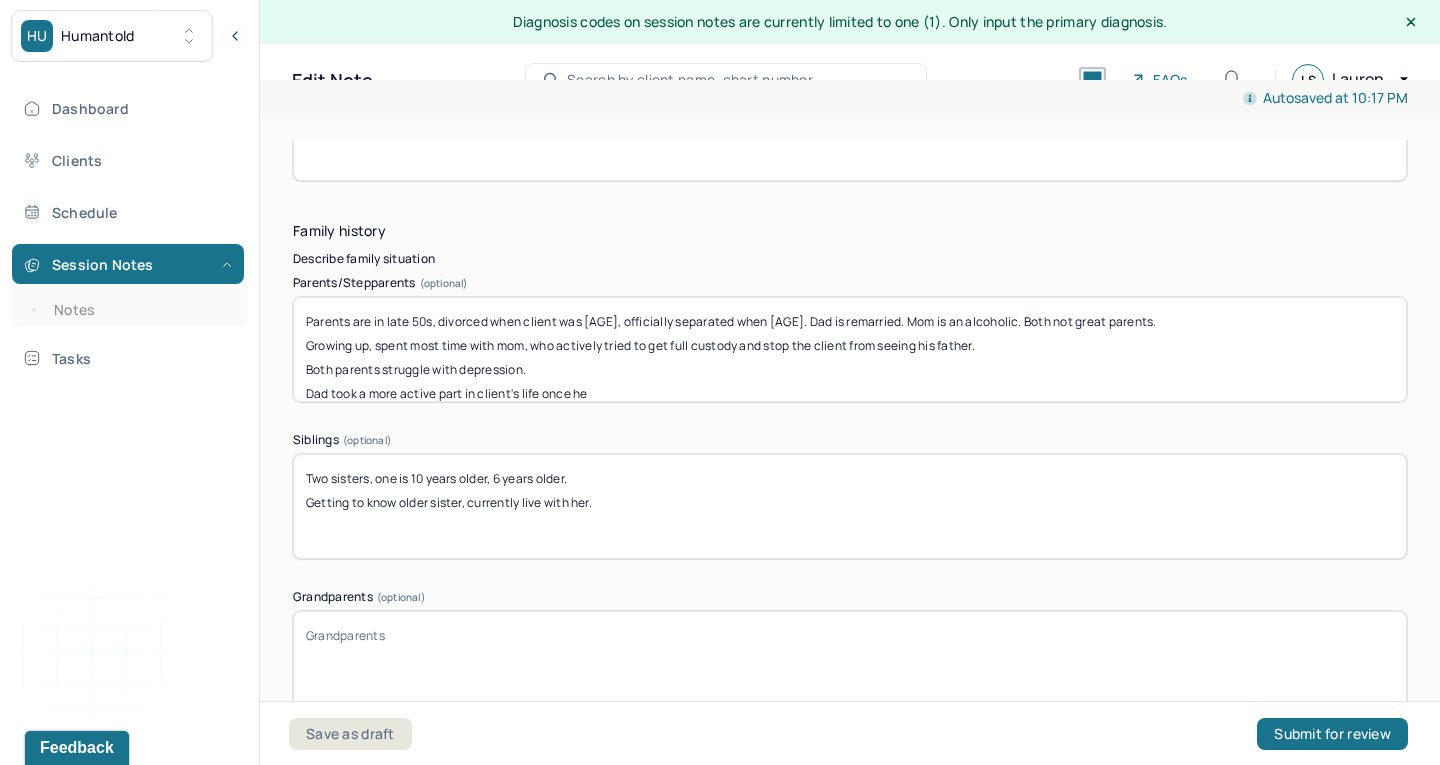 drag, startPoint x: 987, startPoint y: 321, endPoint x: 1248, endPoint y: 318, distance: 261.01724 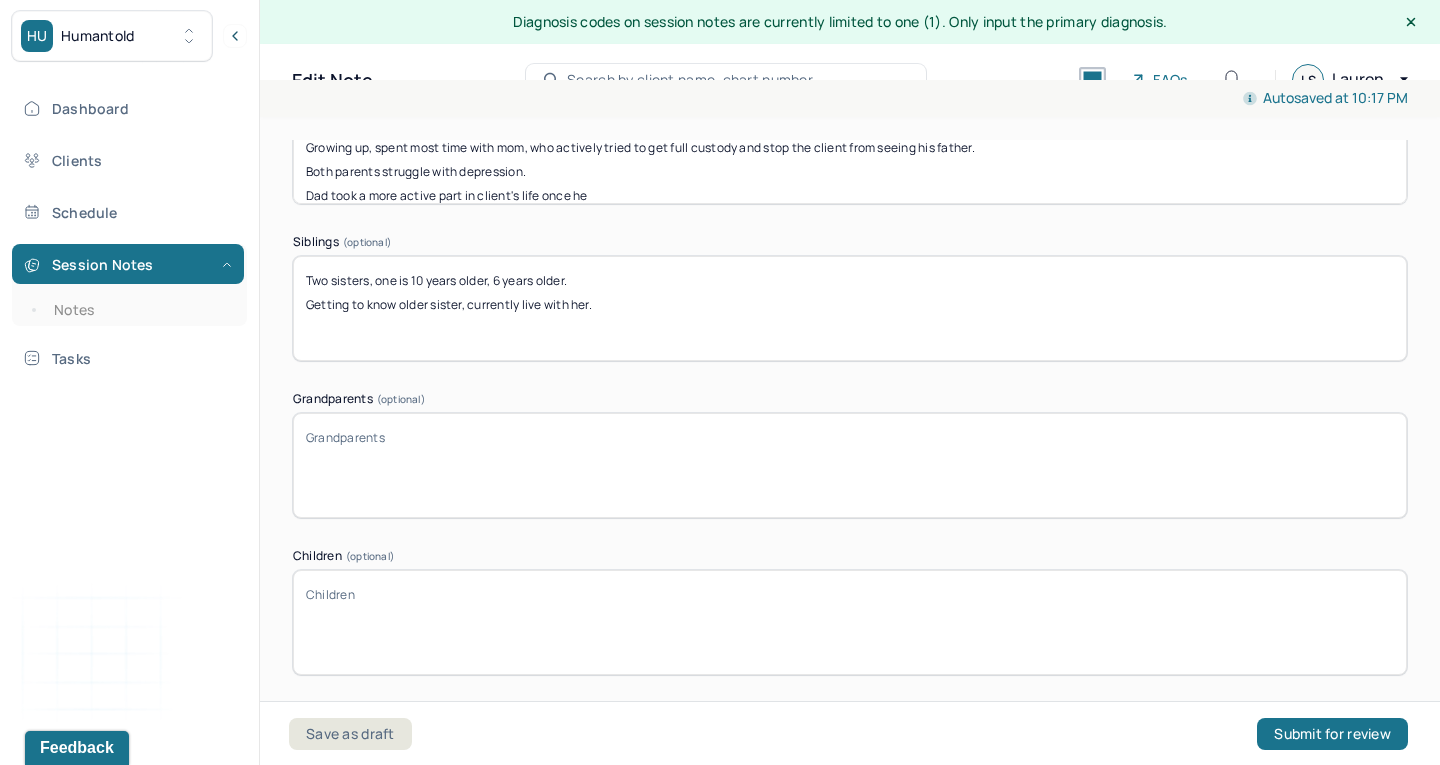 scroll, scrollTop: 4167, scrollLeft: 0, axis: vertical 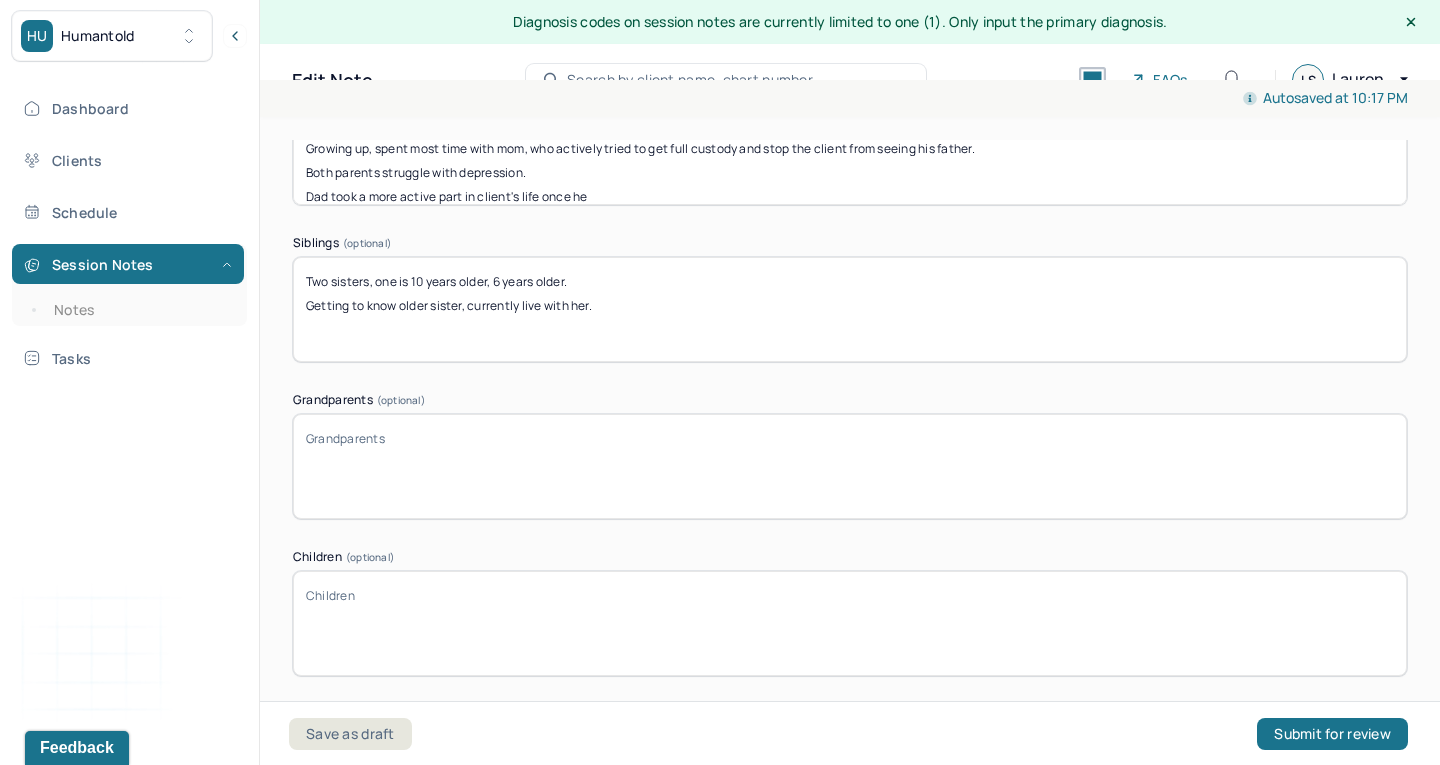 click on "Two sisters, one is 10 years older, 6 years older.
Getting to know older sister, currently live with her." at bounding box center (850, 309) 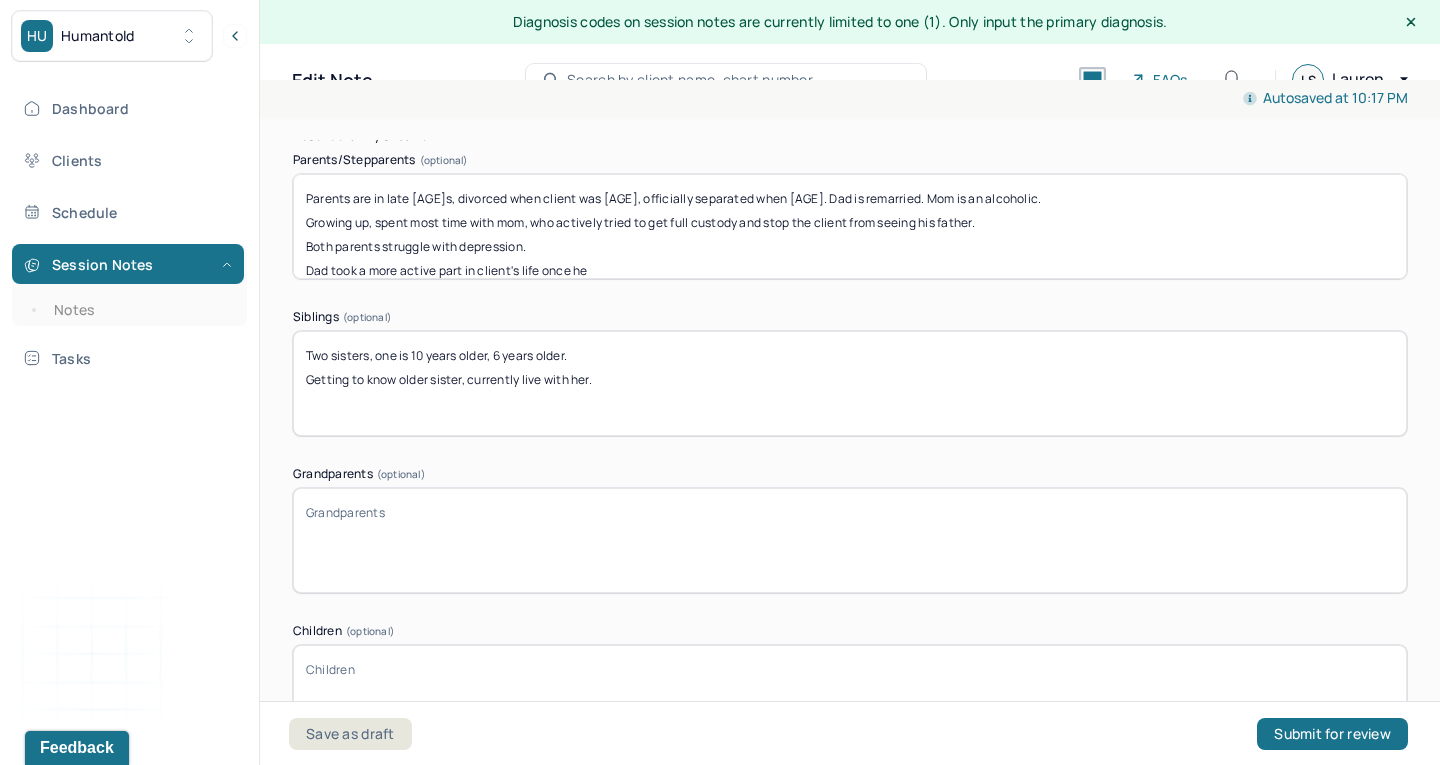 scroll, scrollTop: 4092, scrollLeft: 0, axis: vertical 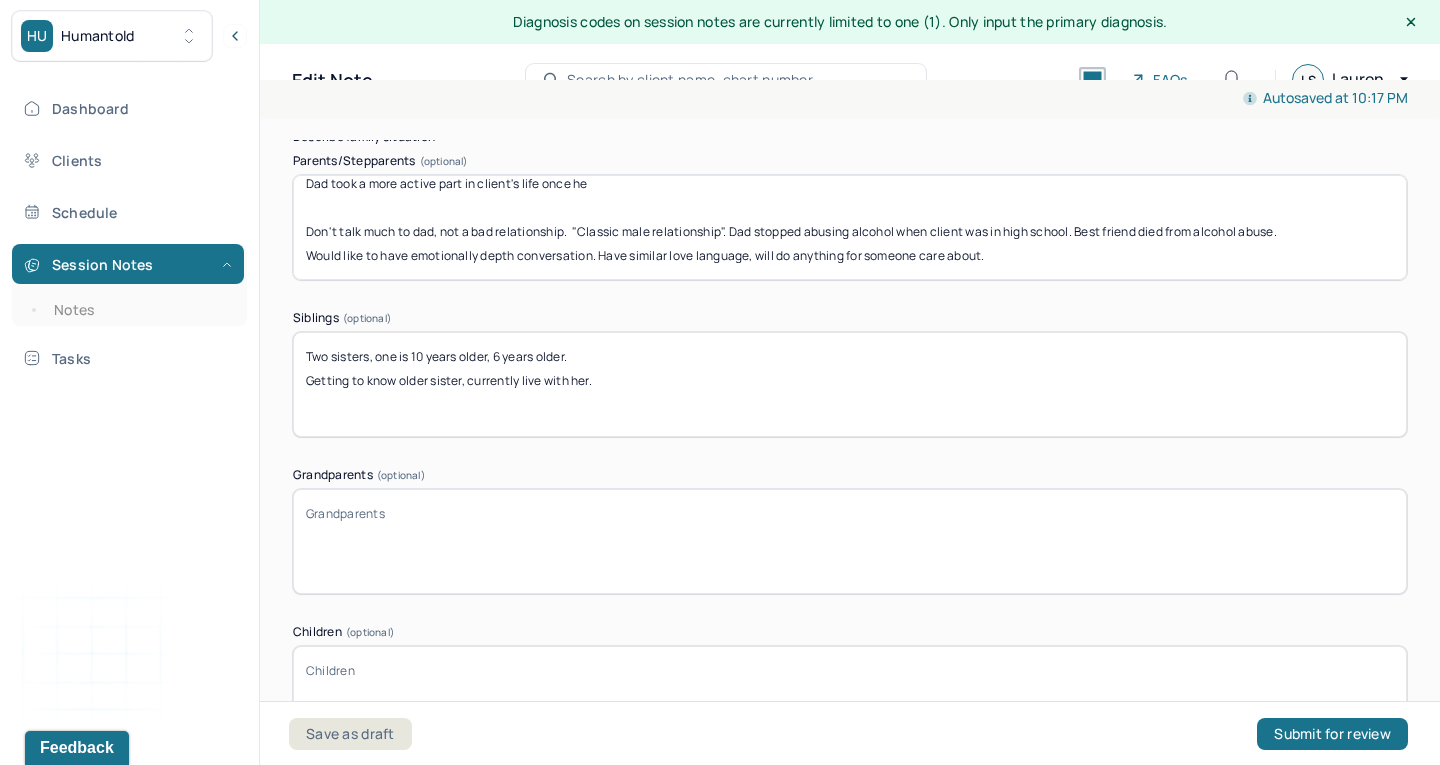 drag, startPoint x: 597, startPoint y: 185, endPoint x: 310, endPoint y: 180, distance: 287.04355 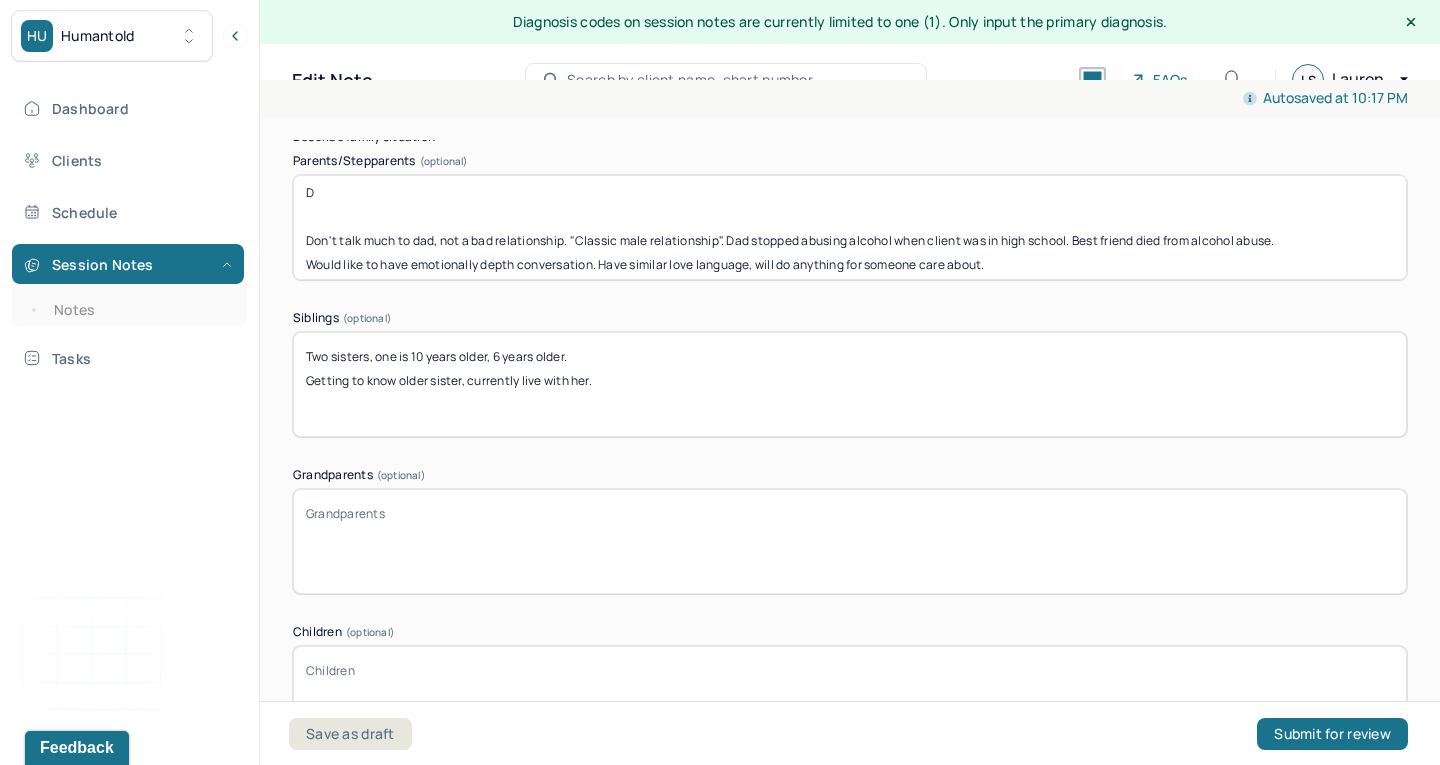 scroll, scrollTop: 36, scrollLeft: 0, axis: vertical 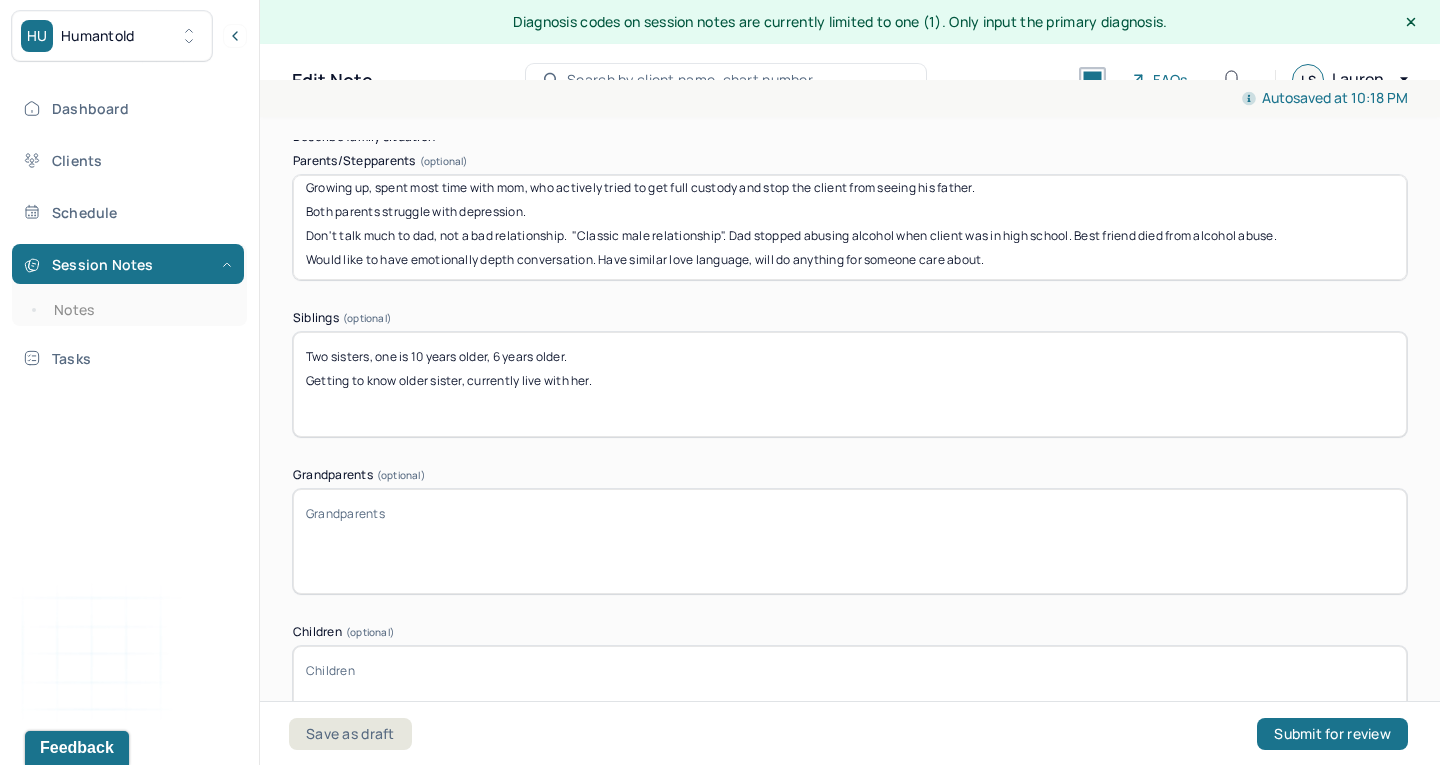 drag, startPoint x: 442, startPoint y: 232, endPoint x: 570, endPoint y: 229, distance: 128.03516 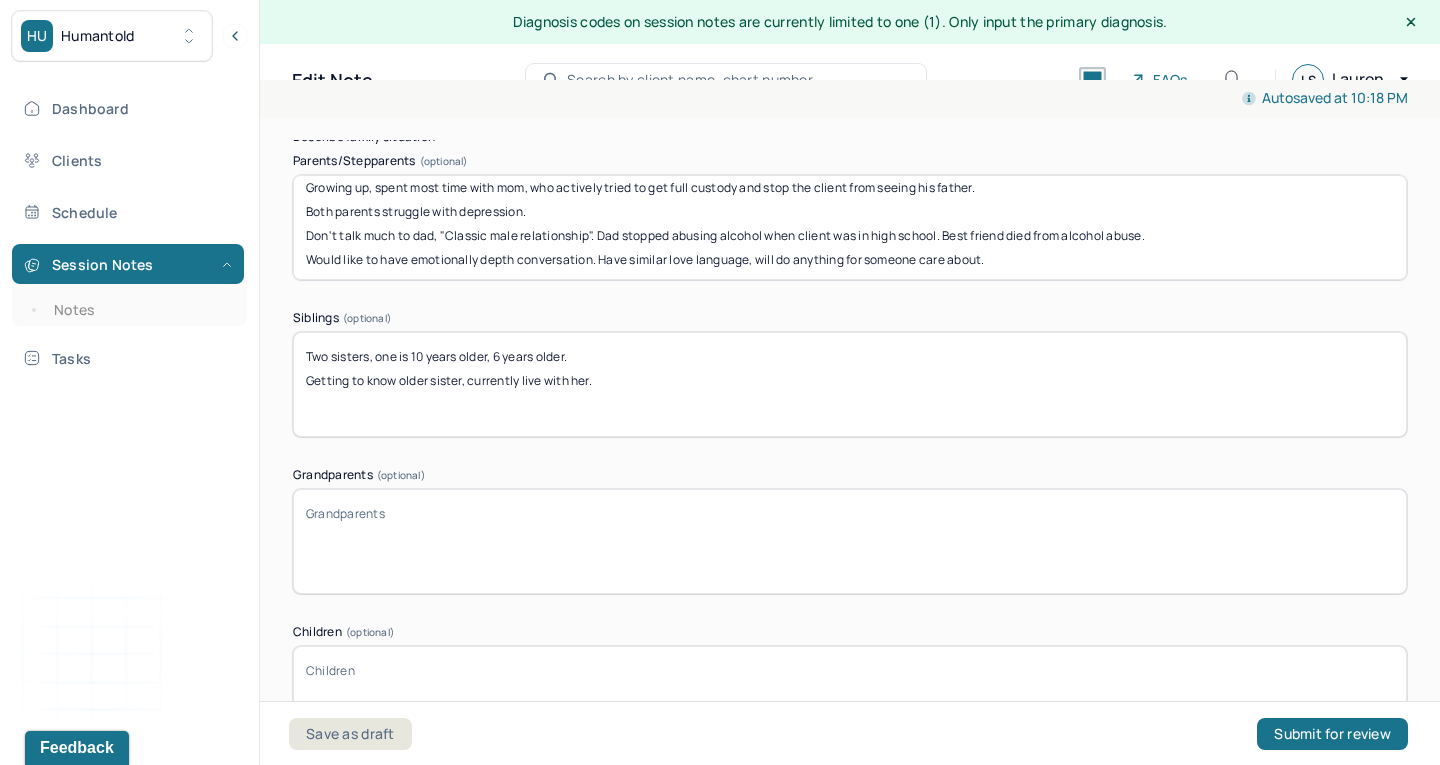 click on "Parents are in late 50s, divorced when client was 10, officially separated when 12. Dad is remarried. Mom is an alcoholic.
Growing up, spent most time with mom, who actively tried to get full custody and stop the client from seeing his father.
Both parents struggle with depression.
Don't talk much to dad, "Classic male relationship". Dad stopped abusing alcohol when client was in high school. Best friend died from alcohol abuse.
Would like to have emotionally depth conversation. Have similar love language, will do anything for someone care about." at bounding box center [850, 227] 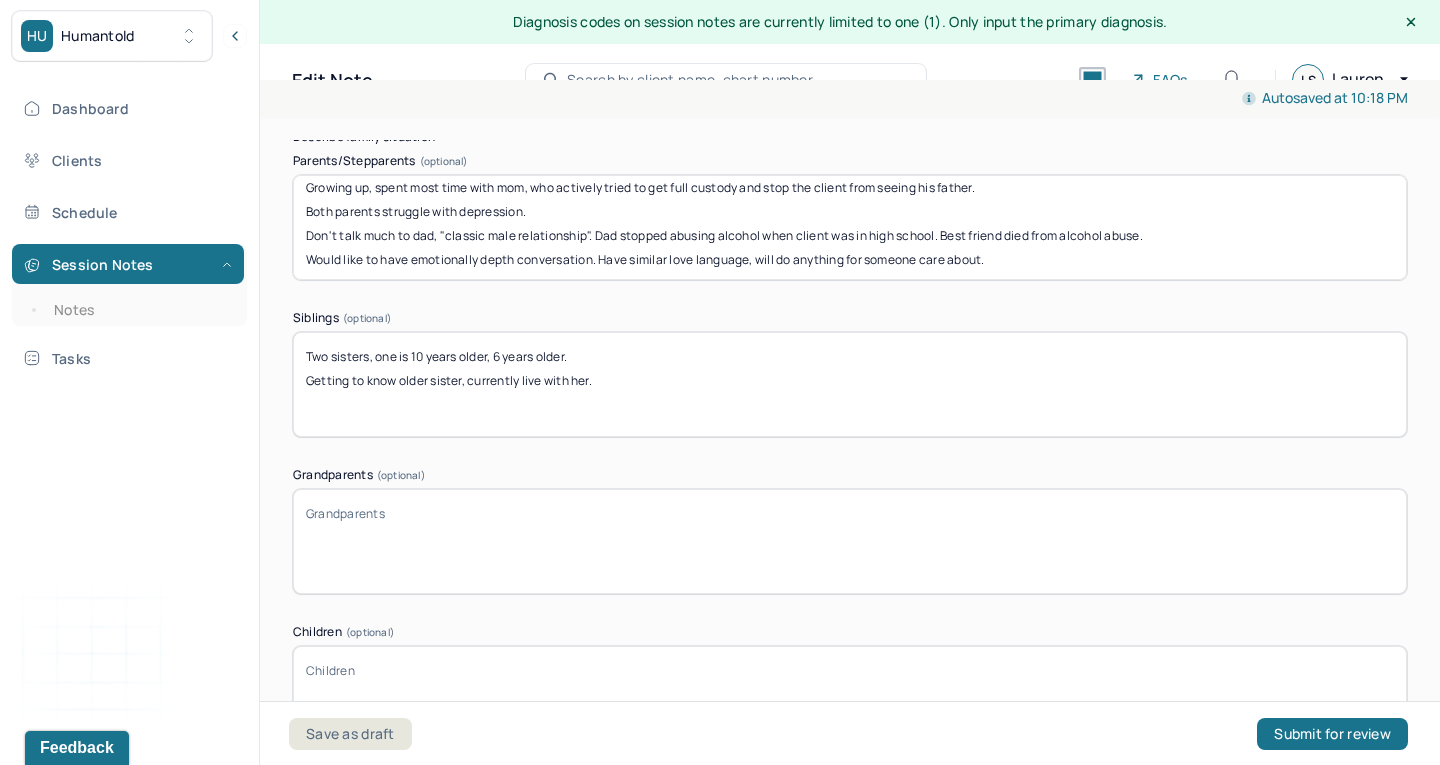 click on "Parents are in late [AGE]s, divorced when client was [AGE], officially separated when [AGE]. Dad is remarried. Mom is an alcoholic.
Growing up, spent most time with mom, who actively tried to get full custody and stop the client from seeing his father.
Both parents struggle with depression.
Don't talk much to dad, "classic male relationship". Dad stopped abusing alcohol when client was in high school. Best friend died from alcohol abuse.
Would like to have emotionally depth conversation. Have similar love language, will do anything for someone care about." at bounding box center [850, 227] 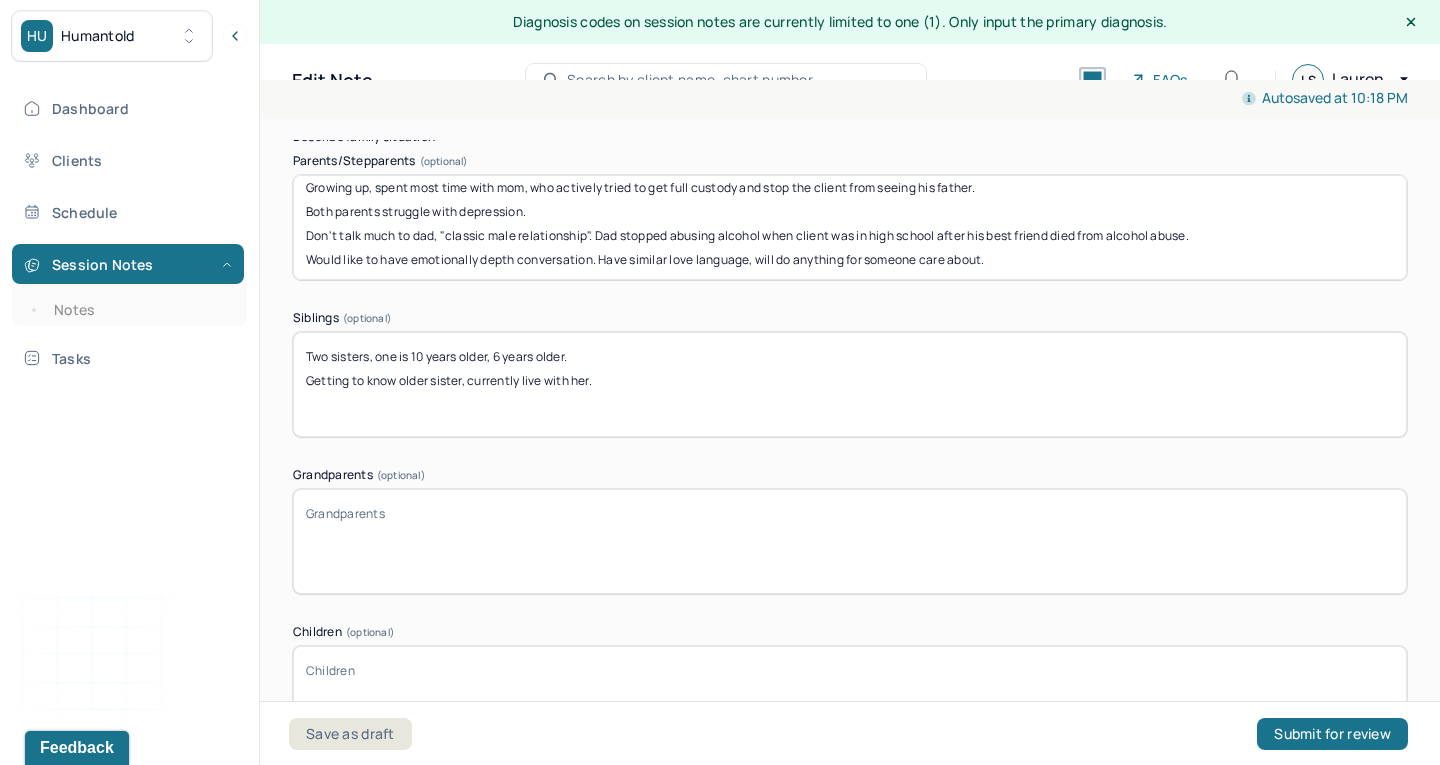 click on "Parents are in late 50s, divorced when client was 10, officially separated when 12. Dad is remarried. Mom is an alcoholic.
Growing up, spent most time with mom, who actively tried to get full custody and stop the client from seeing his father.
Both parents struggle with depression.
Don't talk much to dad, "classic male relationship". Dad stopped abusing alcohol when client was in high school after his best friend died from alcohol abuse.
Would like to have emotionally depth conversation. Have similar love language, will do anything for someone care about." at bounding box center (850, 227) 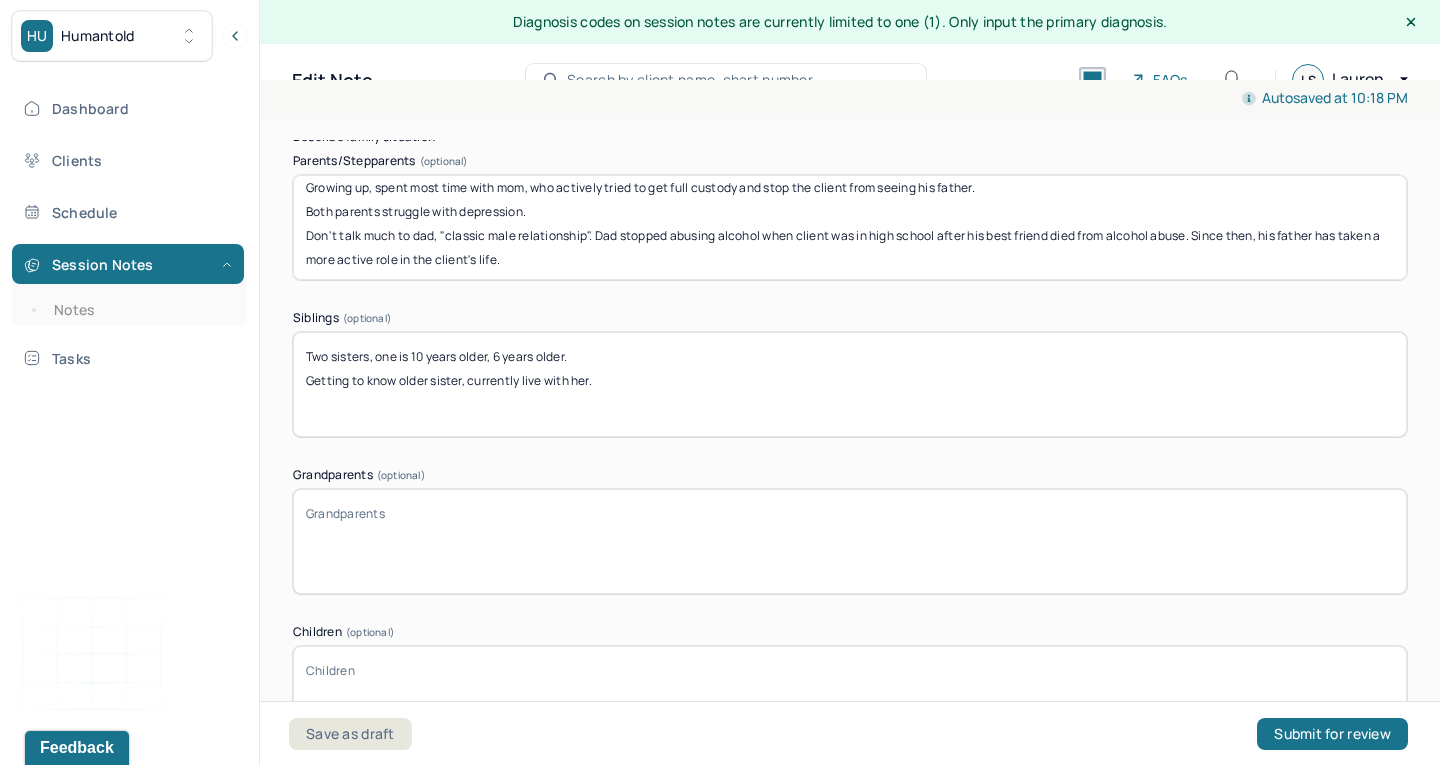 scroll, scrollTop: 64, scrollLeft: 0, axis: vertical 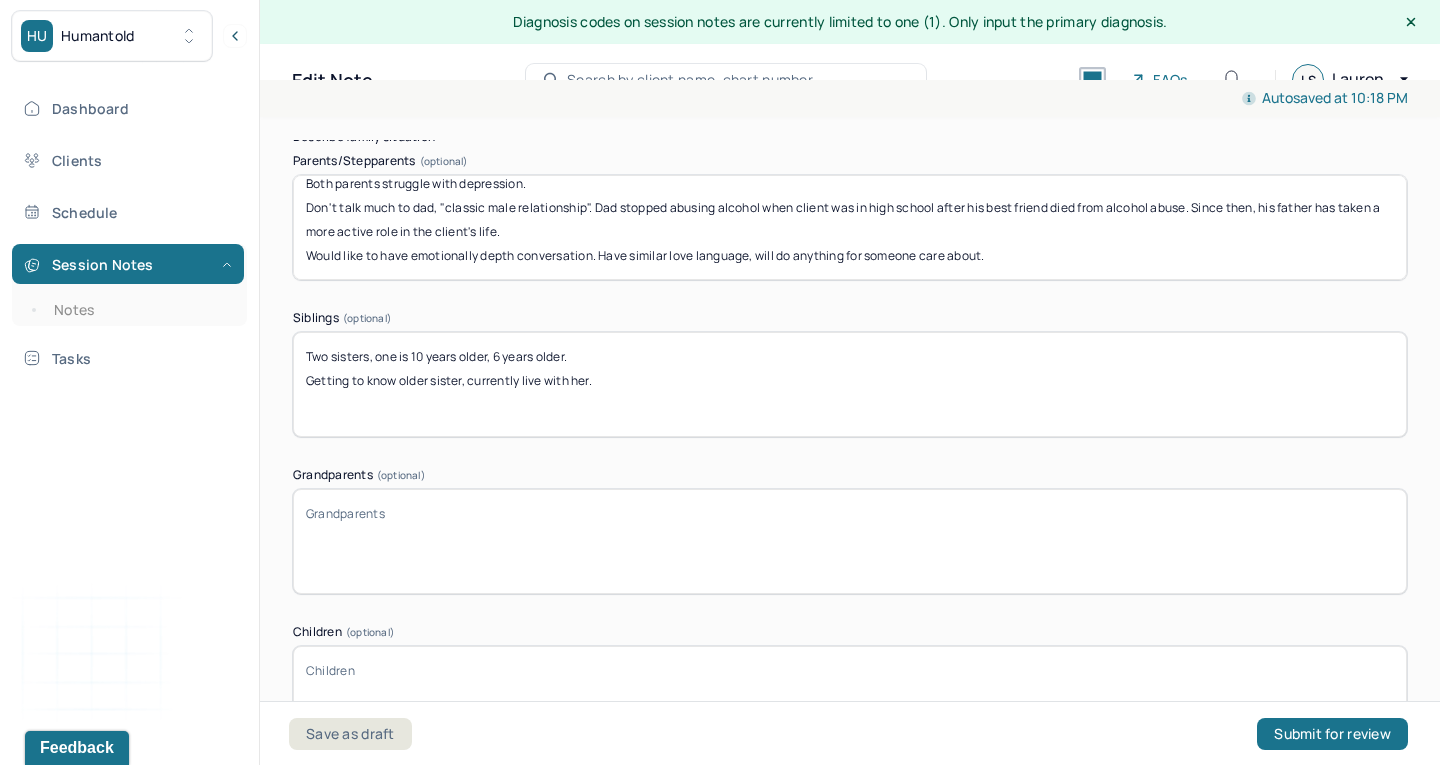 click on "Parents are in late 50s, divorced when client was [AGE], officially separated when [AGE]. Dad is remarried. Mom is an alcoholic.
Growing up, spent most time with mom, who actively tried to get full custody and stop the client from seeing his father.
Both parents struggle with depression.
Don't talk much to dad, "classic male relationship". Dad stopped abusing alcohol when client was in high school after his best friend died from alcohol abuse. Since then, his father has taken a more active role in the client's life.
Would like to have emotionally depth conversation. Have similar love language, will do anything for someone care about." at bounding box center [850, 227] 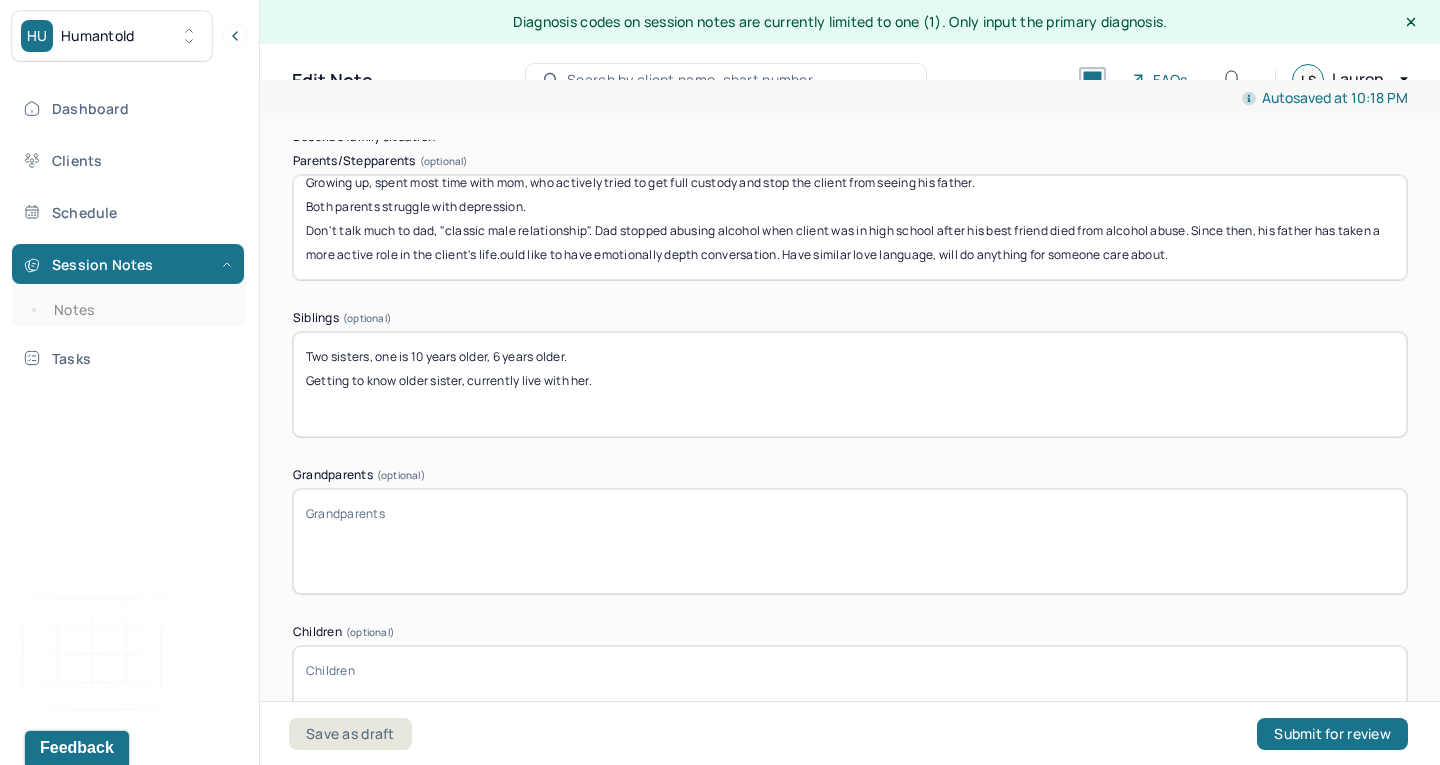 scroll, scrollTop: 40, scrollLeft: 0, axis: vertical 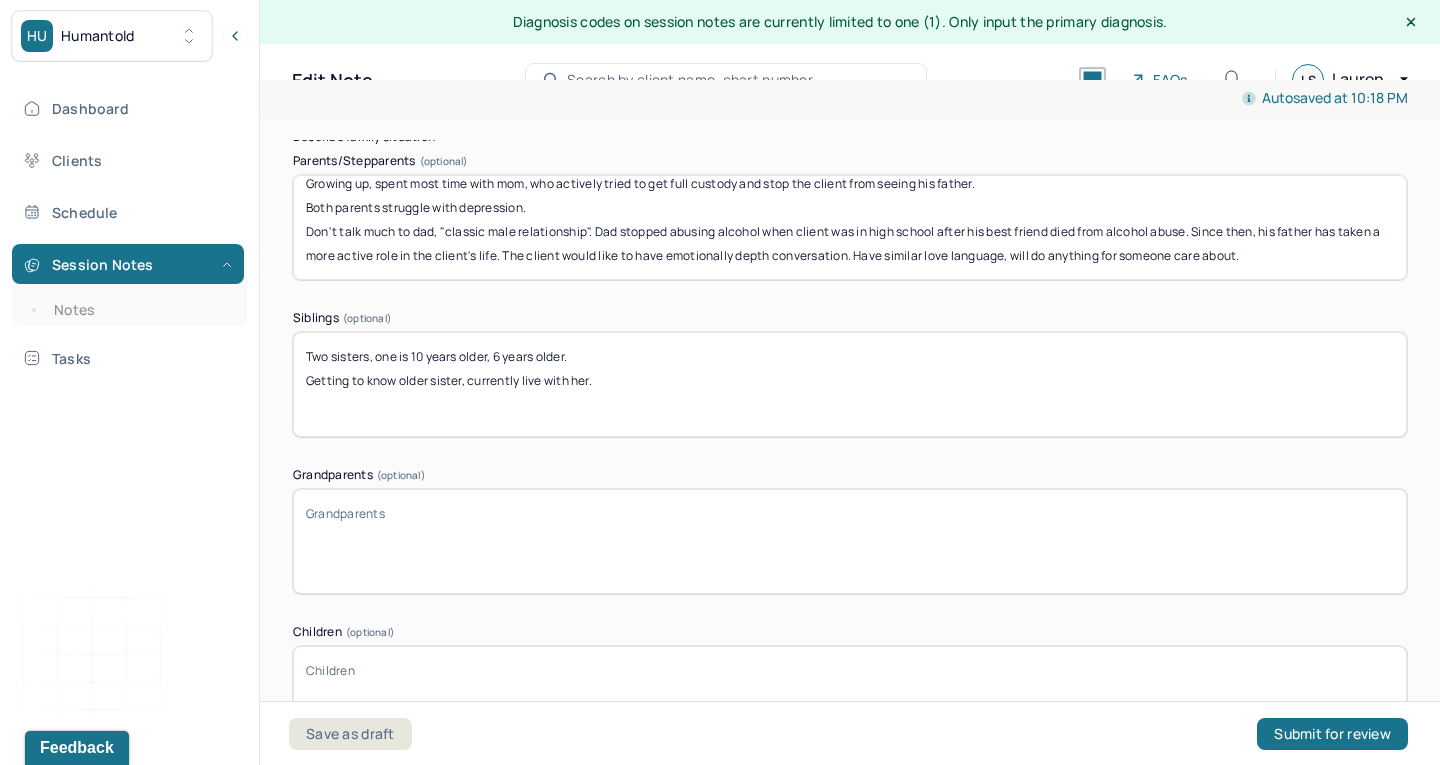 click on "Parents are in late 50s, divorced when client was 10, officially separated when 12. Dad is remarried. Mom is an alcoholic.
Growing up, spent most time with mom, who actively tried to get full custody and stop the client from seeing his father.
Both parents struggle with depression.
Don't talk much to dad, "classic male relationship". Dad stopped abusing alcohol when client was in high school after his best friend died from alcohol abuse. Since then, his father has taken a more active role in the client's life. The client would like to have emotionally depth conversation. Have similar love language, will do anything for someone care about." at bounding box center [850, 227] 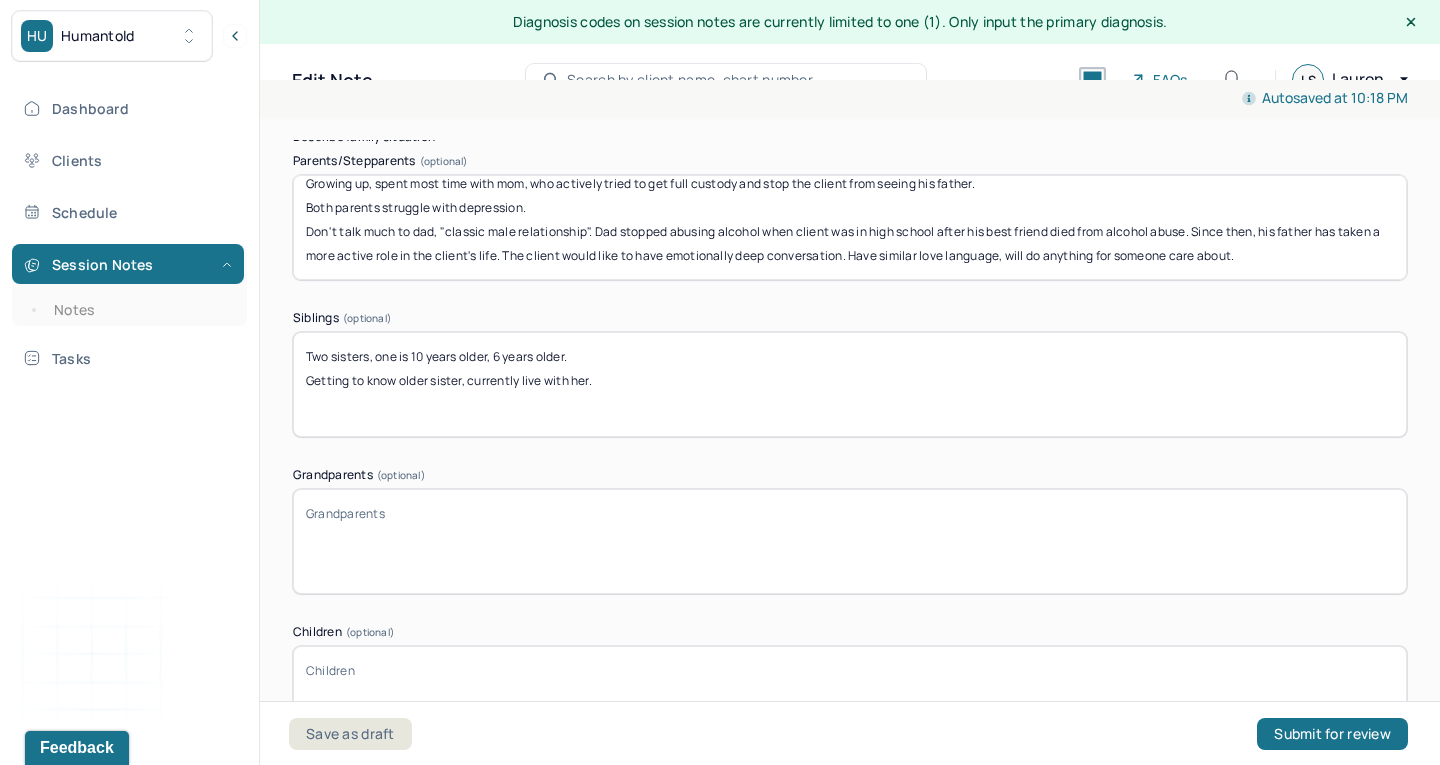 click on "Parents are in late 50s, divorced when client was 10, officially separated when 12. Dad is remarried. Mom is an alcoholic.
Growing up, spent most time with mom, who actively tried to get full custody and stop the client from seeing his father.
Both parents struggle with depression.
Don't talk much to dad, "classic male relationship". Dad stopped abusing alcohol when client was in high school after his best friend died from alcohol abuse. Since then, his father has taken a more active role in the client's life. The client would like to have emotionally depth conversation. Have similar love language, will do anything for someone care about." at bounding box center (850, 227) 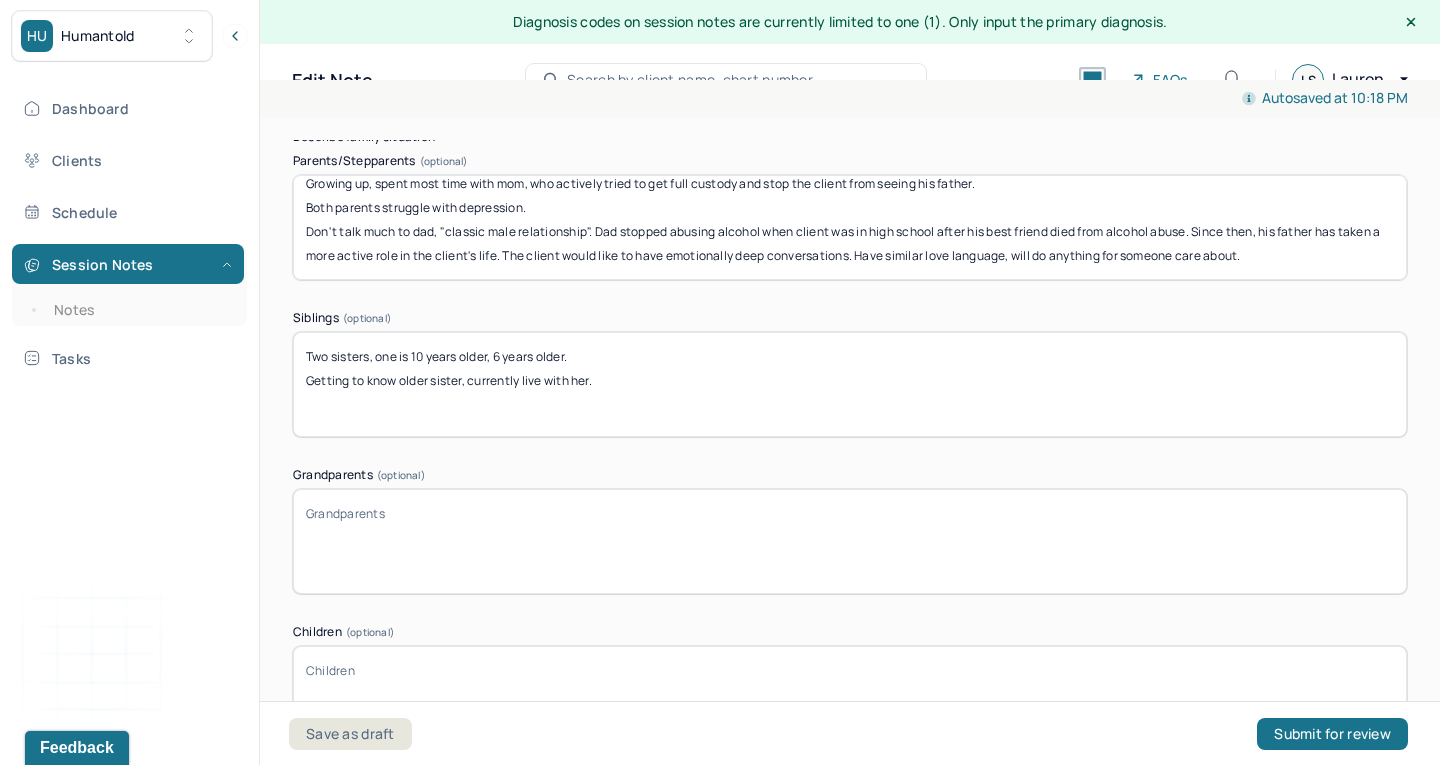 drag, startPoint x: 854, startPoint y: 250, endPoint x: 1275, endPoint y: 244, distance: 421.04276 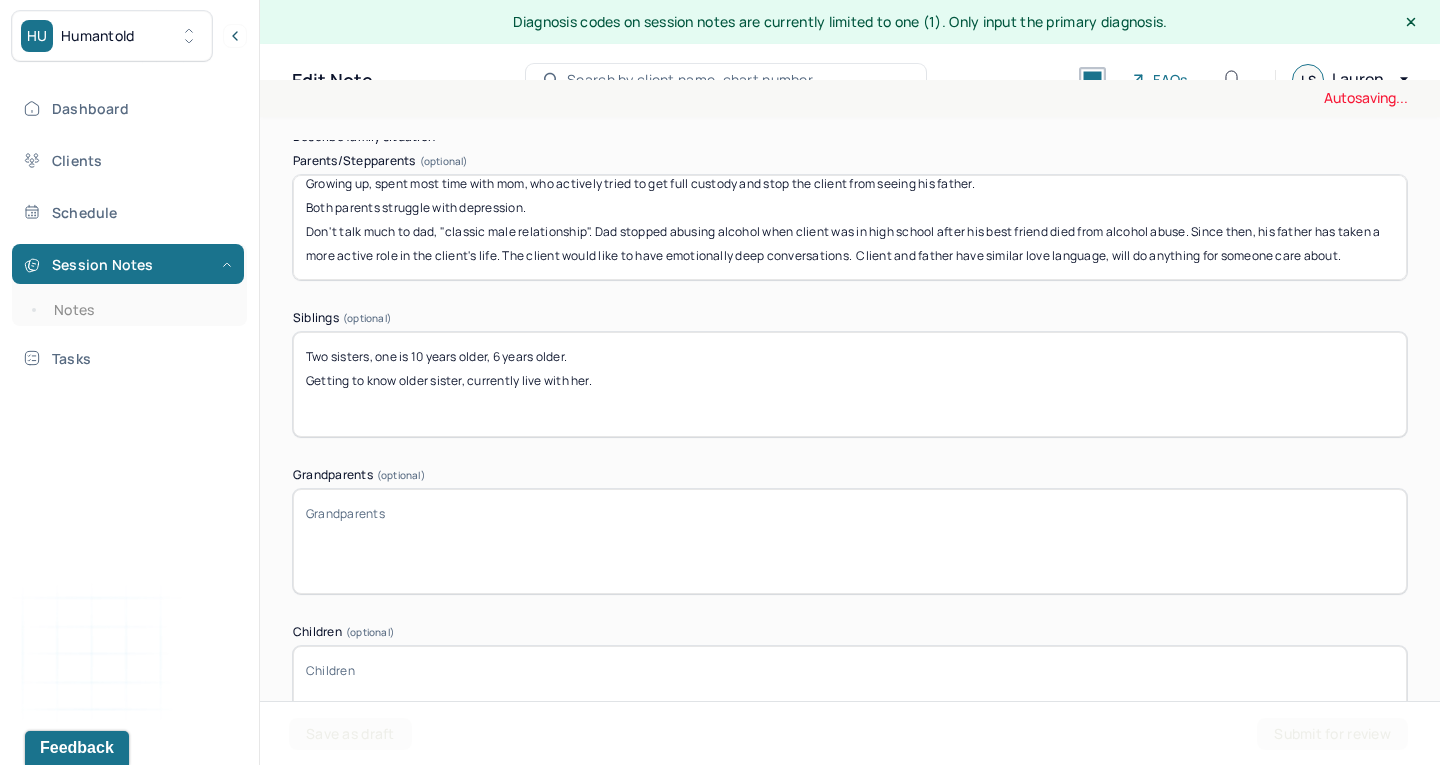 click on "Parents are in late [AGE]s, divorced when client was [AGE], officially separated when [AGE]. Dad is remarried. Mom is an alcoholic.
Growing up, spent most time with mom, who actively tried to get full custody and stop the client from seeing his father.
Both parents struggle with depression.
Don't talk much to dad, "classic male relationship". Dad stopped abusing alcohol when client was in high school after his best friend died from alcohol abuse. Since then, his father has taken a more active role in the client's life. The client would like to have emotionally deep conversations. Have similar love language, will do anything for someone care about." at bounding box center [850, 227] 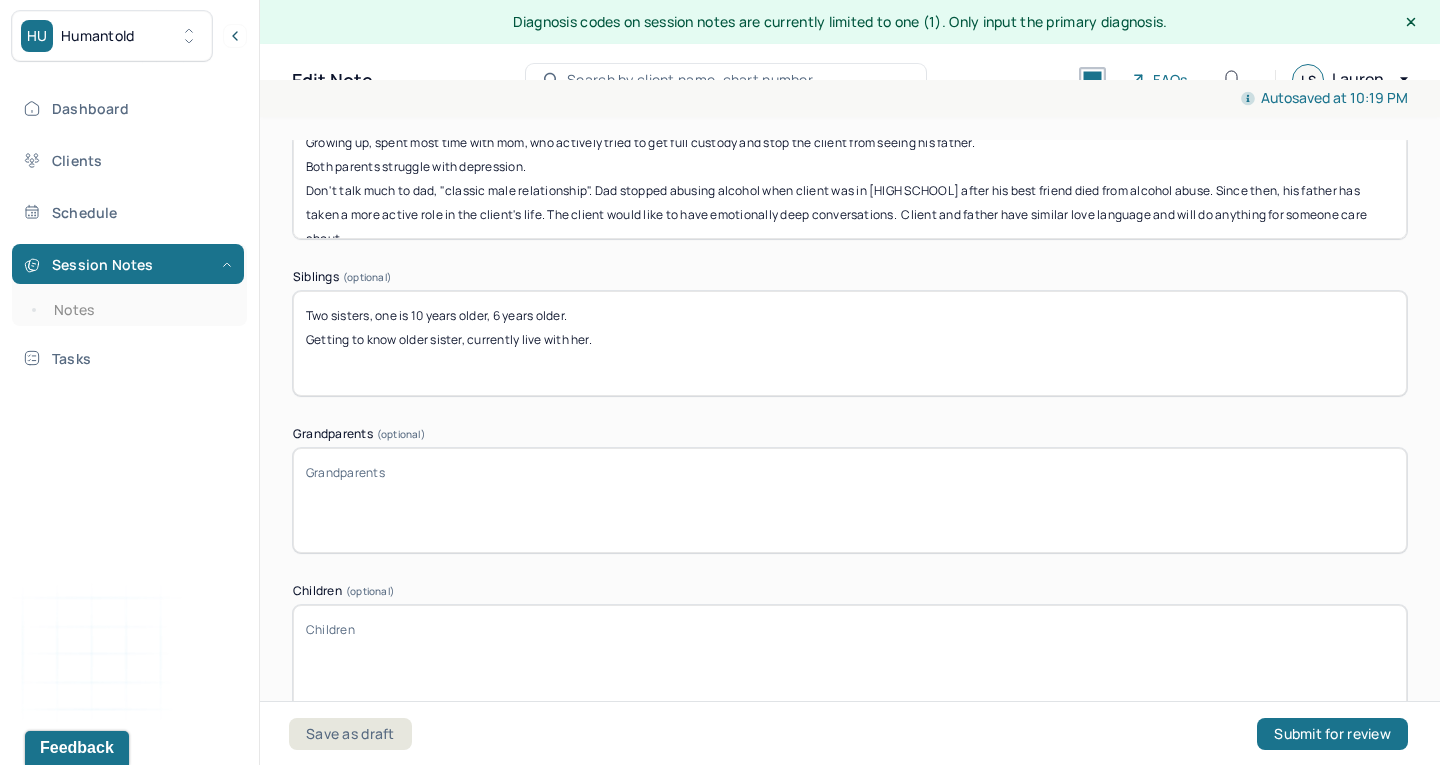 scroll, scrollTop: 4137, scrollLeft: 0, axis: vertical 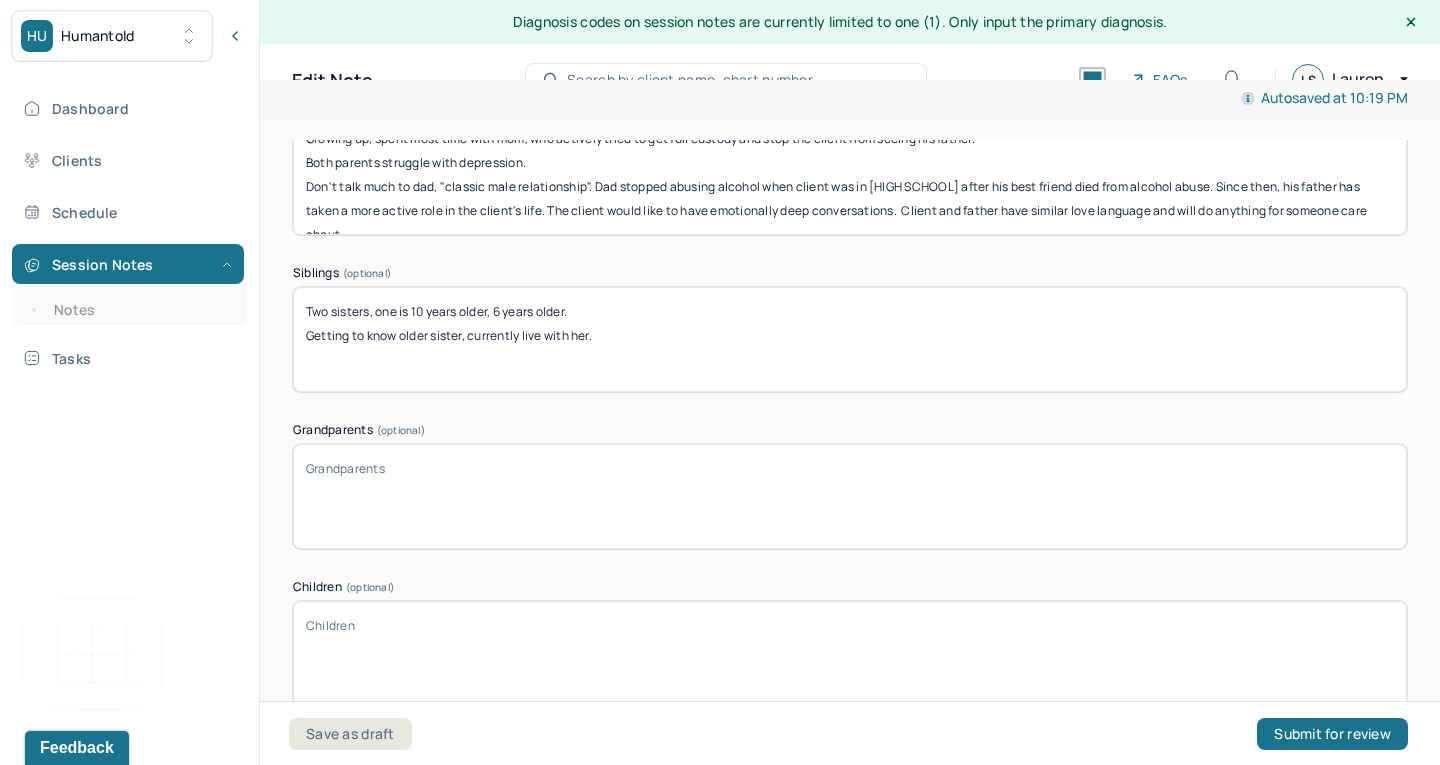 click on "Parents are in late [AGE]s, divorced when client was [AGE], officially separated when [AGE]. Dad is remarried. Mom is an alcoholic.
Growing up, spent most time with mom, who actively tried to get full custody and stop the client from seeing his father.
Both parents struggle with depression.
Don't talk much to dad, "classic male relationship". Dad stopped abusing alcohol when client was in [HIGH SCHOOL] after his best friend died from alcohol abuse. Since then, his father has taken a more active role in the client's life. The client would like to have emotionally deep conversations.  Client and father have similar love language and will do anything for someone care about." at bounding box center [850, 182] 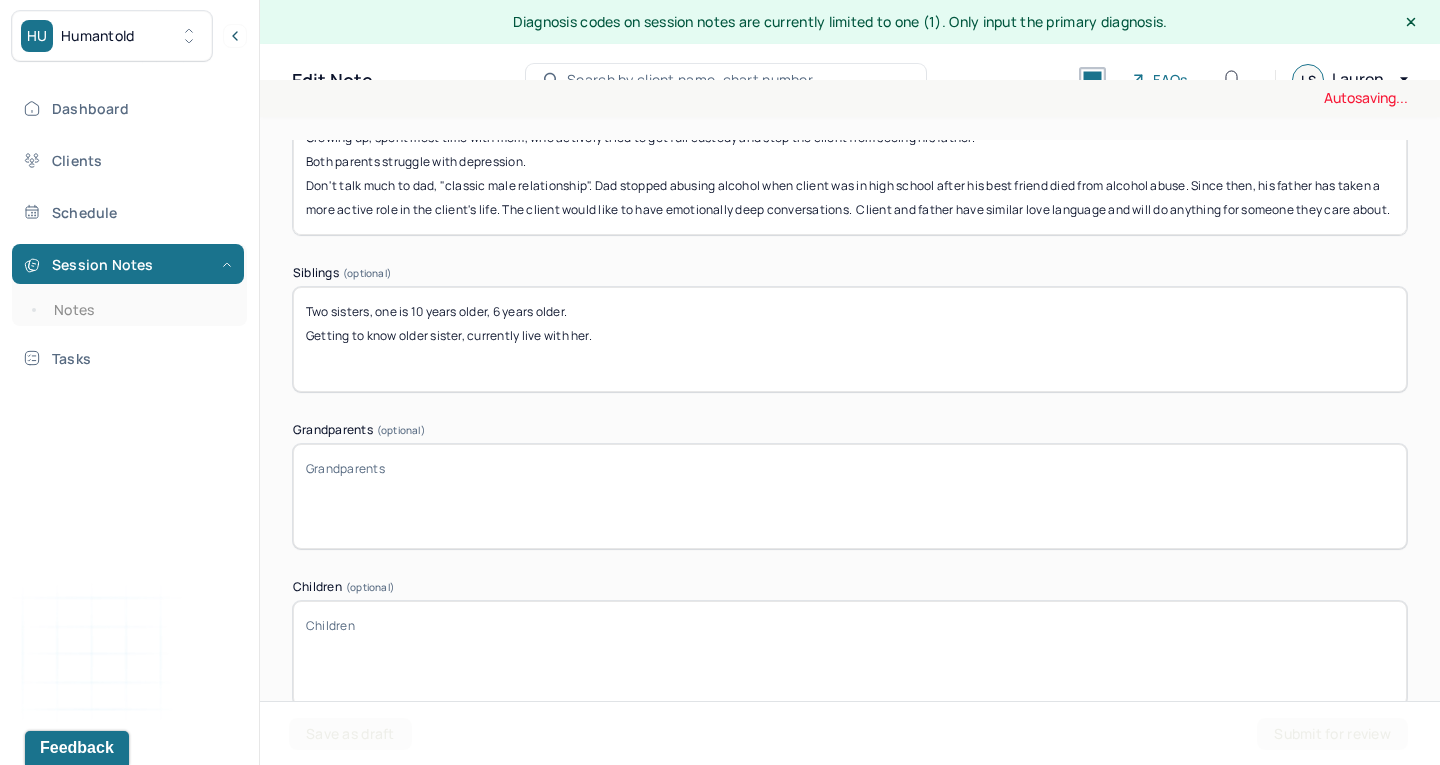 scroll, scrollTop: 64, scrollLeft: 0, axis: vertical 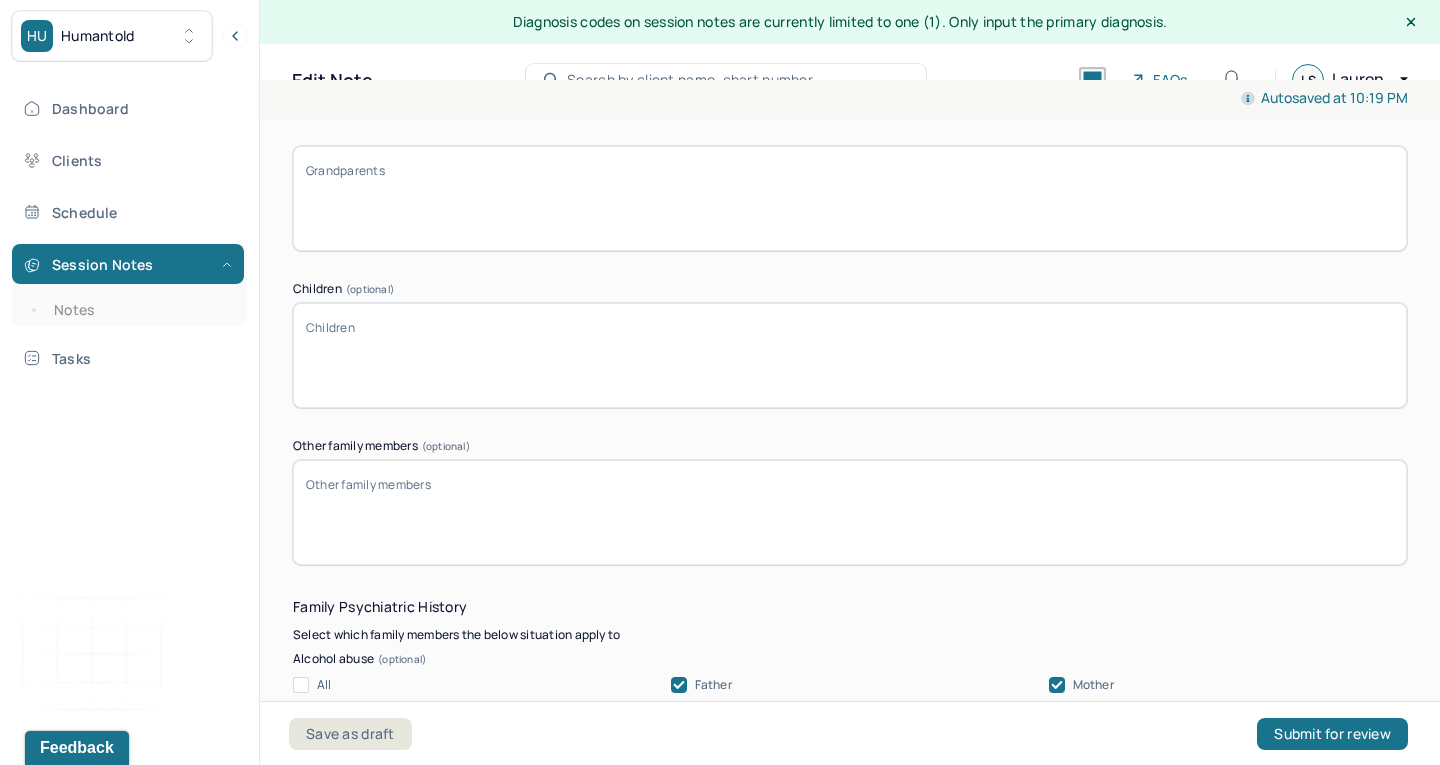 type on "Parents are in late 50s, divorced when client was 10, officially separated when 12. Dad is remarried. Mom is an alcoholic.
Growing up, spent most time with mom, who actively tried to get full custody and stop the client from seeing his father.
Both parents struggle with depression.
Don't talk much to dad, "classic male relationship". Dad stopped abusing alcohol when client was in high school after his best friend died from alcohol abuse. Since then, his father has taken a more active role in the client's life. The client would like to have emotionally deep conversations.  Client and father have similar love language and will do anything for someone they care about." 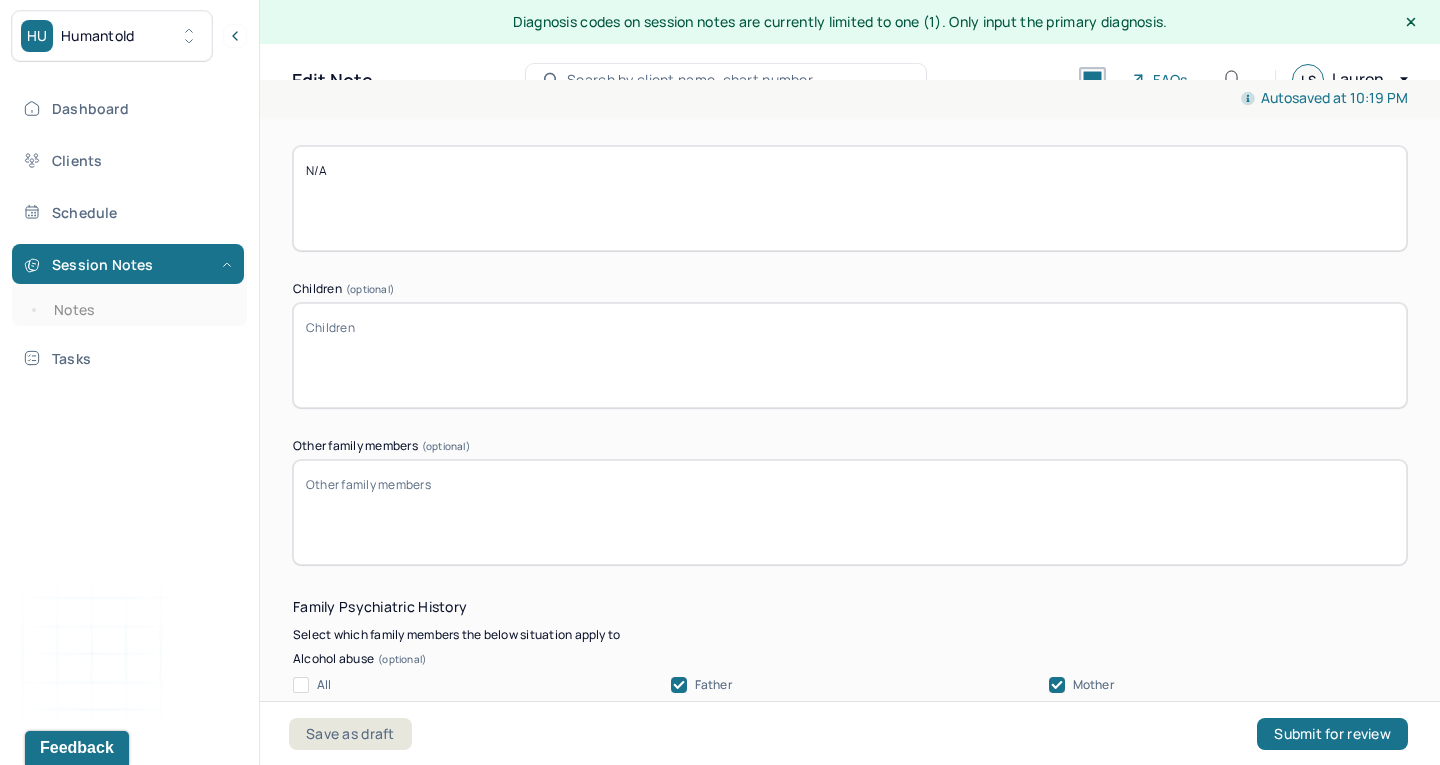 type on "N/A" 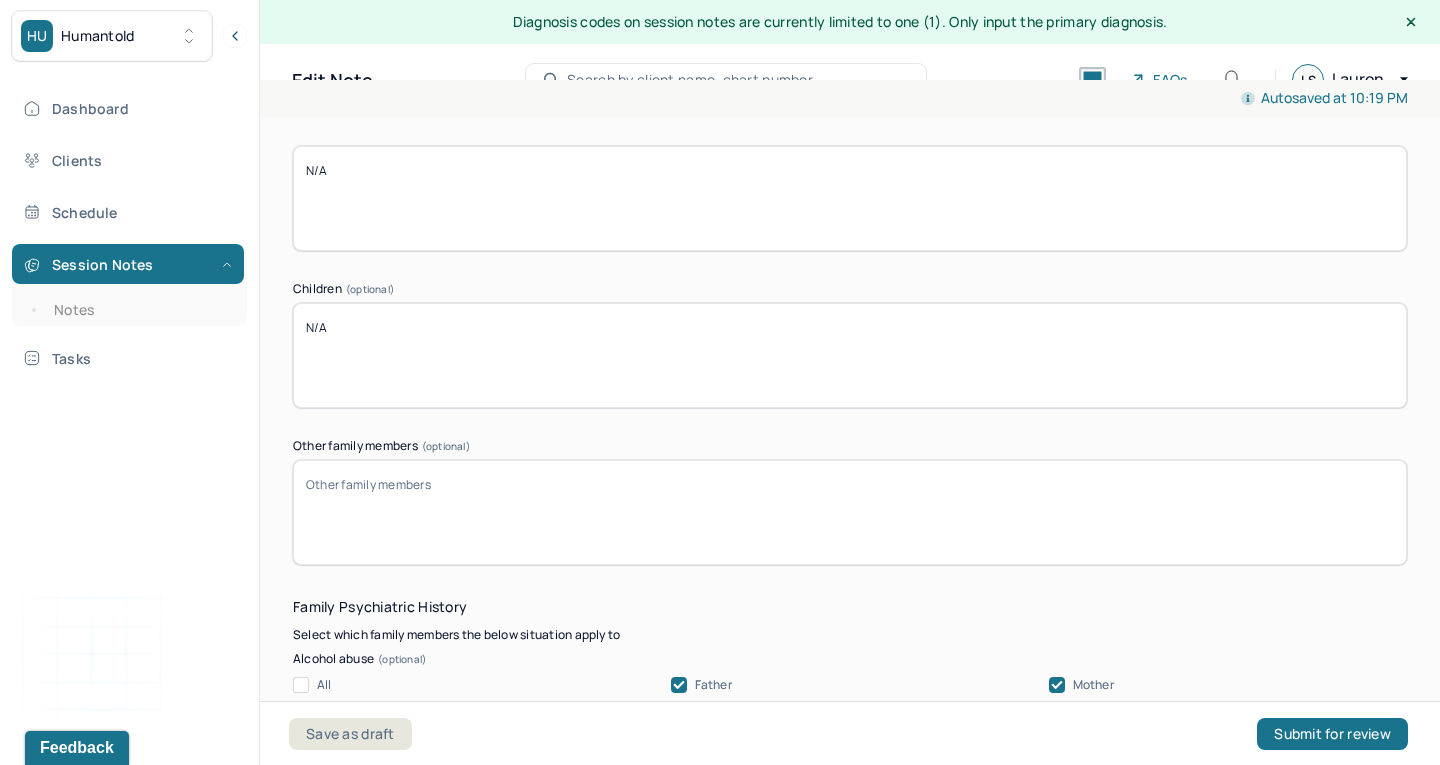 type on "N/A" 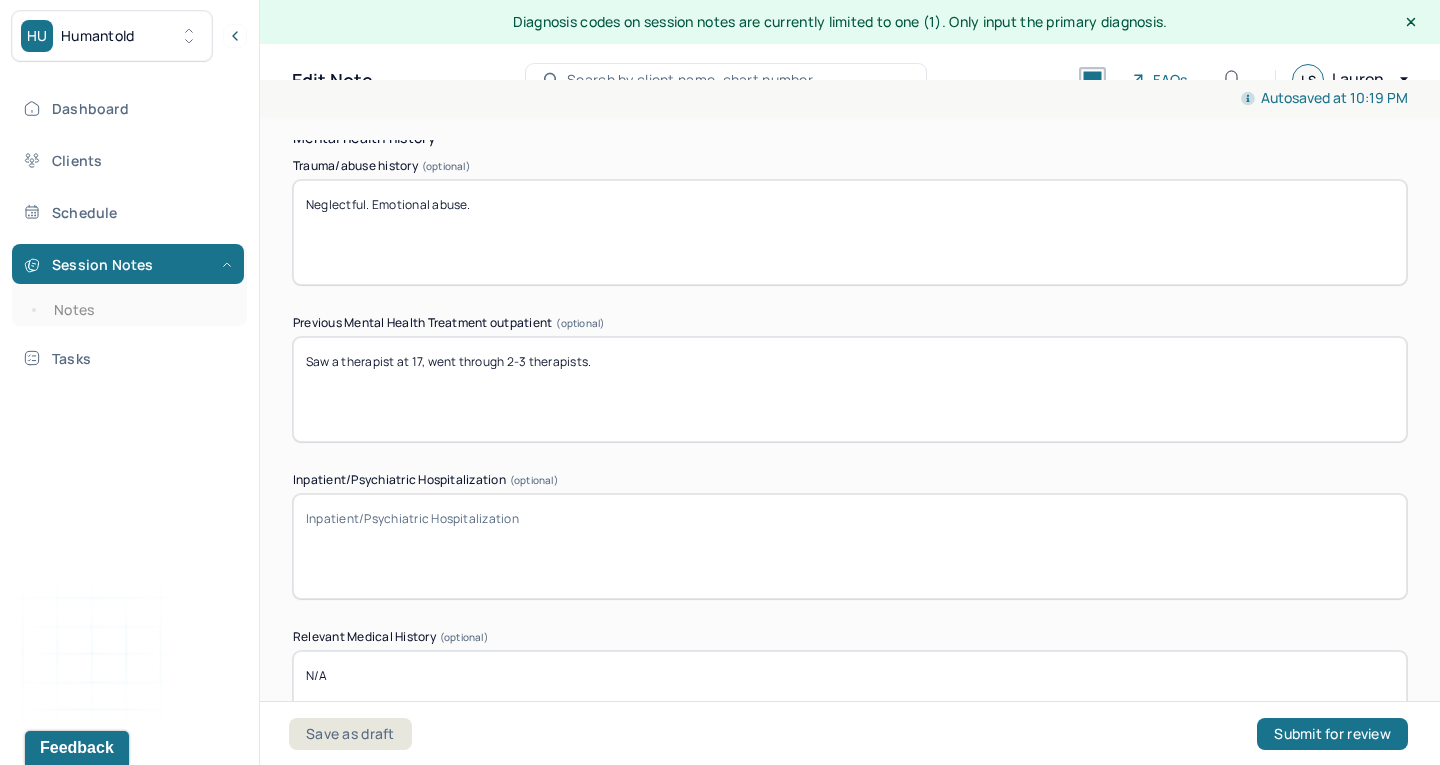 scroll, scrollTop: 6072, scrollLeft: 0, axis: vertical 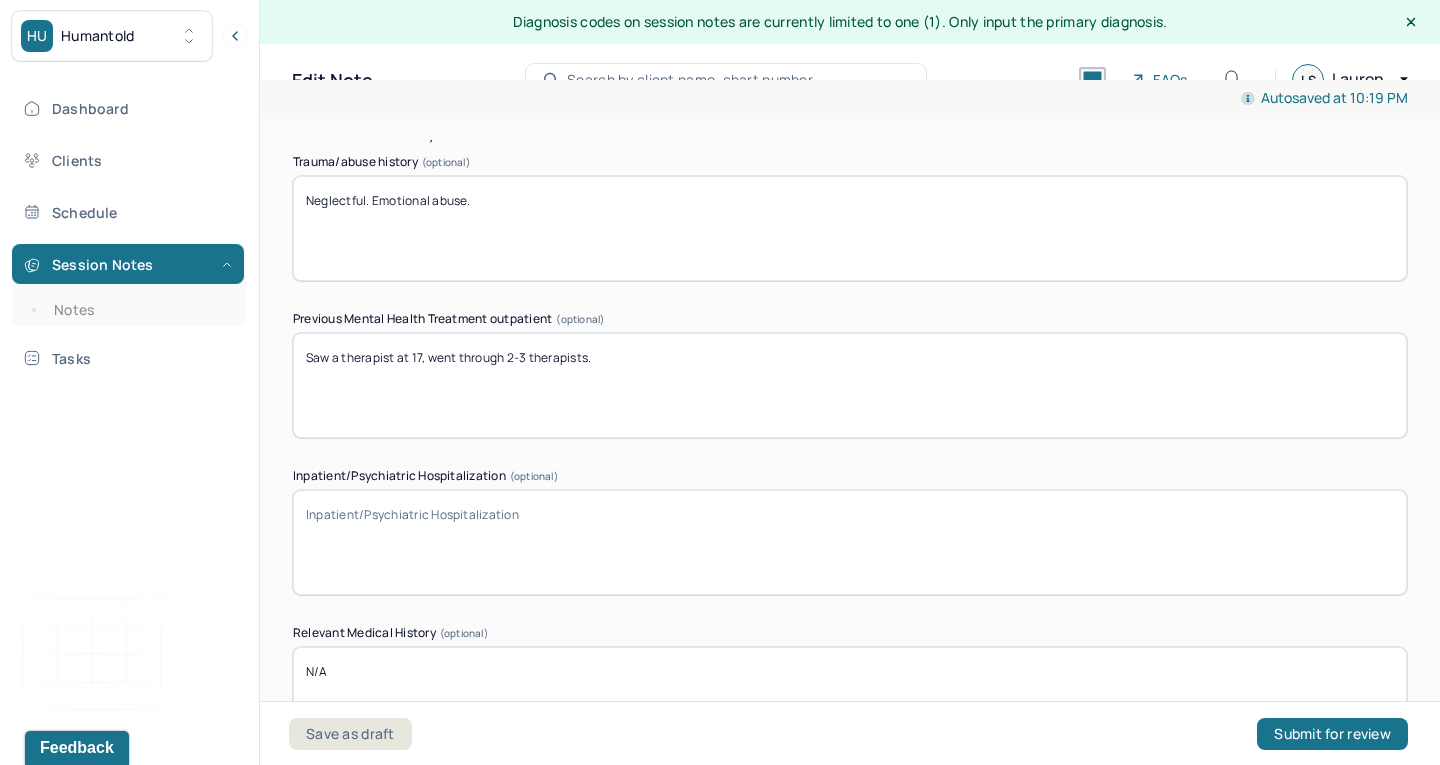 type on "N/A" 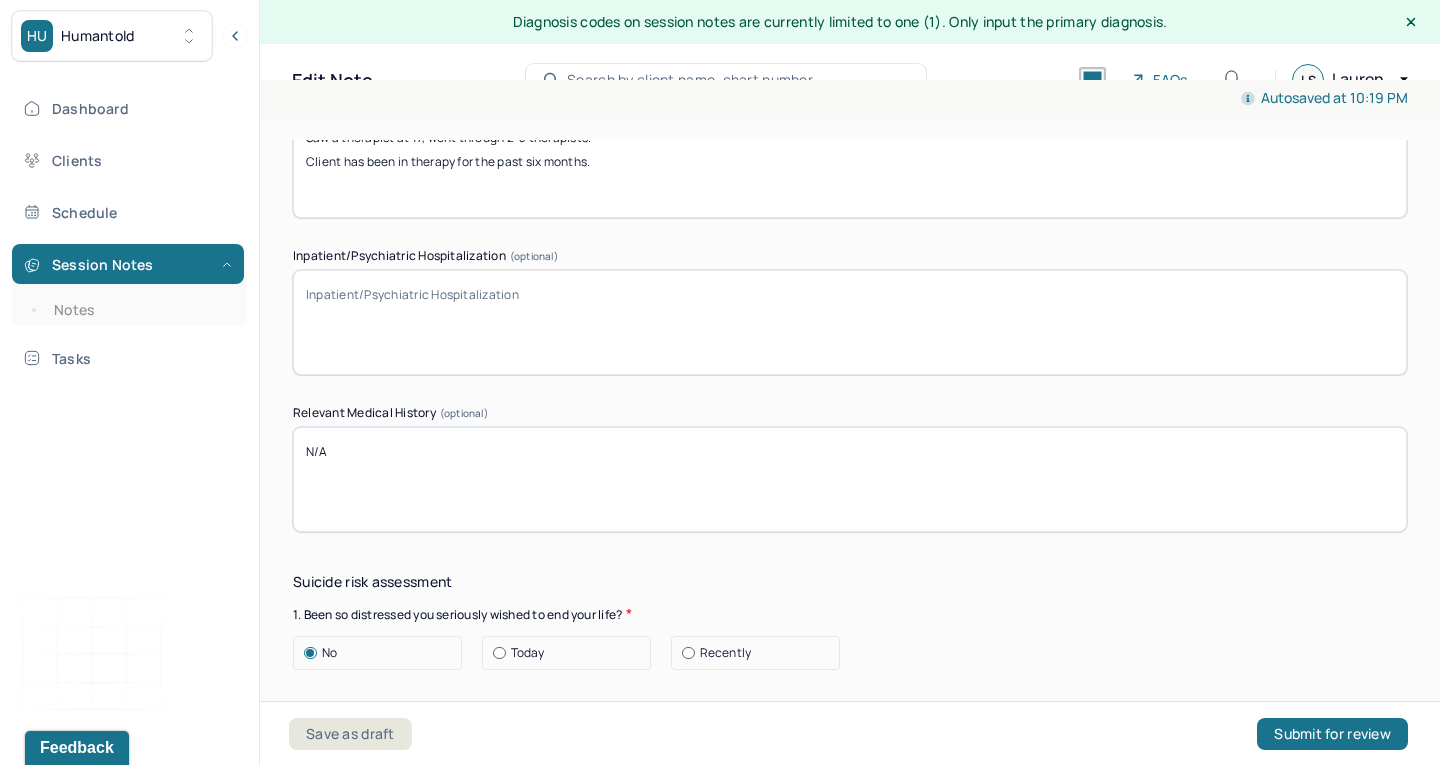 scroll, scrollTop: 6314, scrollLeft: 0, axis: vertical 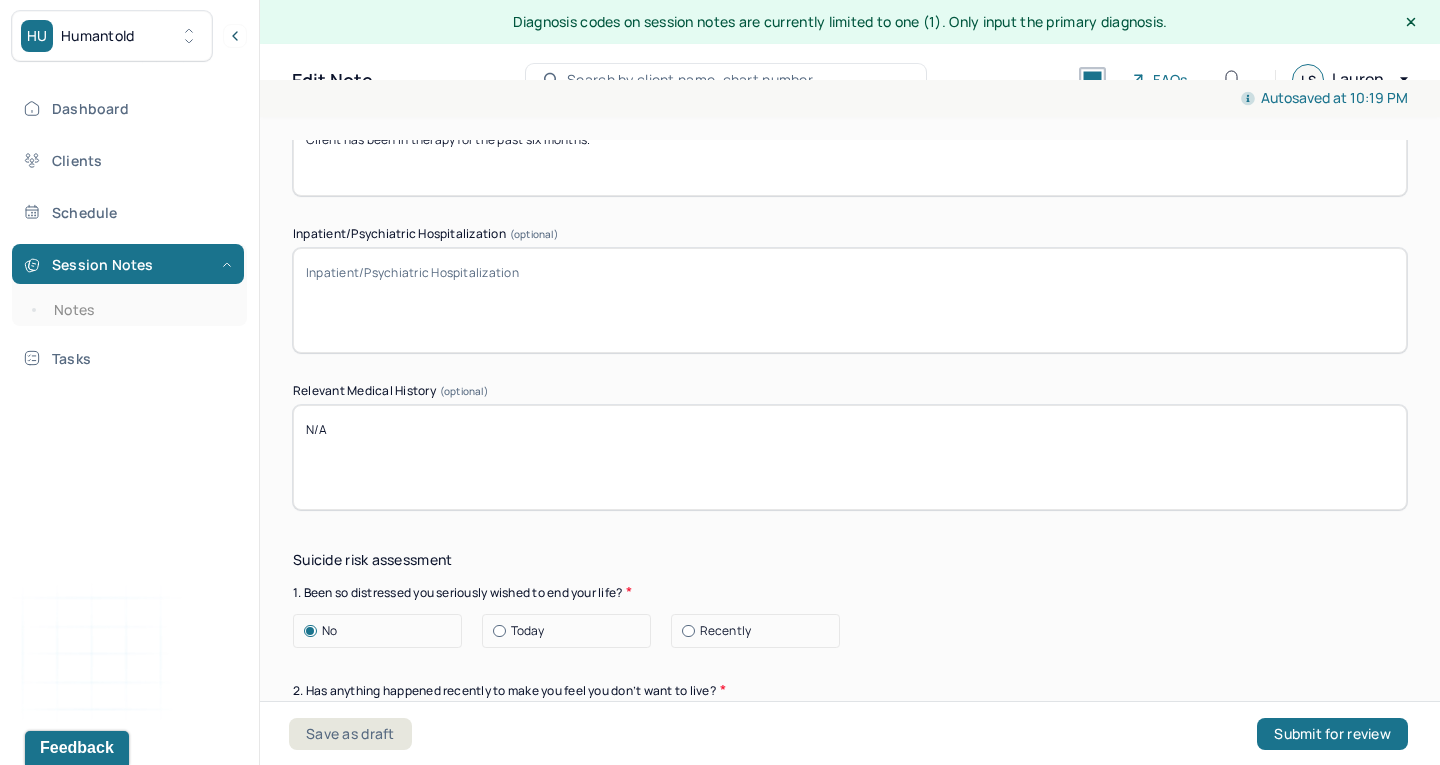 type on "Saw a therapist at 17, went through 2-3 therapists.
Client has been in therapy for the past six months." 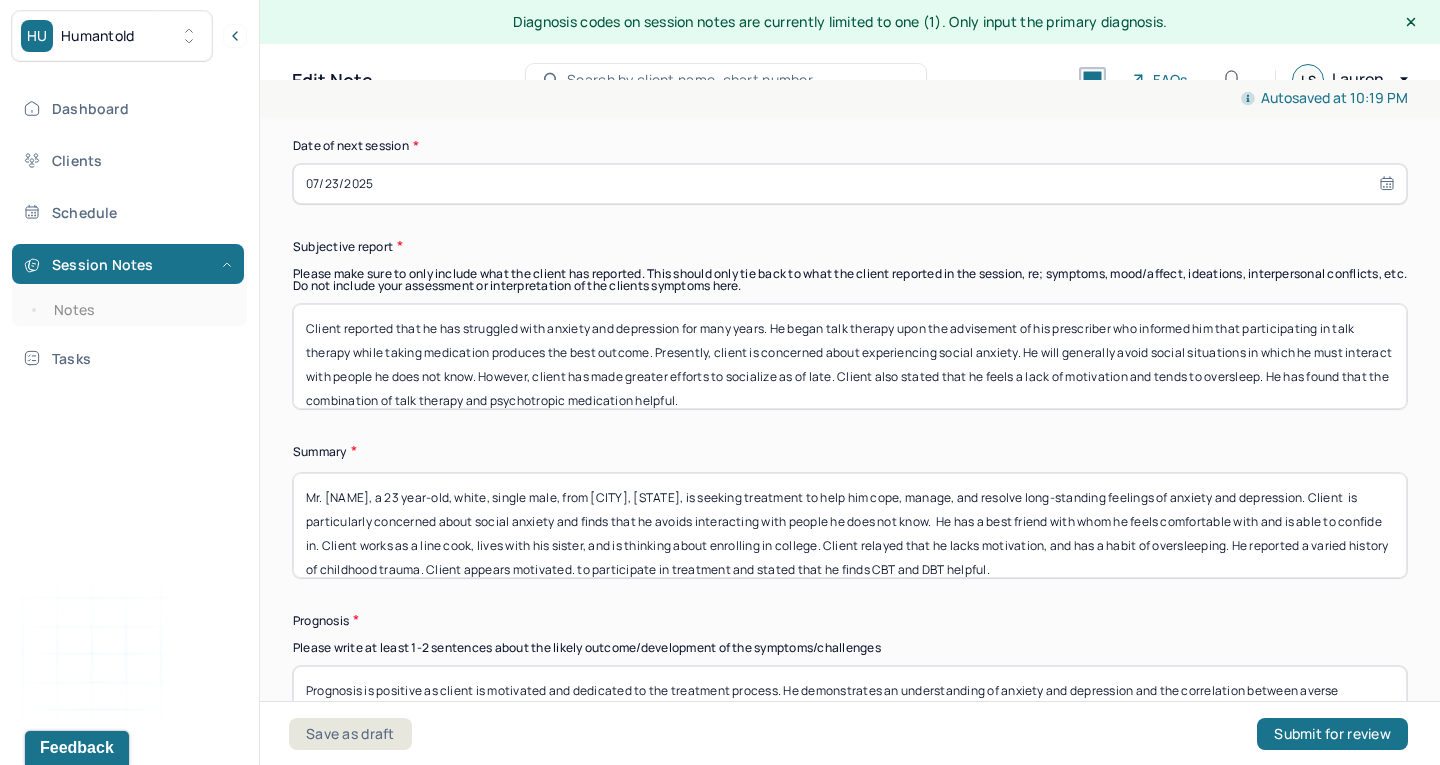 scroll, scrollTop: 10639, scrollLeft: 0, axis: vertical 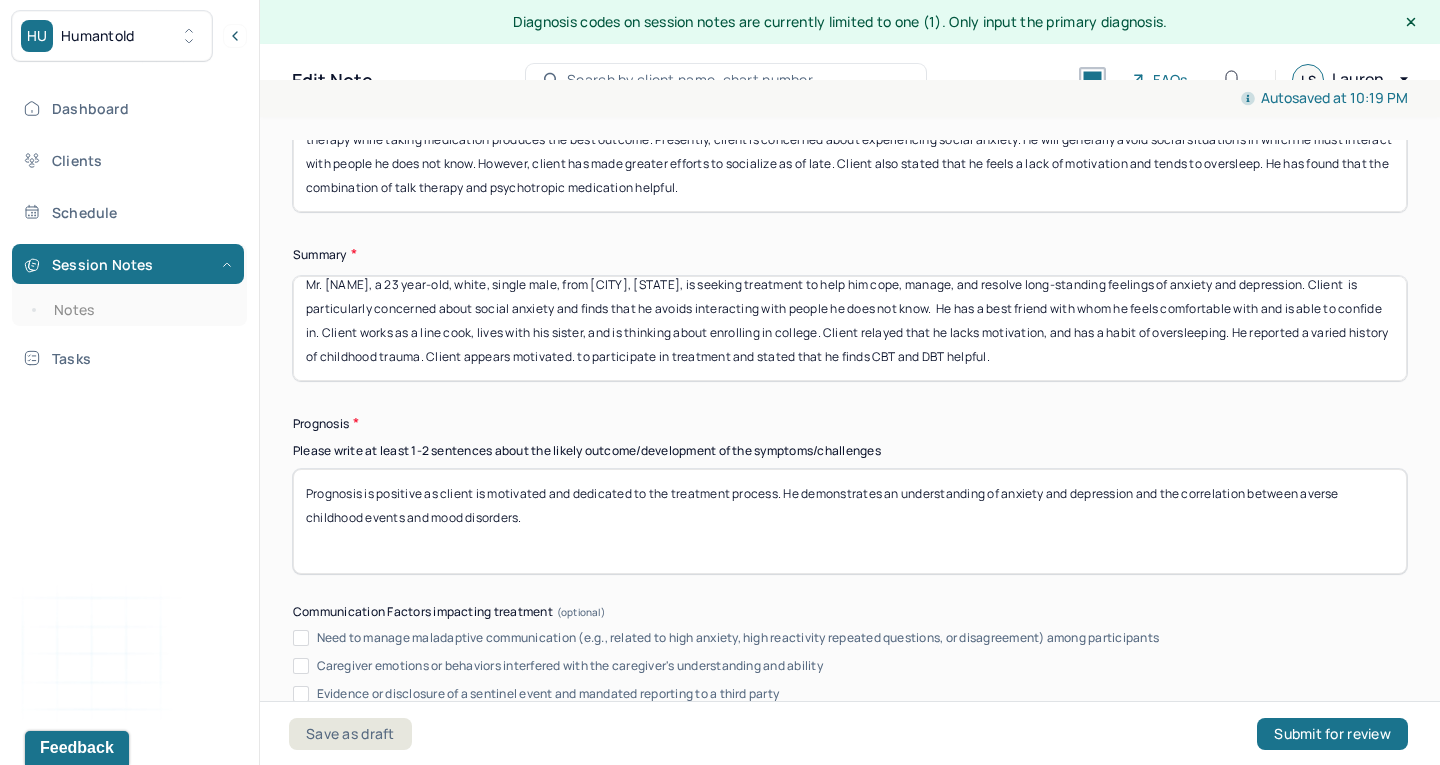 type on "N/A" 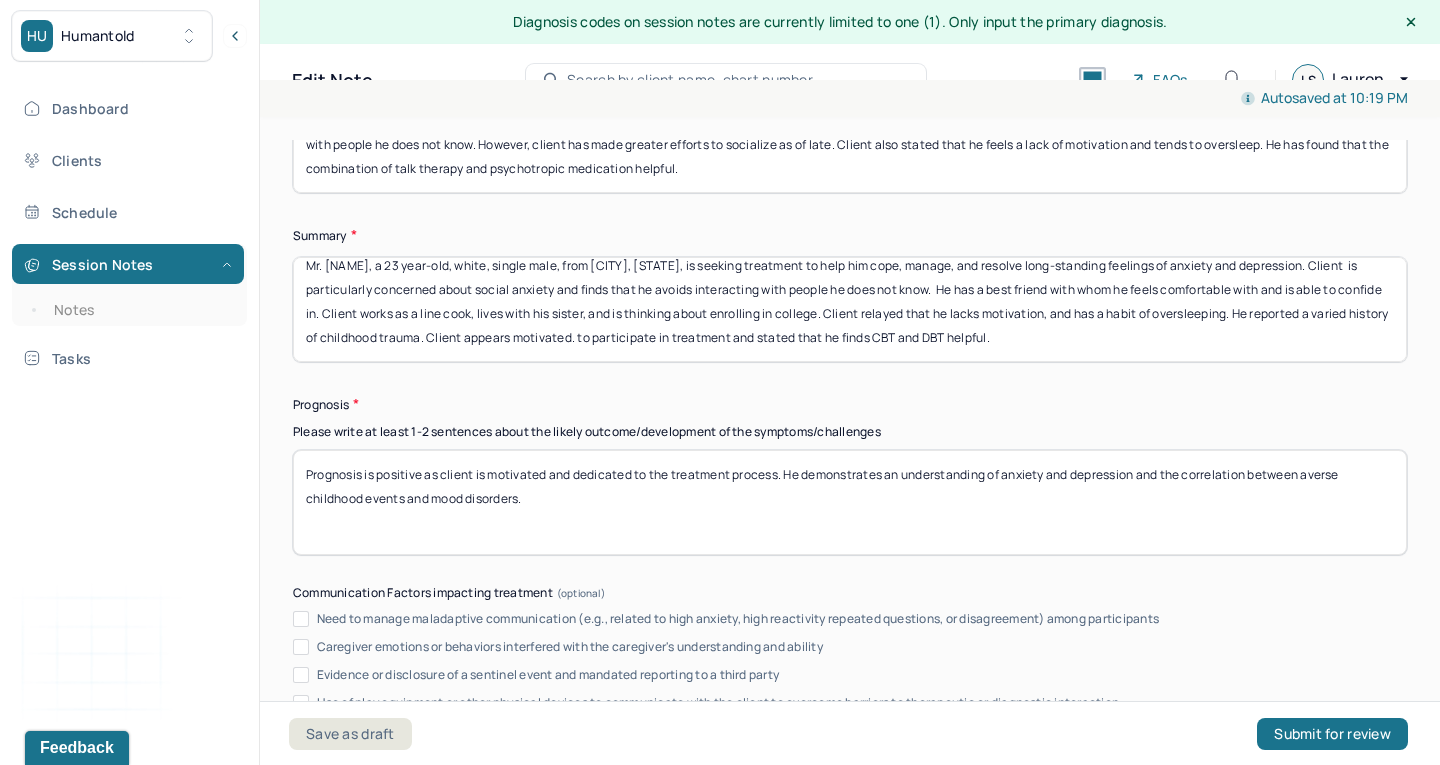 scroll, scrollTop: 10828, scrollLeft: 0, axis: vertical 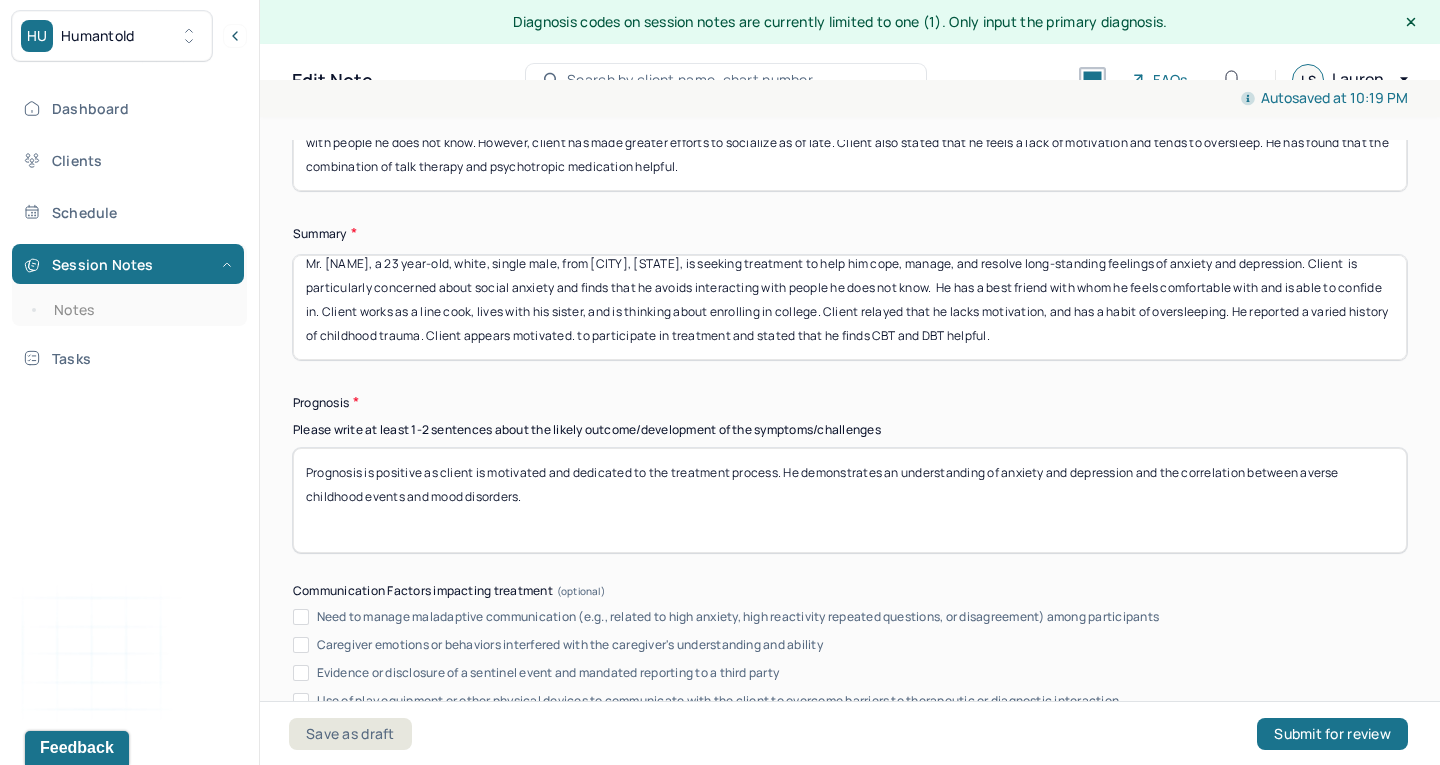 drag, startPoint x: 908, startPoint y: 289, endPoint x: 1055, endPoint y: 288, distance: 147.0034 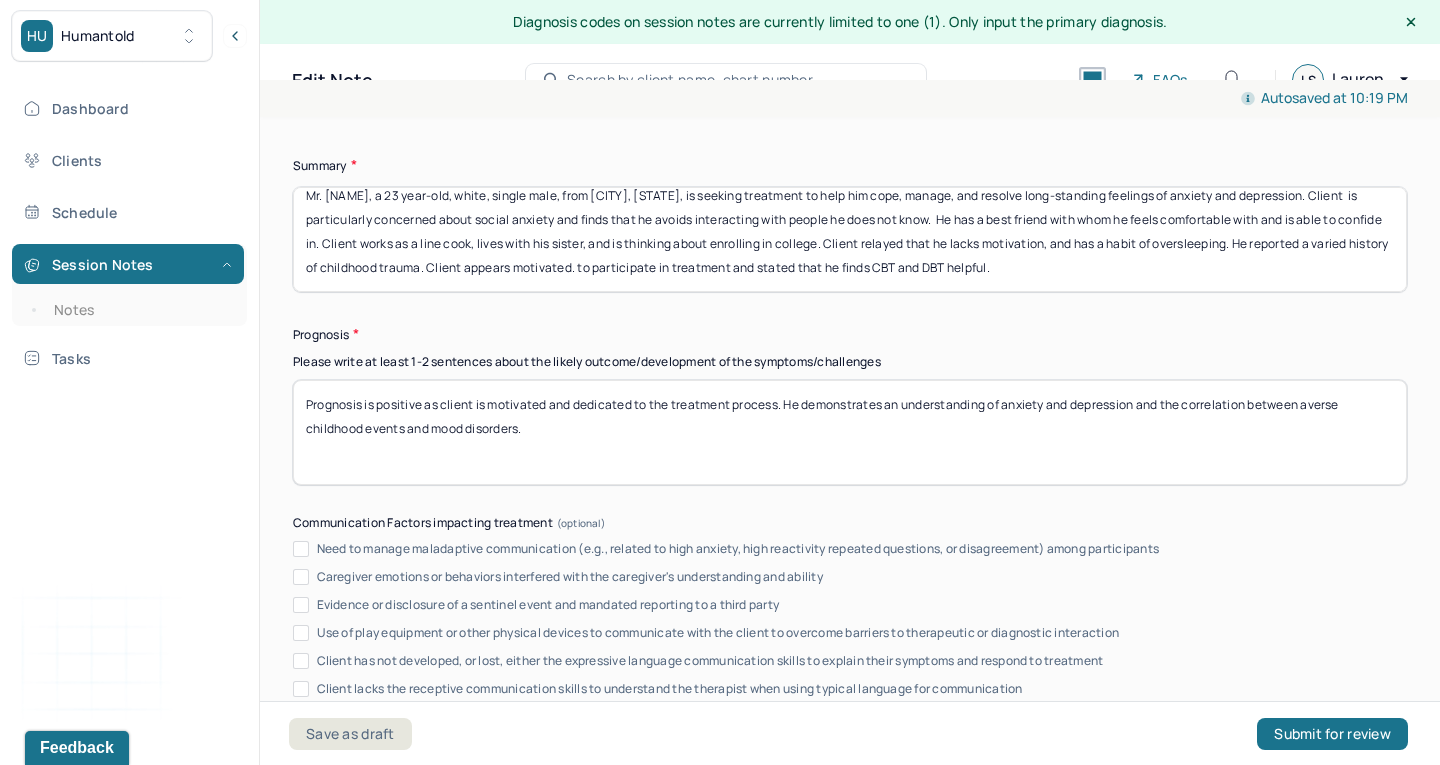 scroll, scrollTop: 10902, scrollLeft: 0, axis: vertical 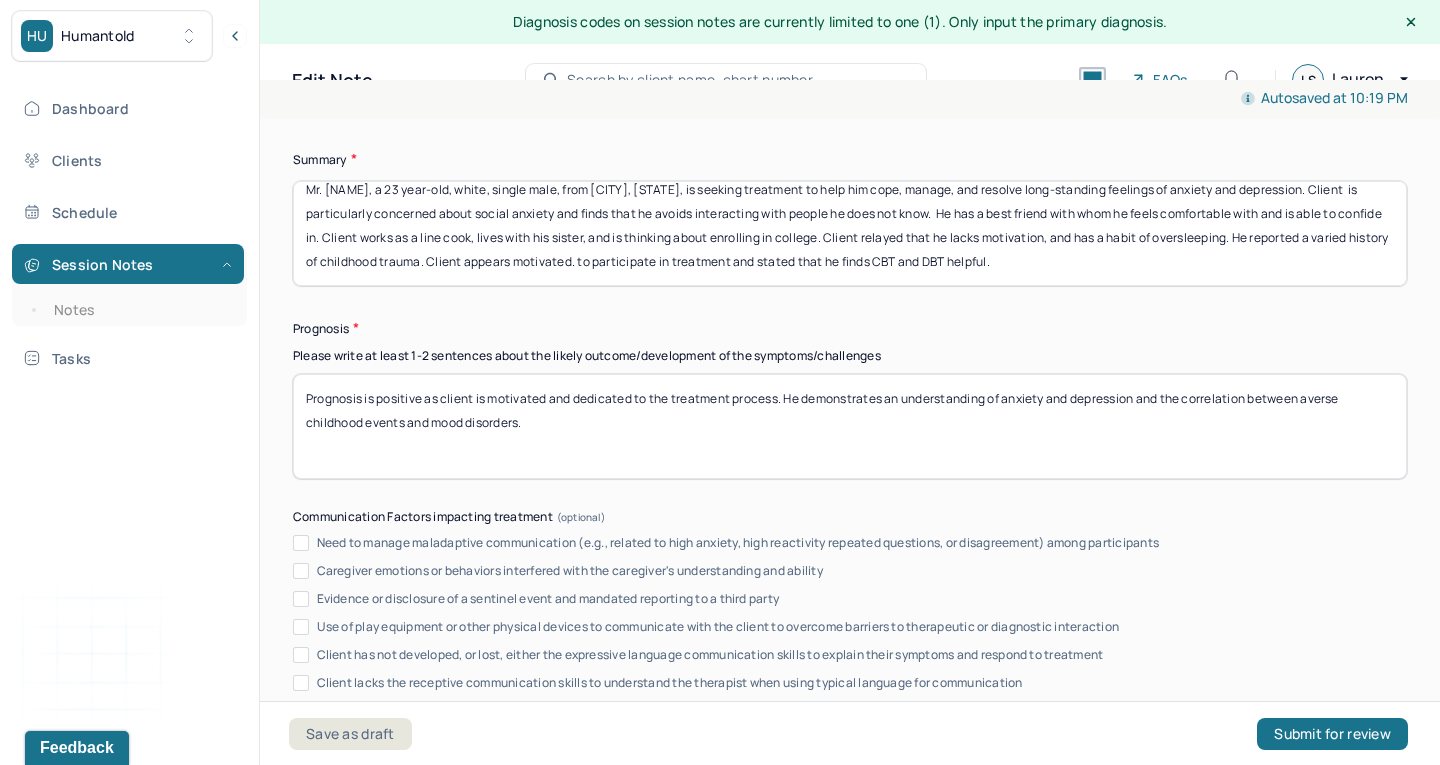 click on "Mr. [NAME], a 23 year-old, white, single male, from [CITY], [STATE], is seeking treatment to help him cope, manage, and resolve long-standing feelings of anxiety and depression. Client  is particularly concerned about social anxiety and finds that he avoids interacting with people he does not know.  He has a best friend with whom he feels comfortable with and is able to confide in. Client works as a line cook, lives with his sister, and is thinking about enrolling in college. Client relayed that he lacks motivation, and has a habit of oversleeping. He reported a varied history of childhood trauma. Client appears motivated. to participate in treatment and stated that he finds CBT and DBT helpful." at bounding box center (850, 233) 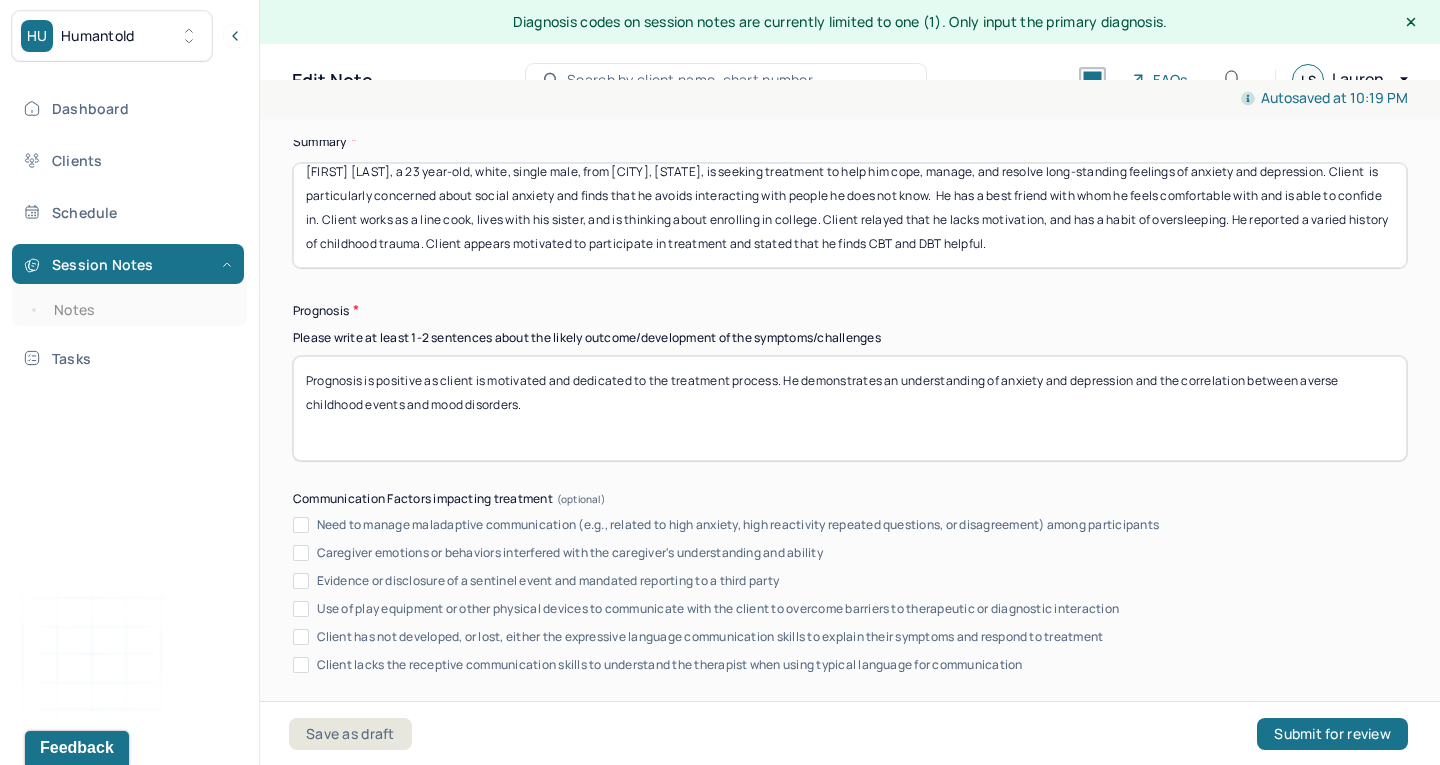 scroll, scrollTop: 10932, scrollLeft: 0, axis: vertical 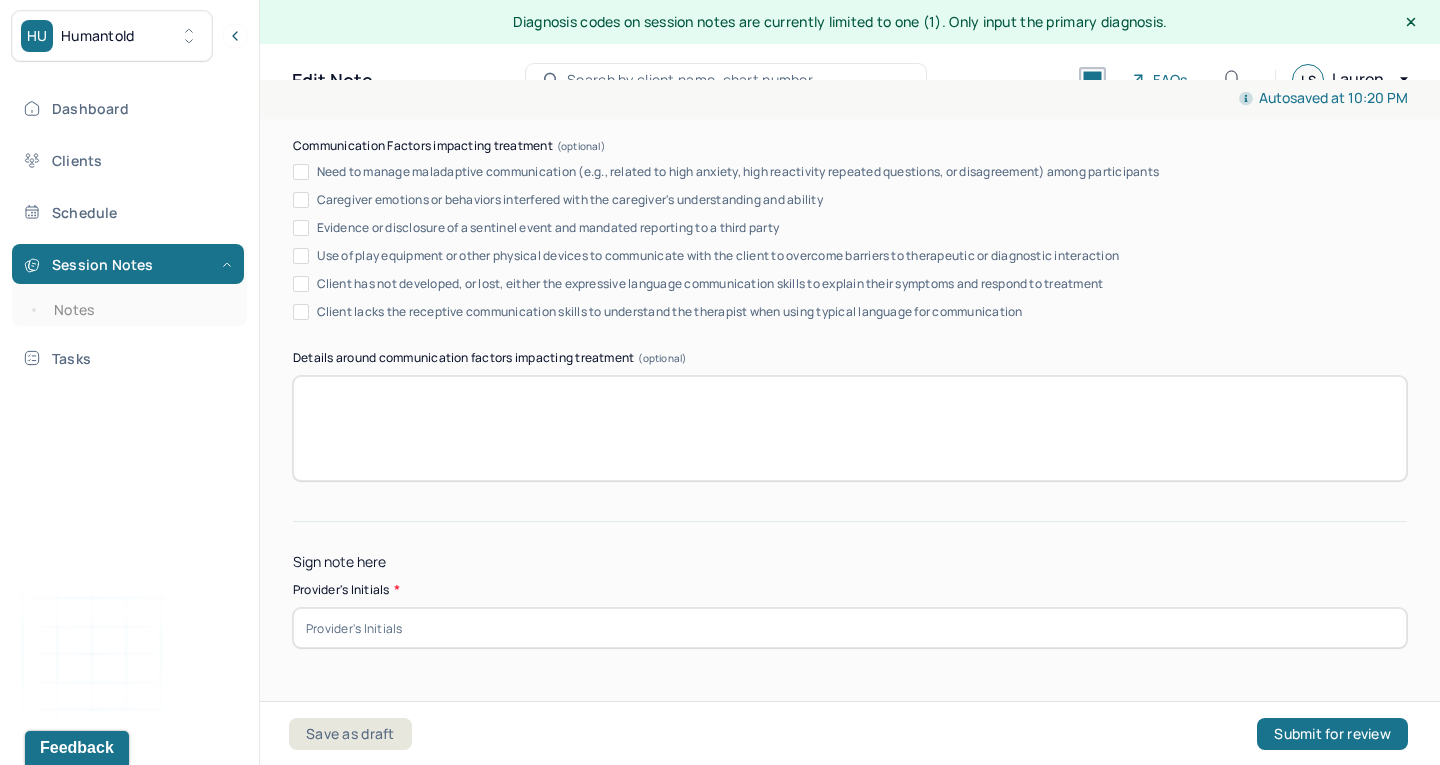 type on "[FIRST] [LAST], a 23 year-old, white, single male, from [CITY], [STATE], is seeking treatment to help him cope, manage, and resolve long-standing feelings of anxiety and depression. Client  is particularly concerned about social anxiety and finds that he avoids interacting with people he does not know.  He has a best friend with whom he feels comfortable with and is able to confide in. Client works as a line cook, lives with his sister, and is thinking about enrolling in college. Client relayed that he lacks motivation, and has a habit of oversleeping. He reported a varied history of childhood trauma. Client appears motivated to participate in treatment and stated that he finds CBT and DBT helpful." 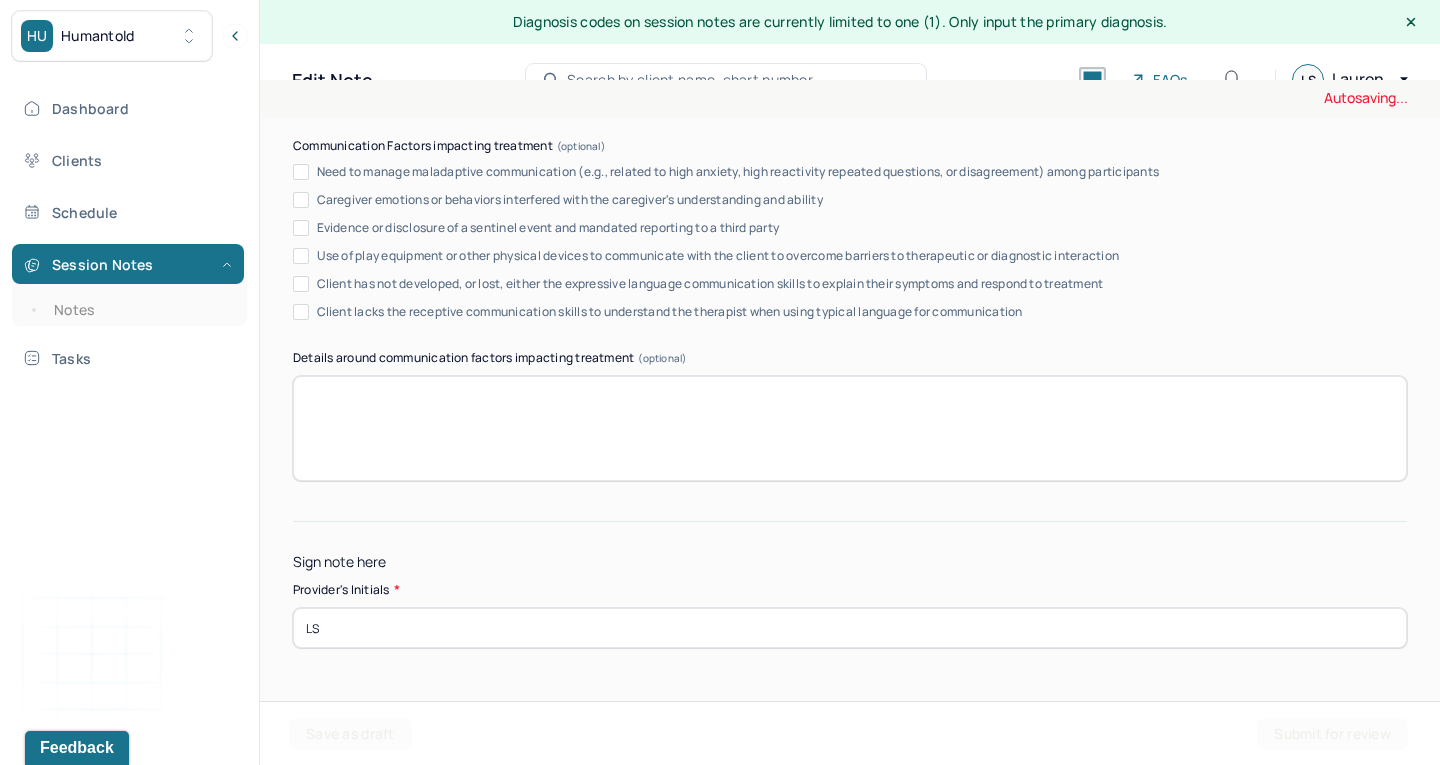 type on "LS" 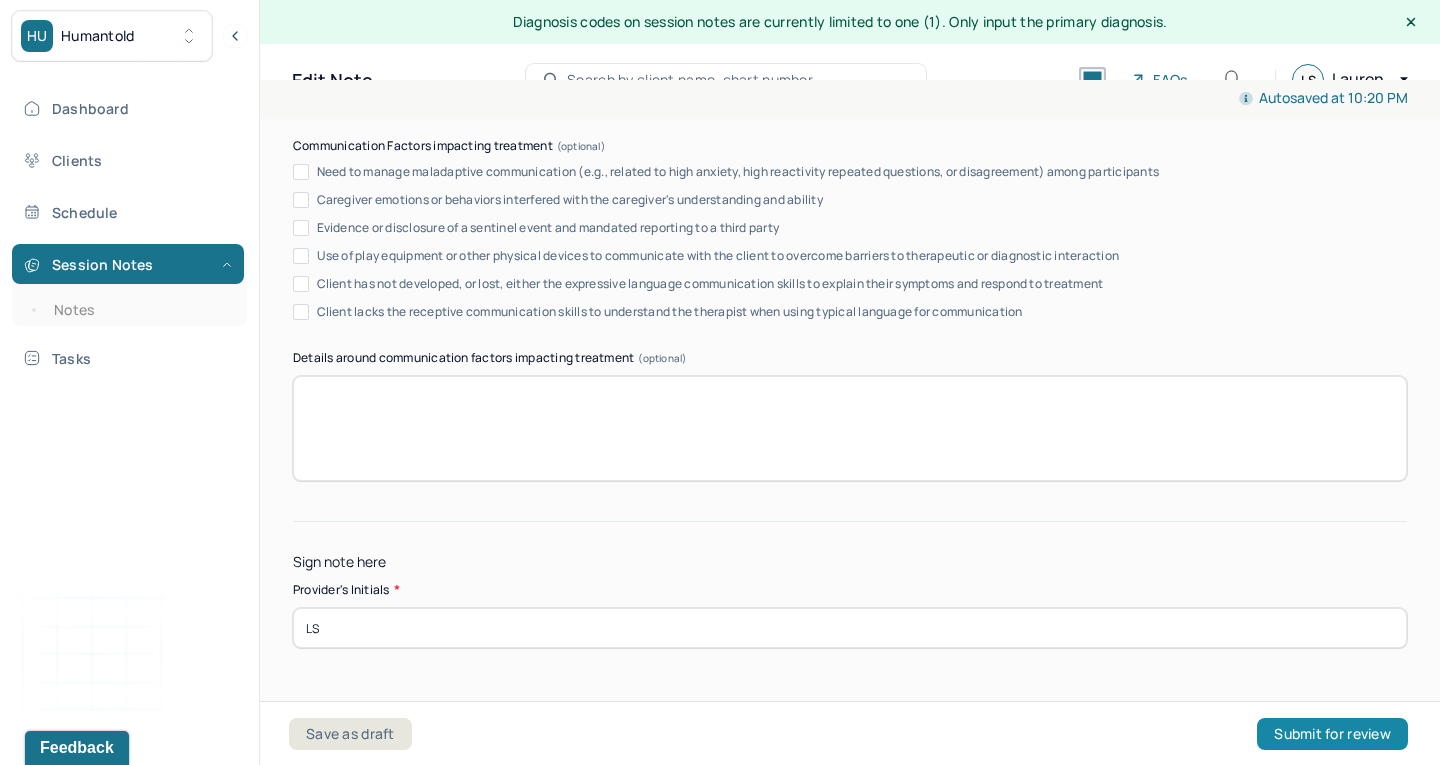 click on "Submit for review" at bounding box center [1332, 734] 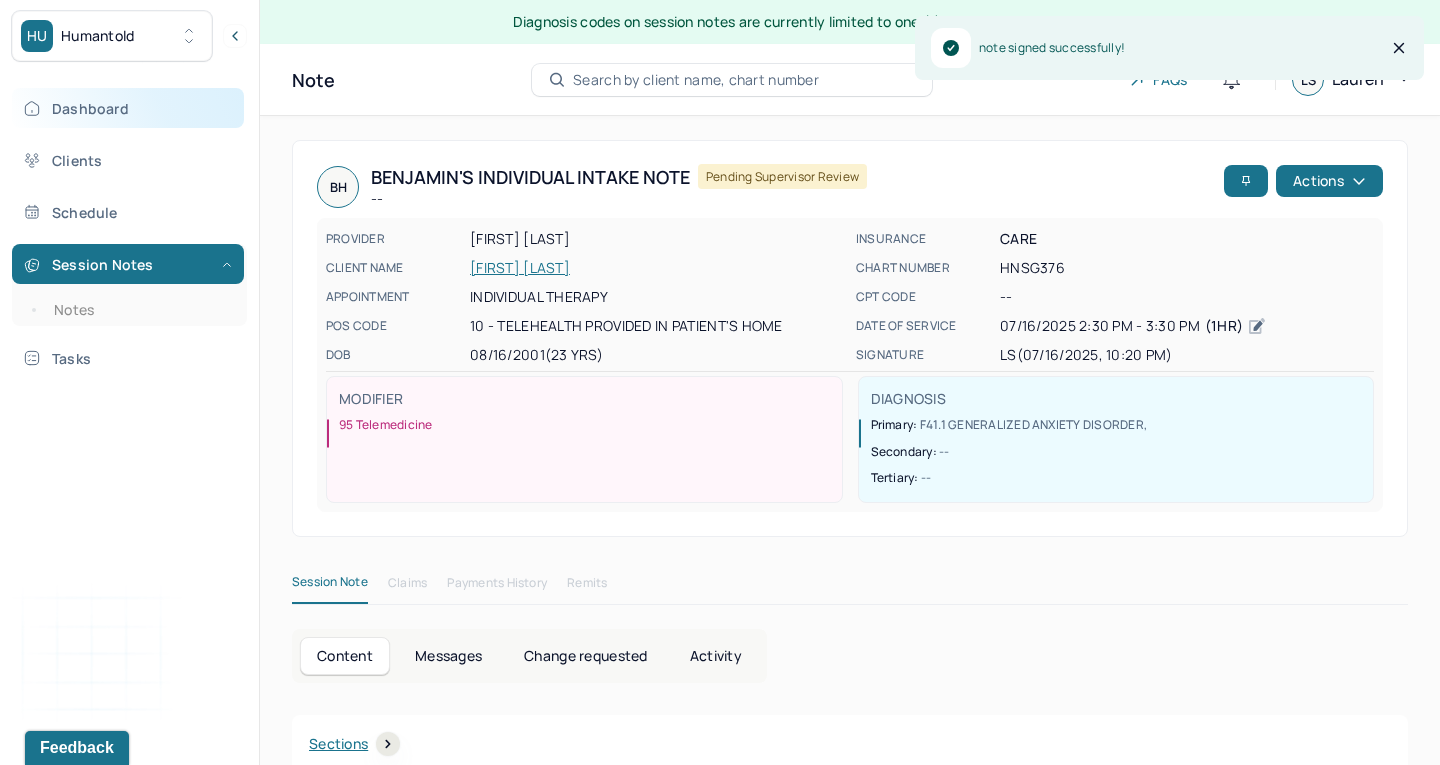 click on "Dashboard" at bounding box center [128, 108] 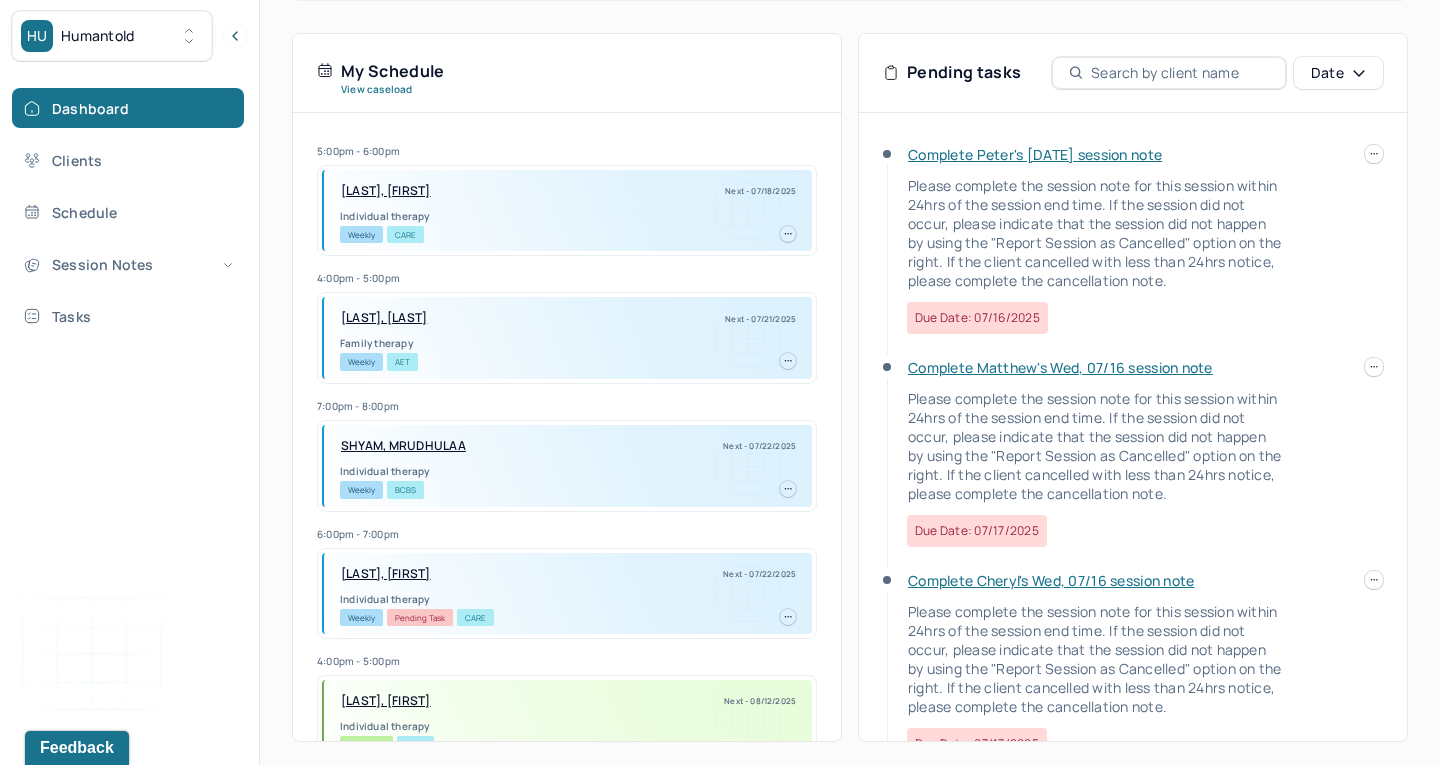 scroll, scrollTop: 443, scrollLeft: 0, axis: vertical 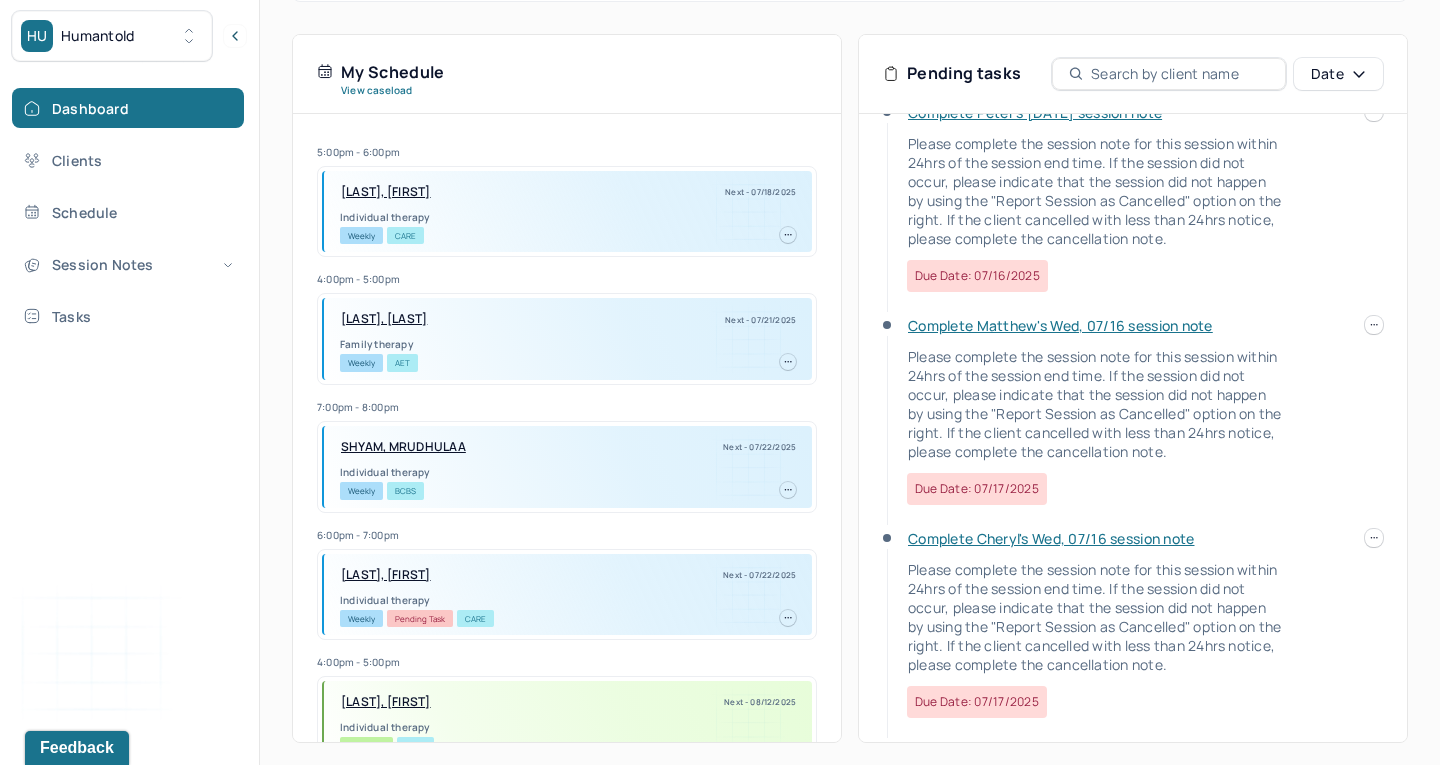 click on "Complete Matthew's Wed, 07/16 session note" at bounding box center [1060, 325] 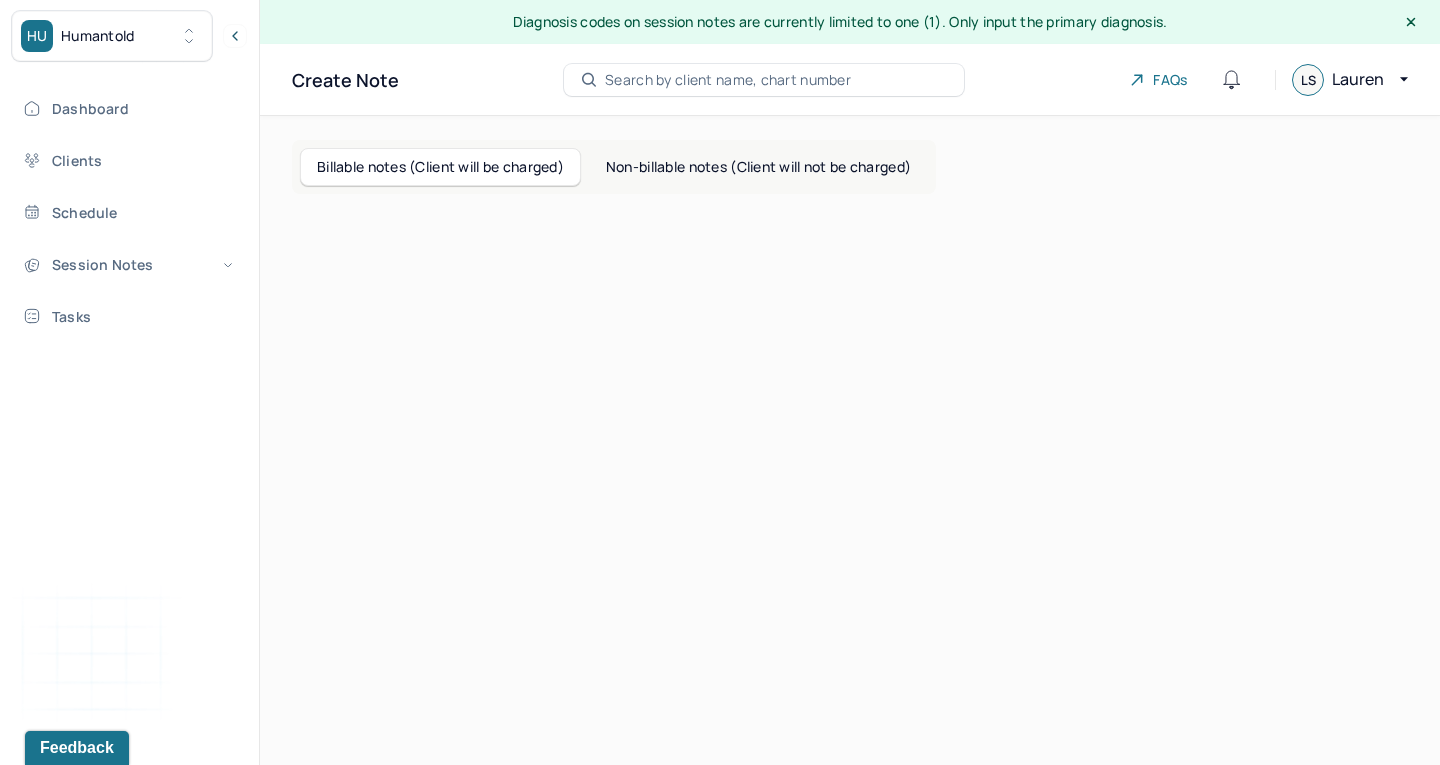 scroll, scrollTop: 0, scrollLeft: 0, axis: both 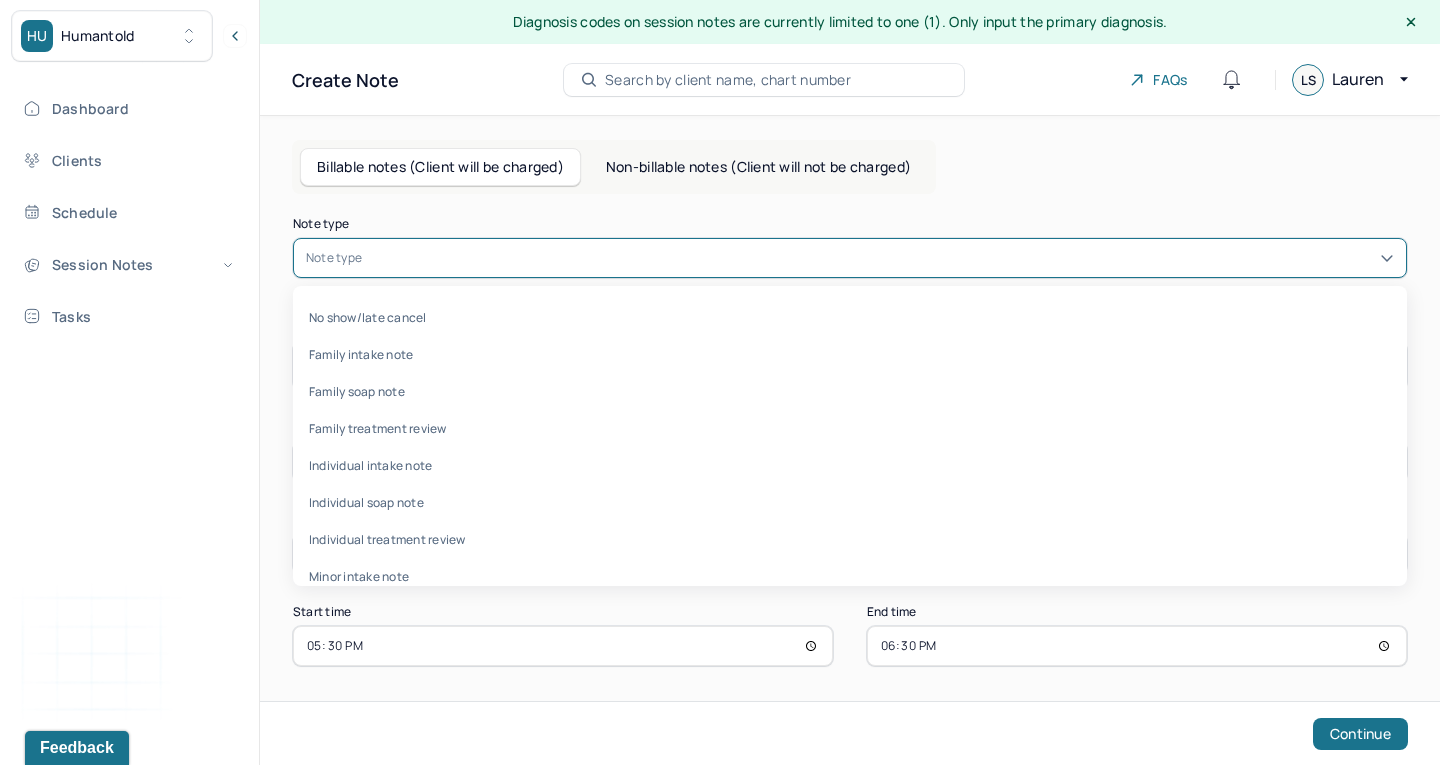 click at bounding box center [880, 258] 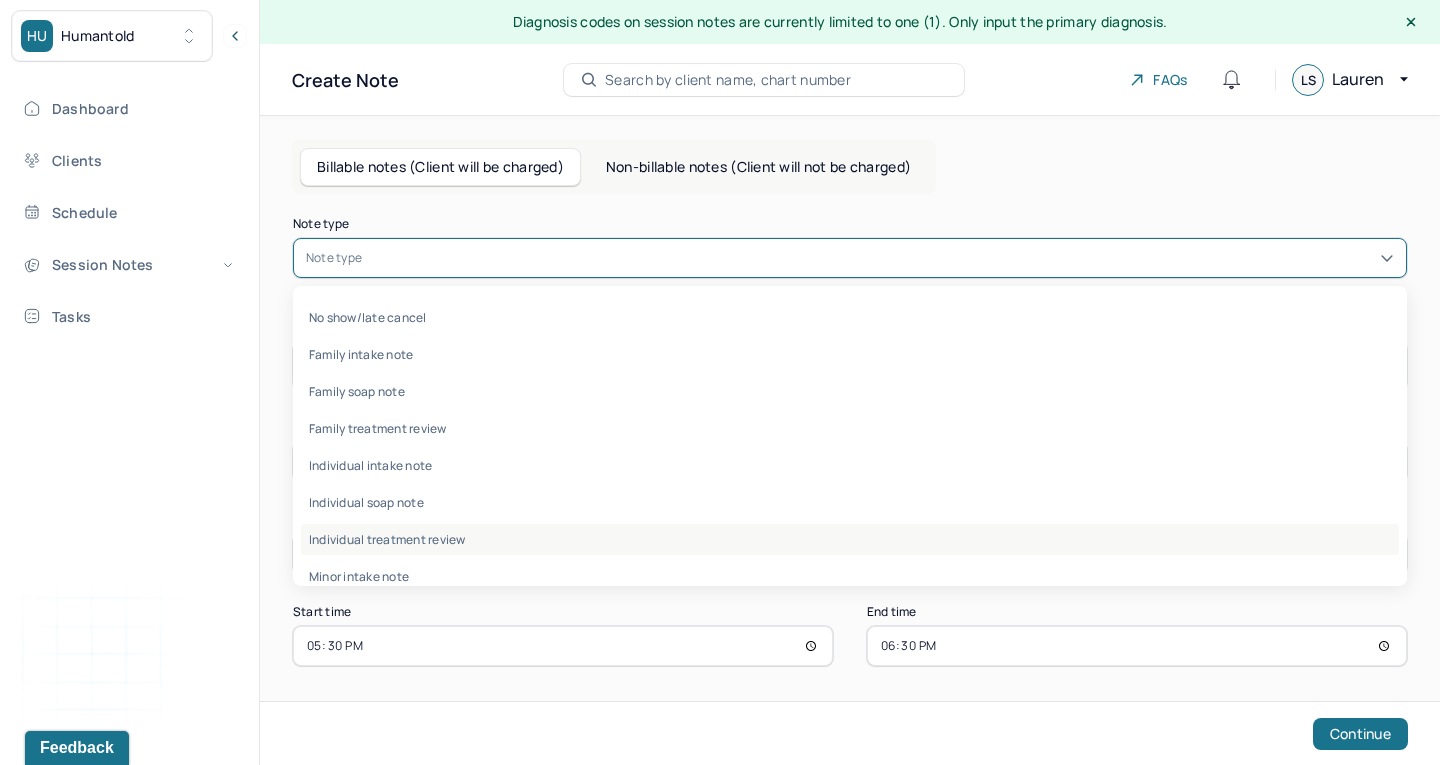 scroll, scrollTop: 49, scrollLeft: 0, axis: vertical 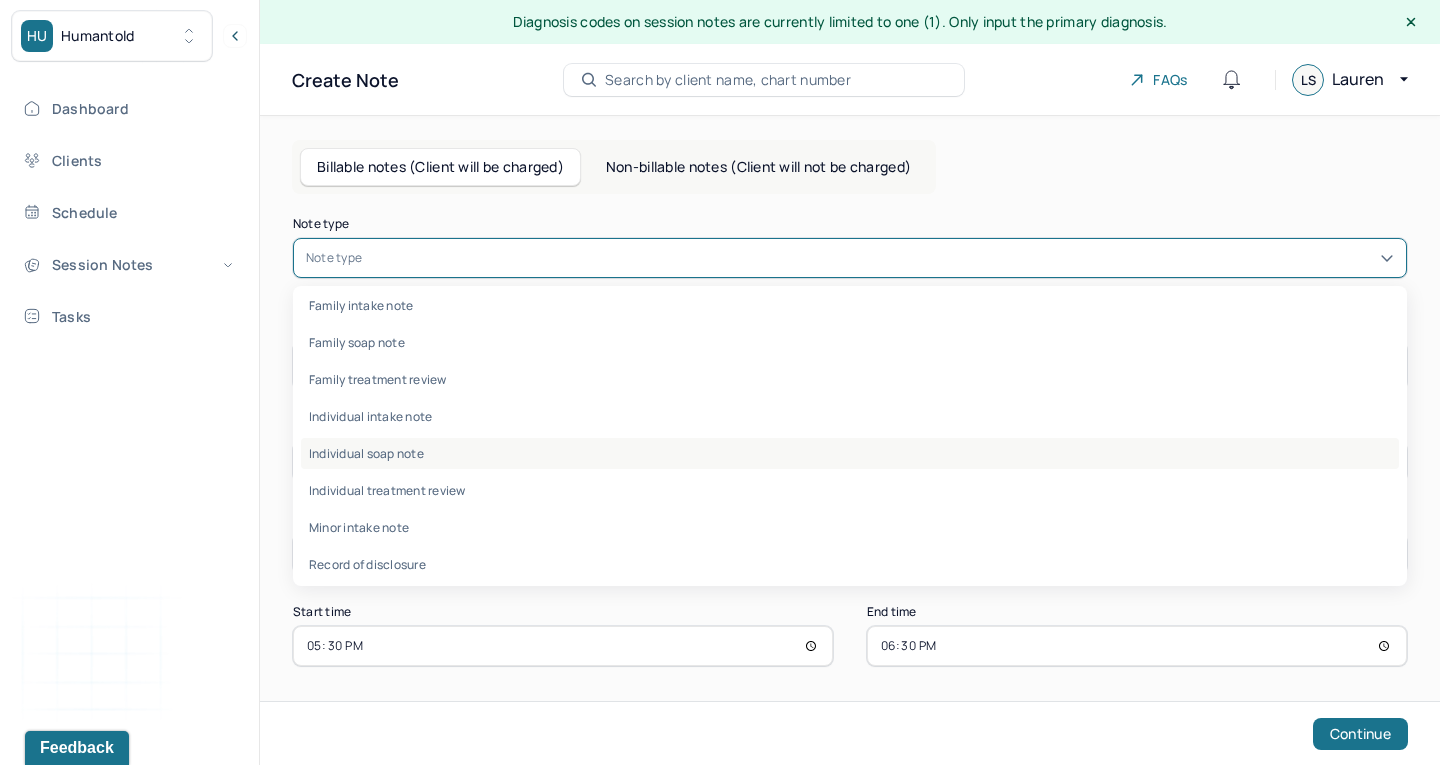 click on "Individual soap note" at bounding box center (850, 453) 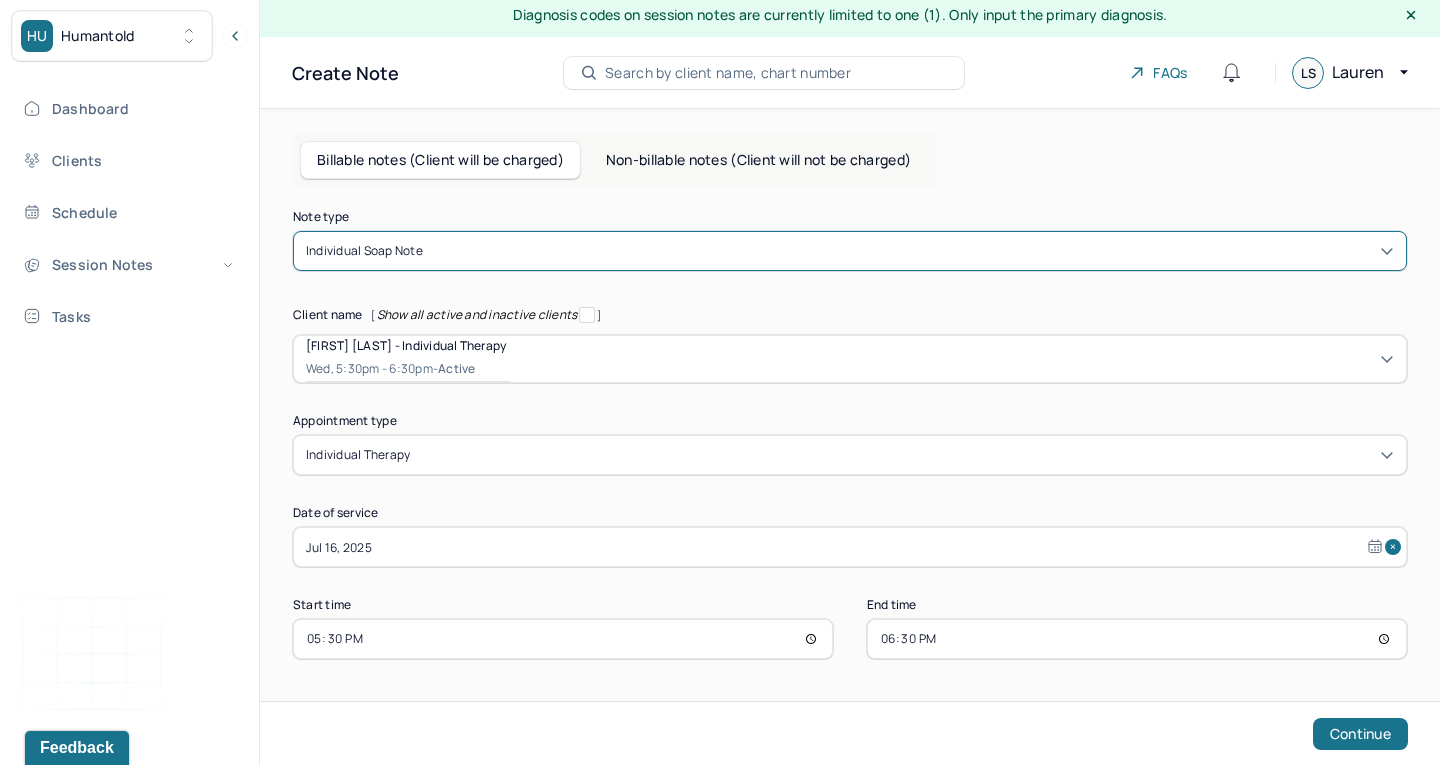 scroll, scrollTop: 7, scrollLeft: 0, axis: vertical 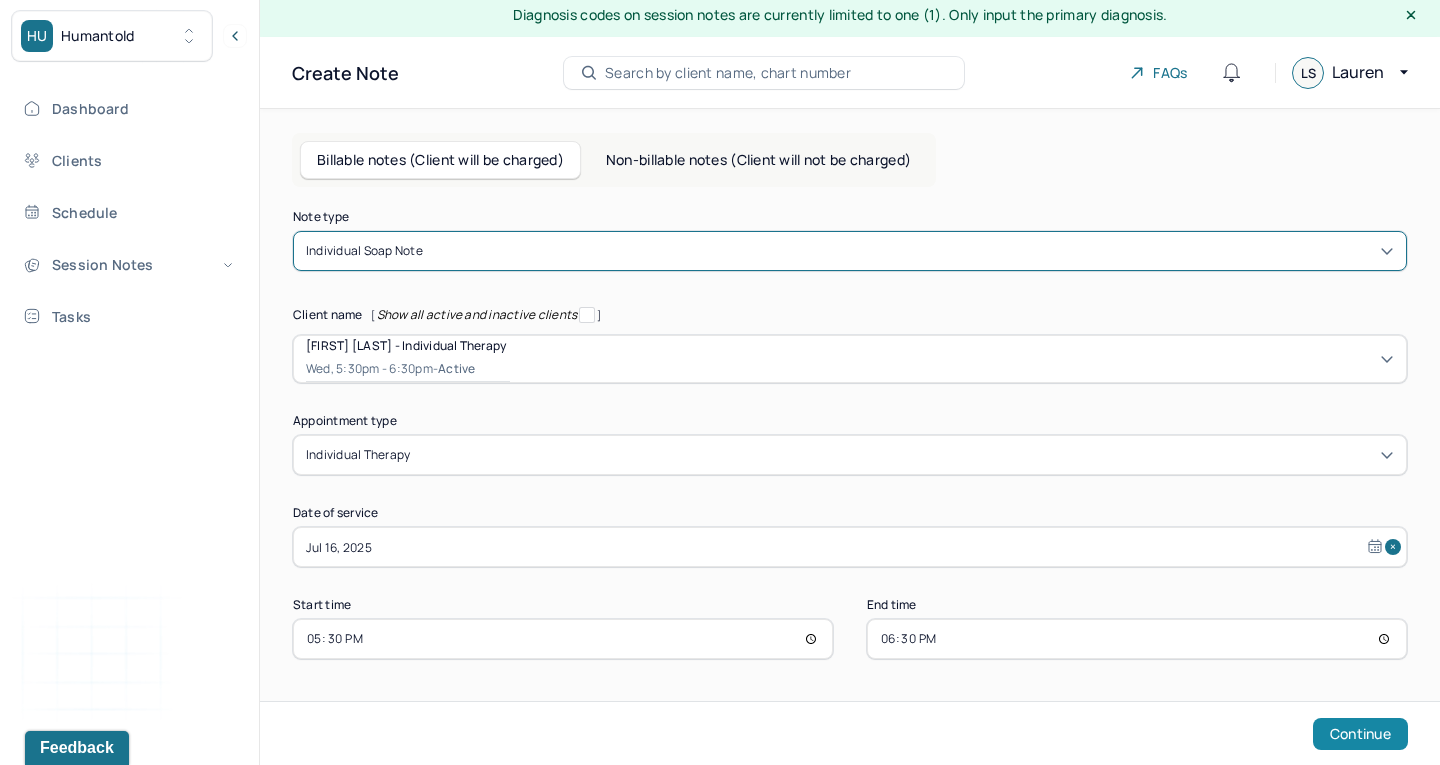 click on "Continue" at bounding box center [1360, 734] 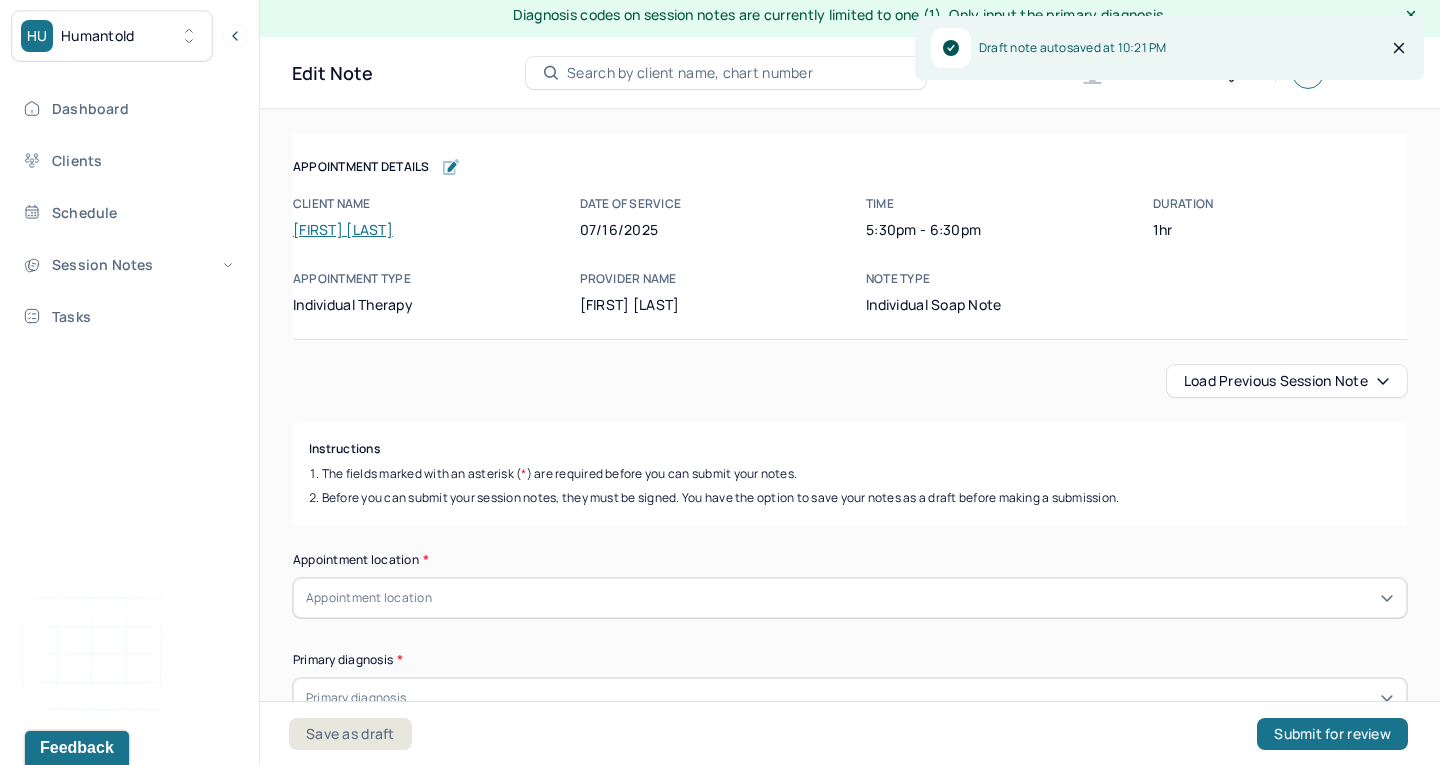 click on "Load previous session note" at bounding box center (1287, 381) 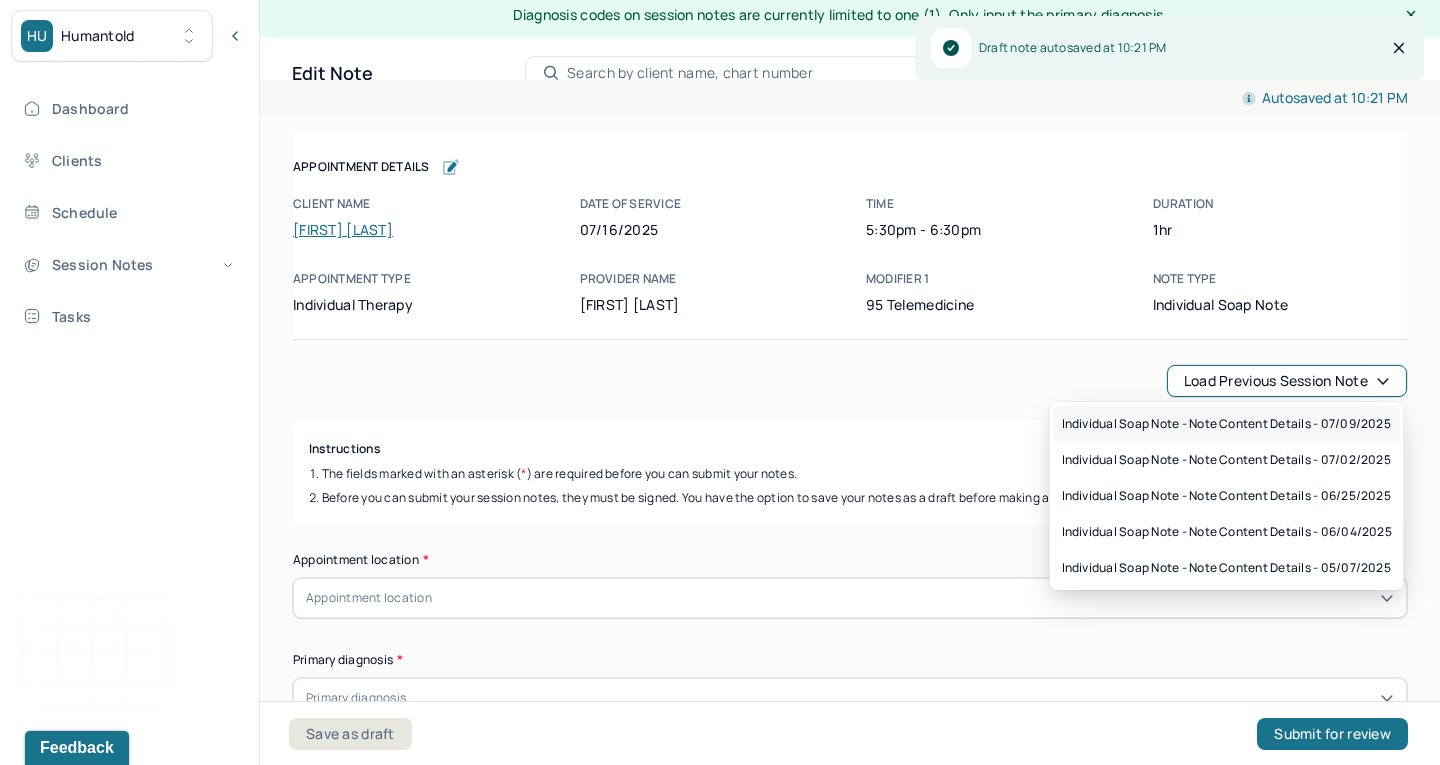 click on "Individual soap note   - Note content Details -   07/09/2025" at bounding box center [1226, 424] 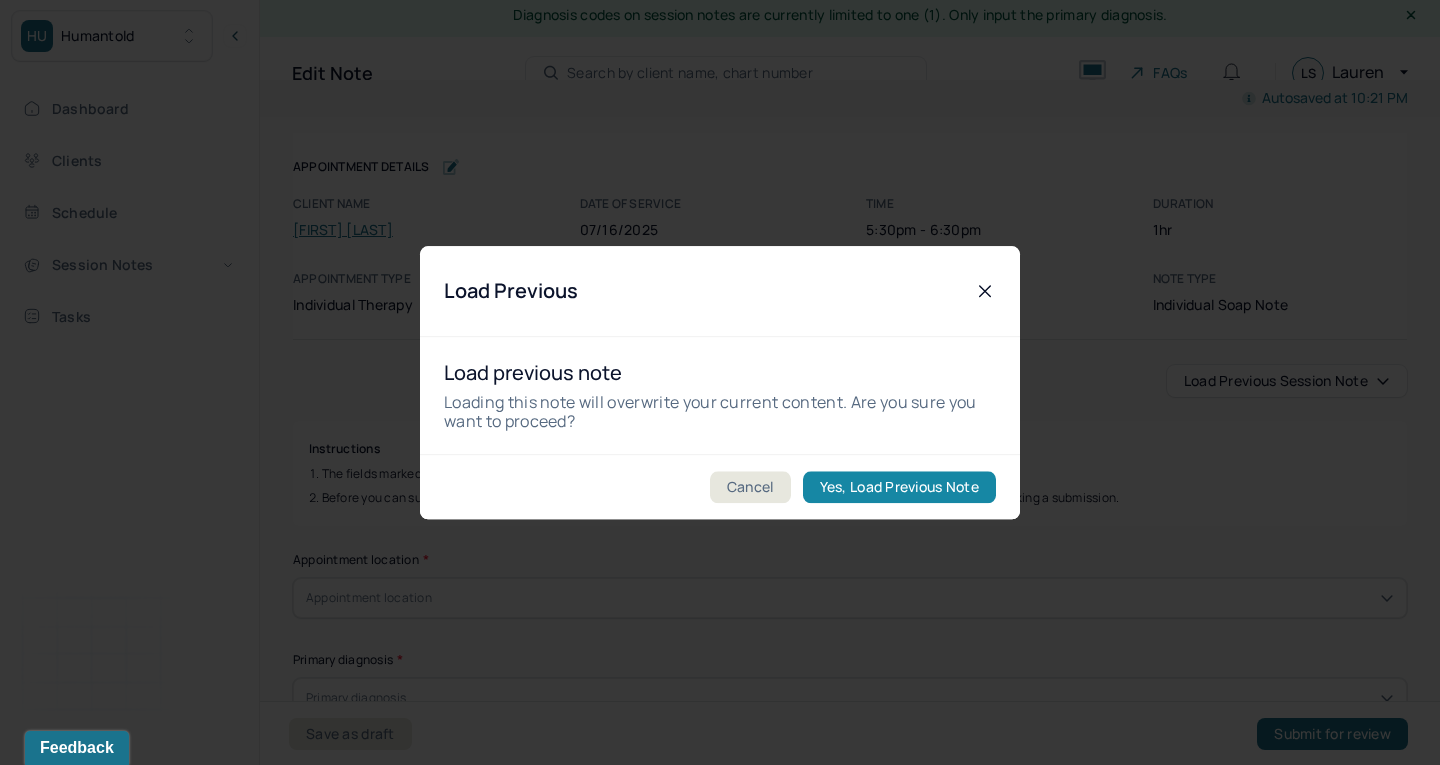 click on "Yes, Load Previous Note" at bounding box center (899, 487) 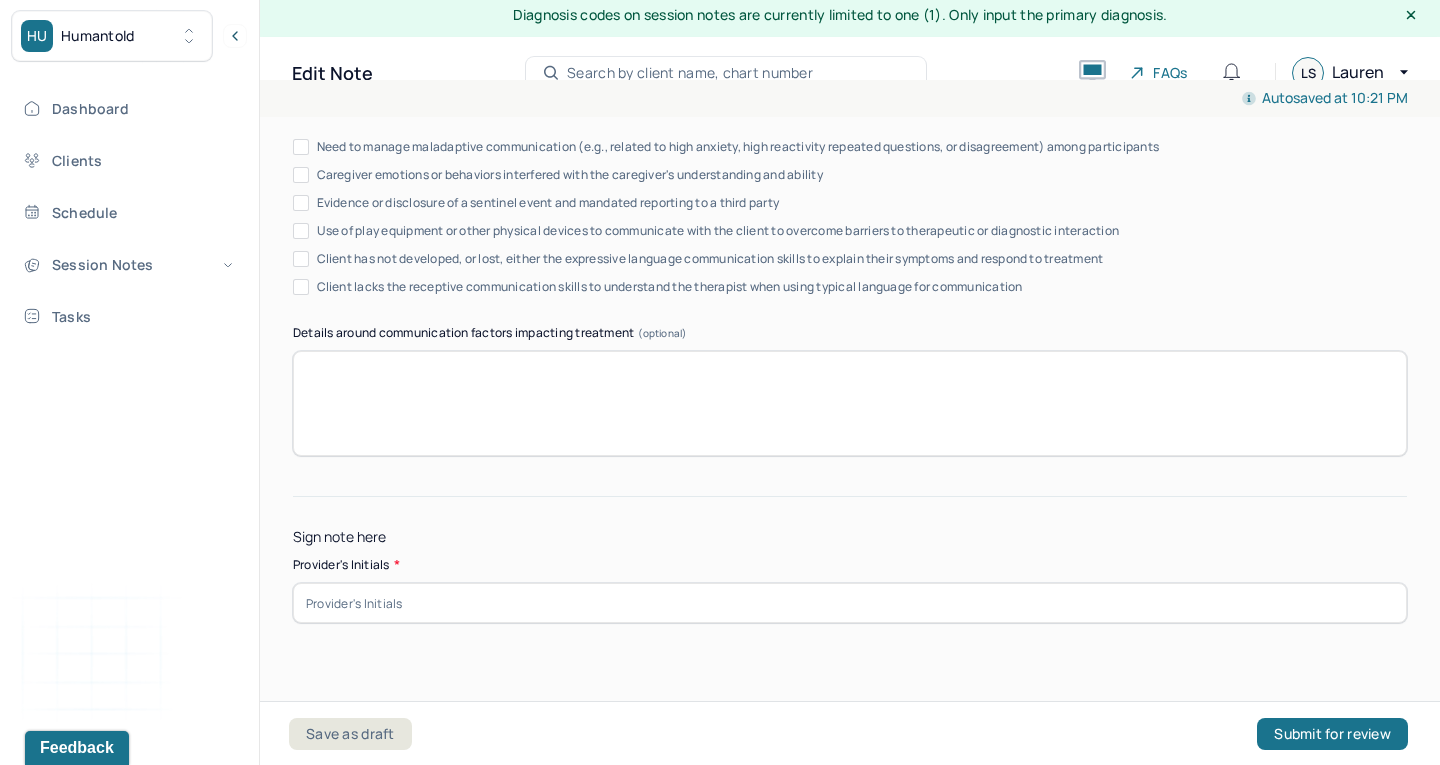 scroll, scrollTop: 3894, scrollLeft: 0, axis: vertical 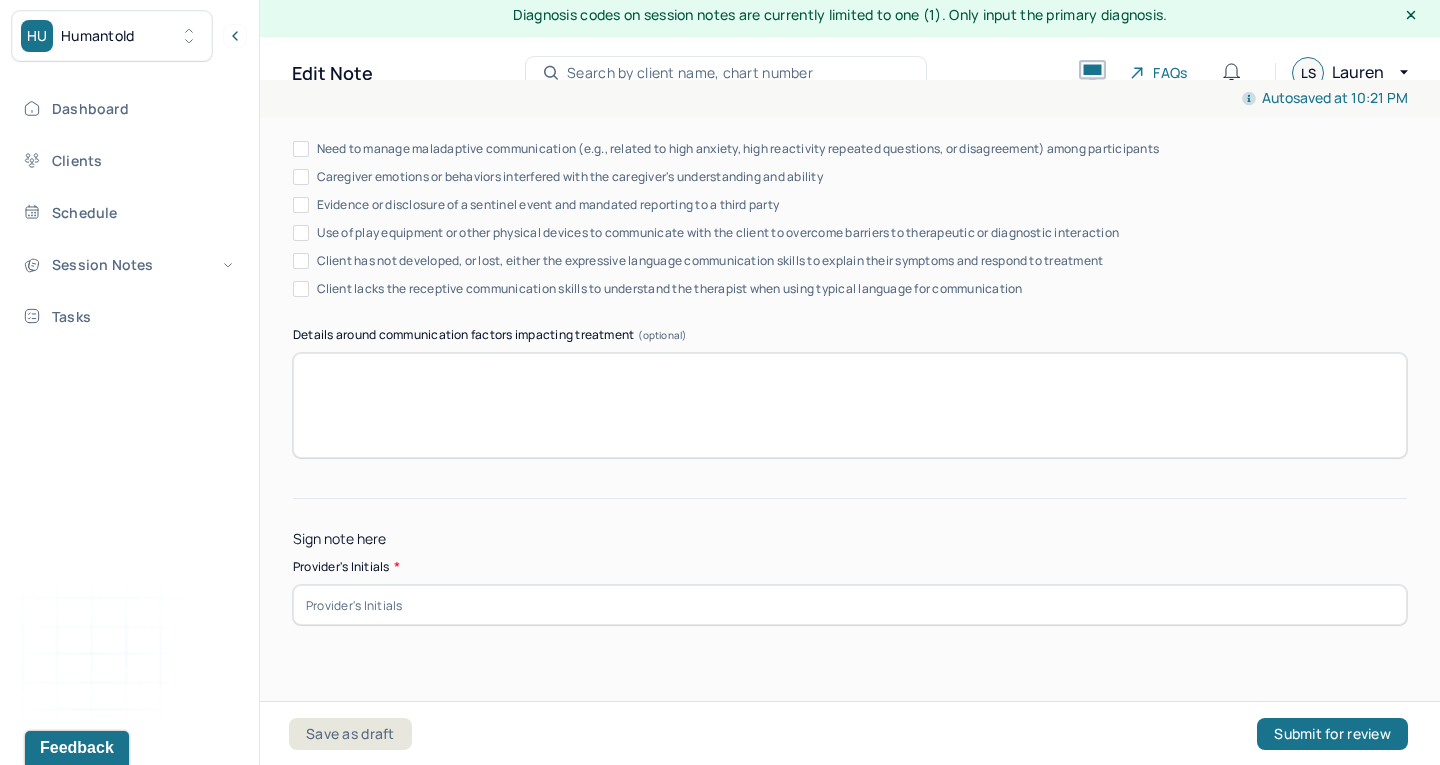 click at bounding box center [850, 605] 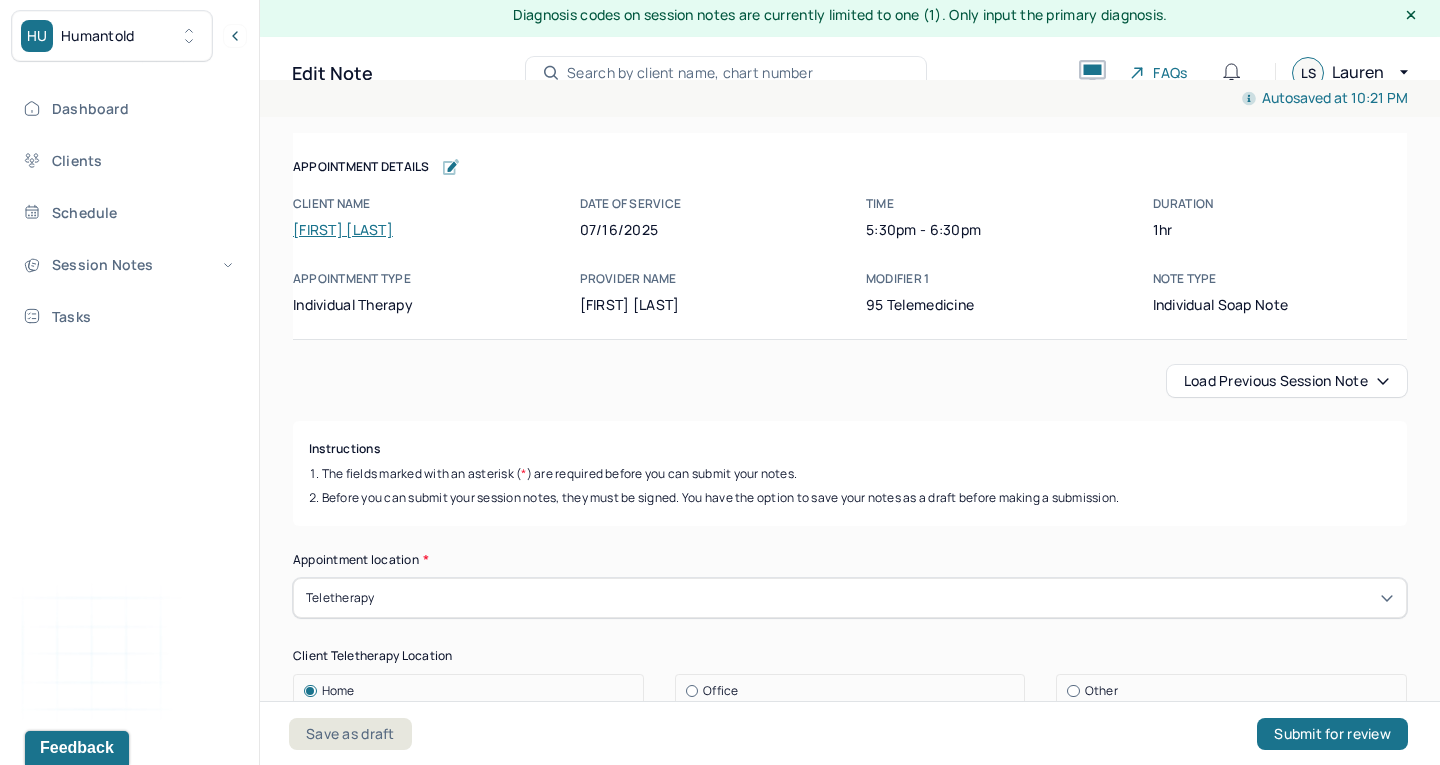 scroll, scrollTop: -1, scrollLeft: 0, axis: vertical 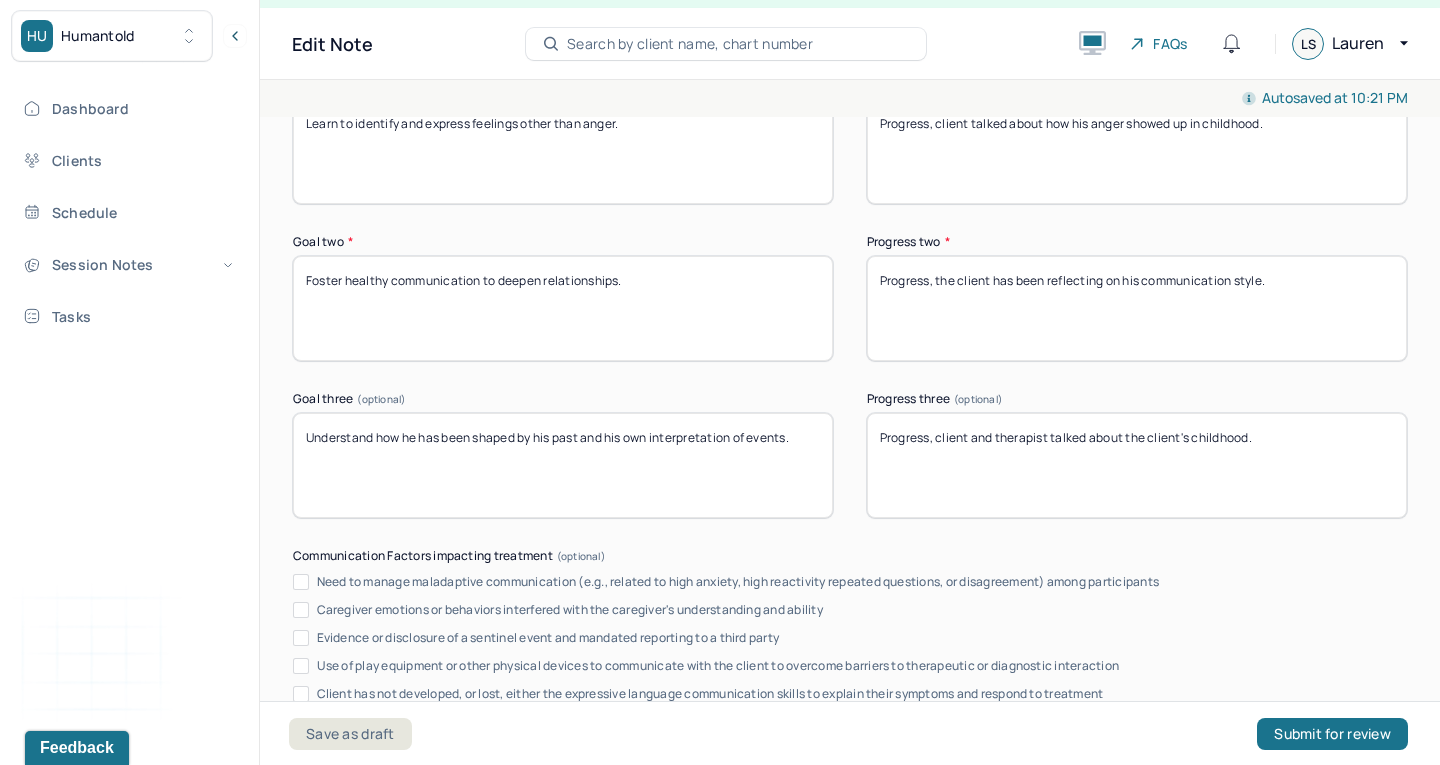 type on "LS" 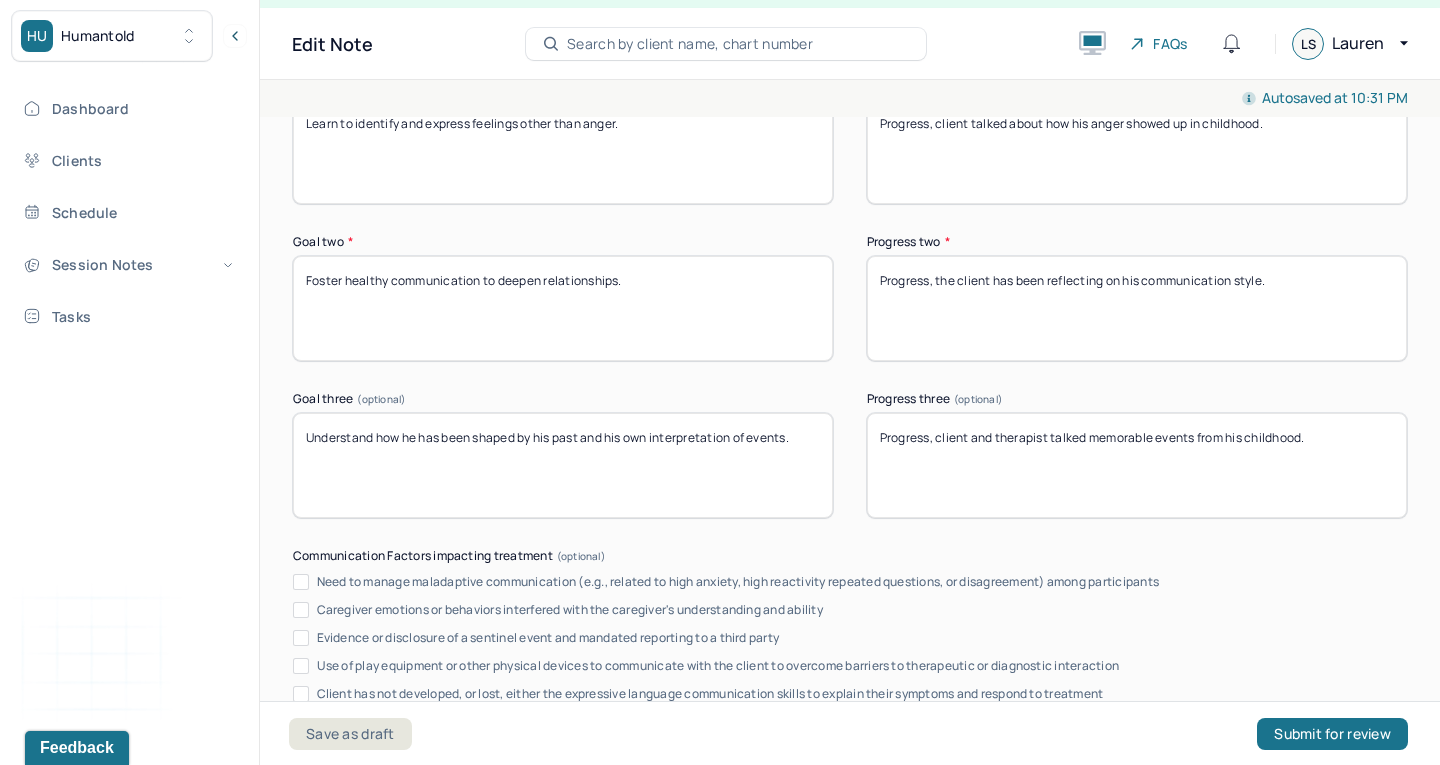 type on "Progress, client and therapist talked memorable events from his childhood." 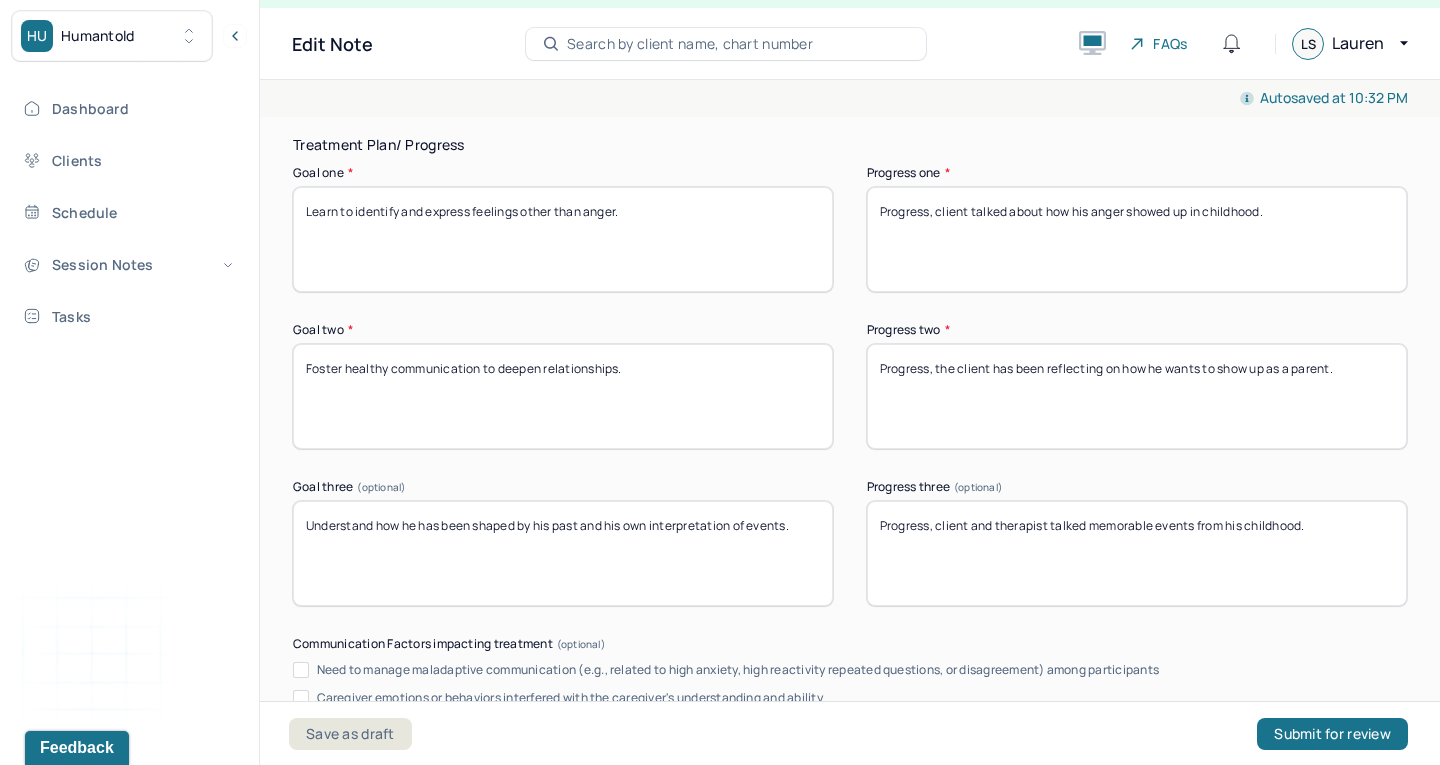 scroll, scrollTop: 3306, scrollLeft: 0, axis: vertical 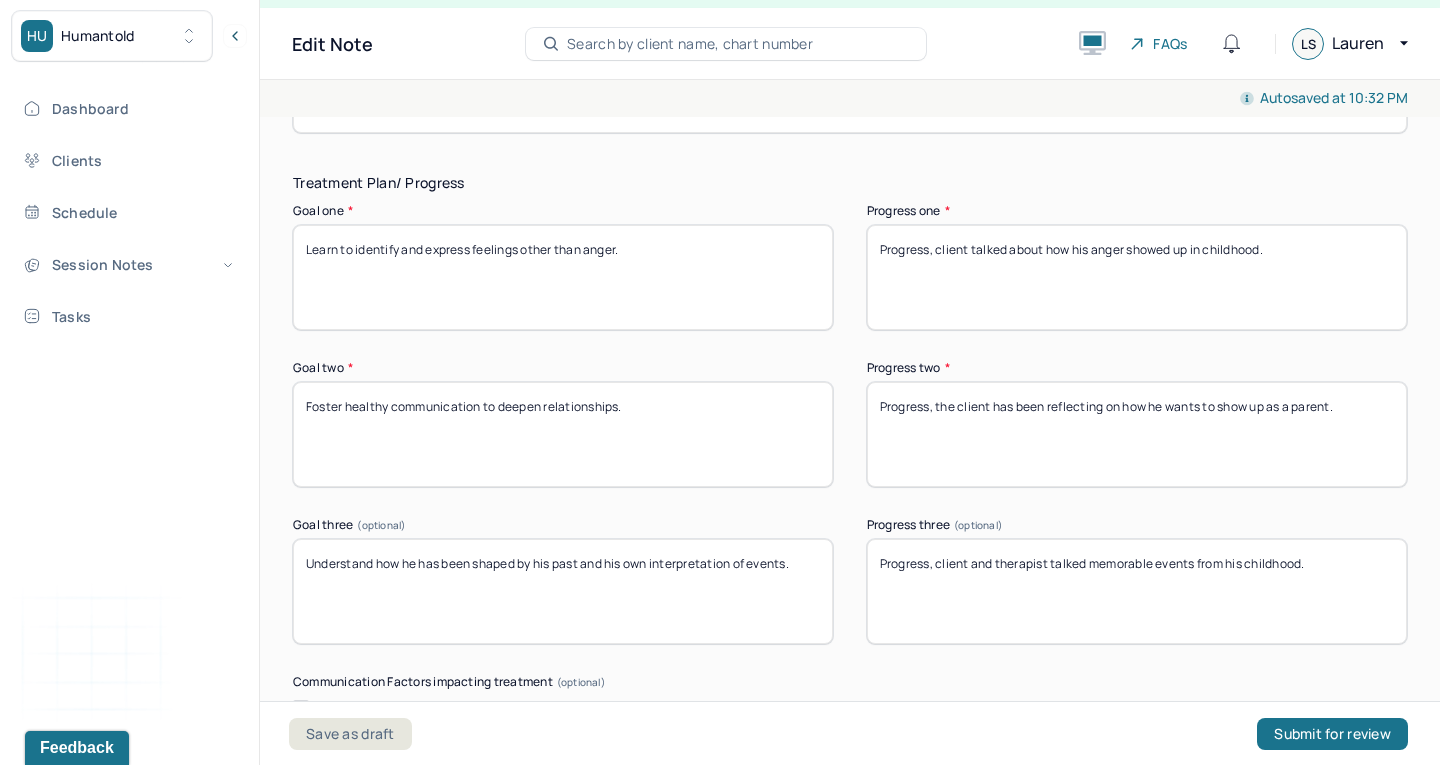 type on "Progress, the client has been reflecting on how he wants to show up as a parent." 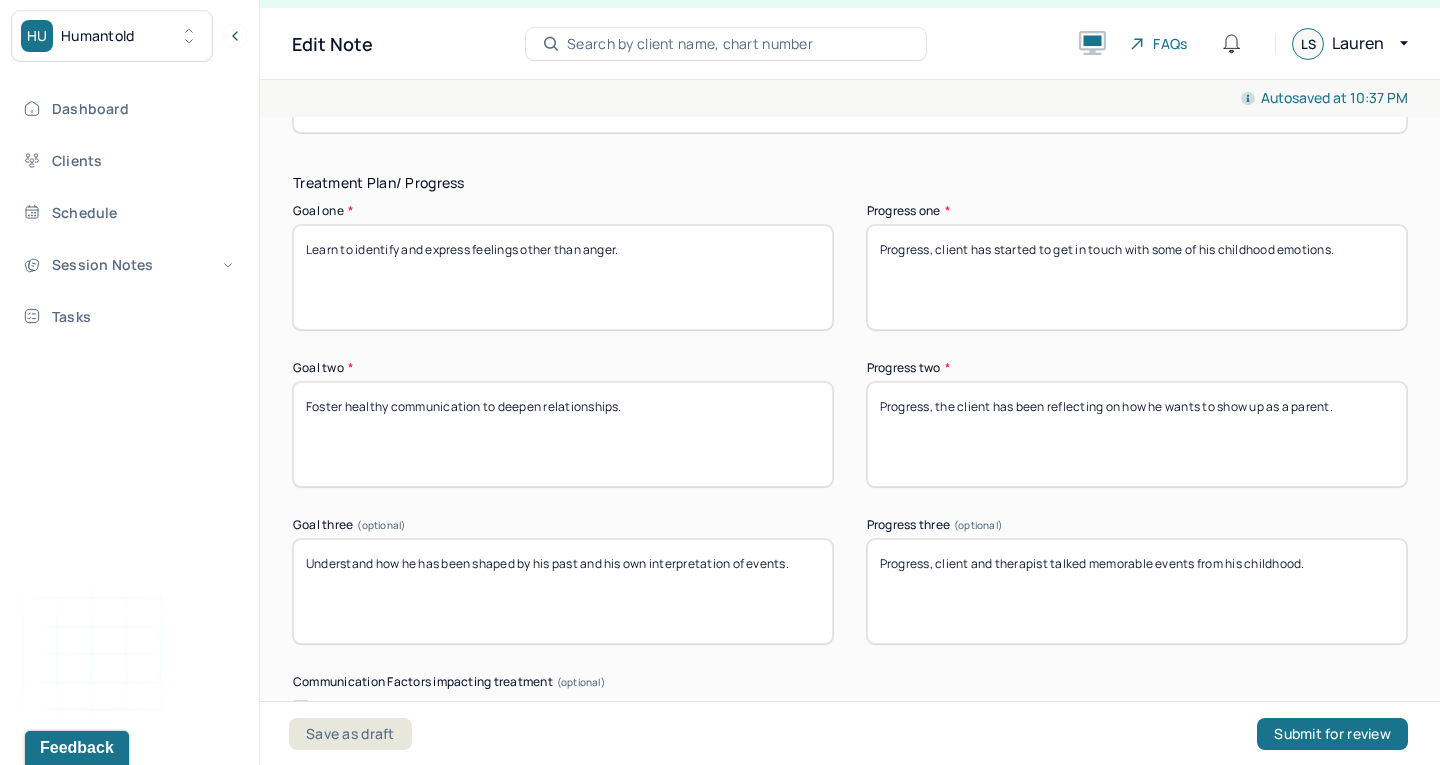 scroll, scrollTop: 3280, scrollLeft: 0, axis: vertical 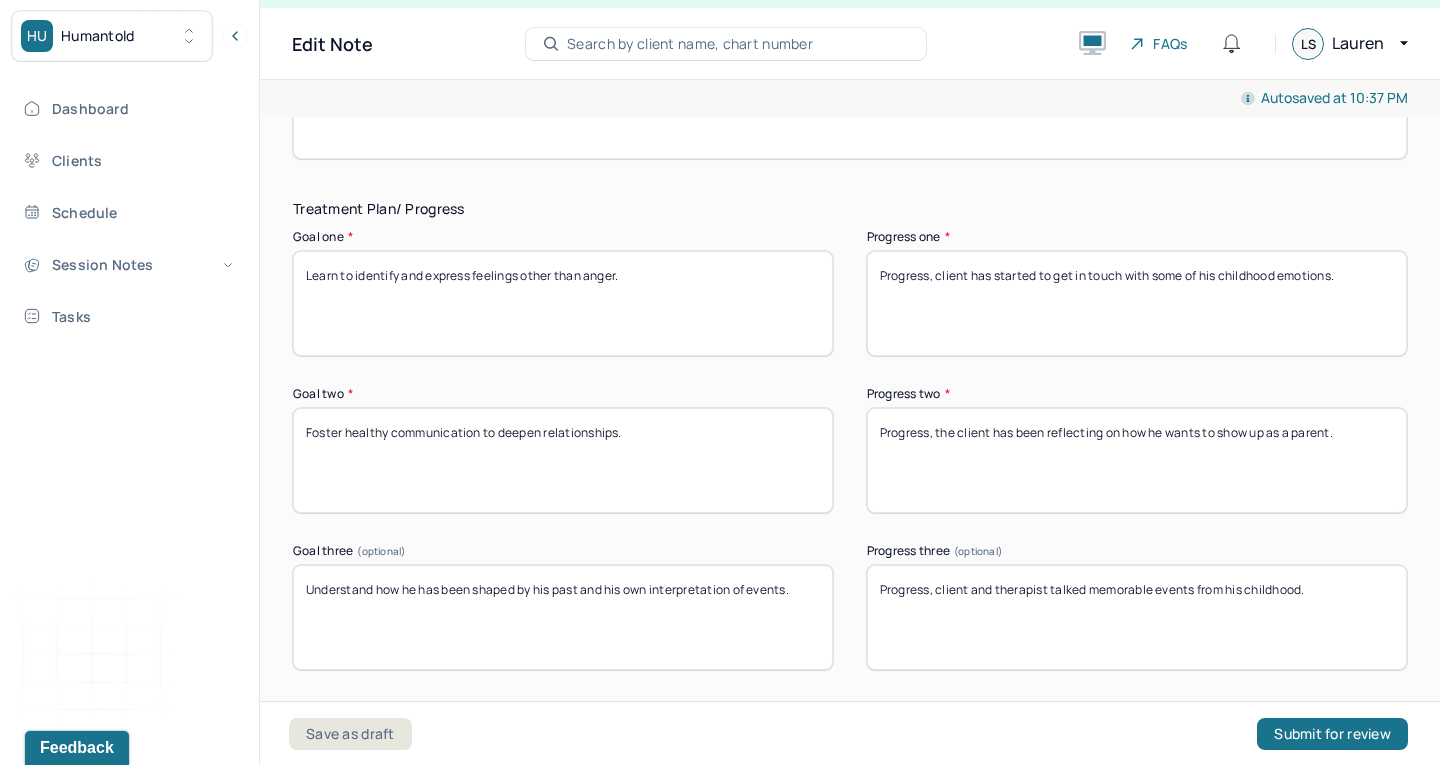 type on "Progress, client has started to get in touch with some of his childhood emotions." 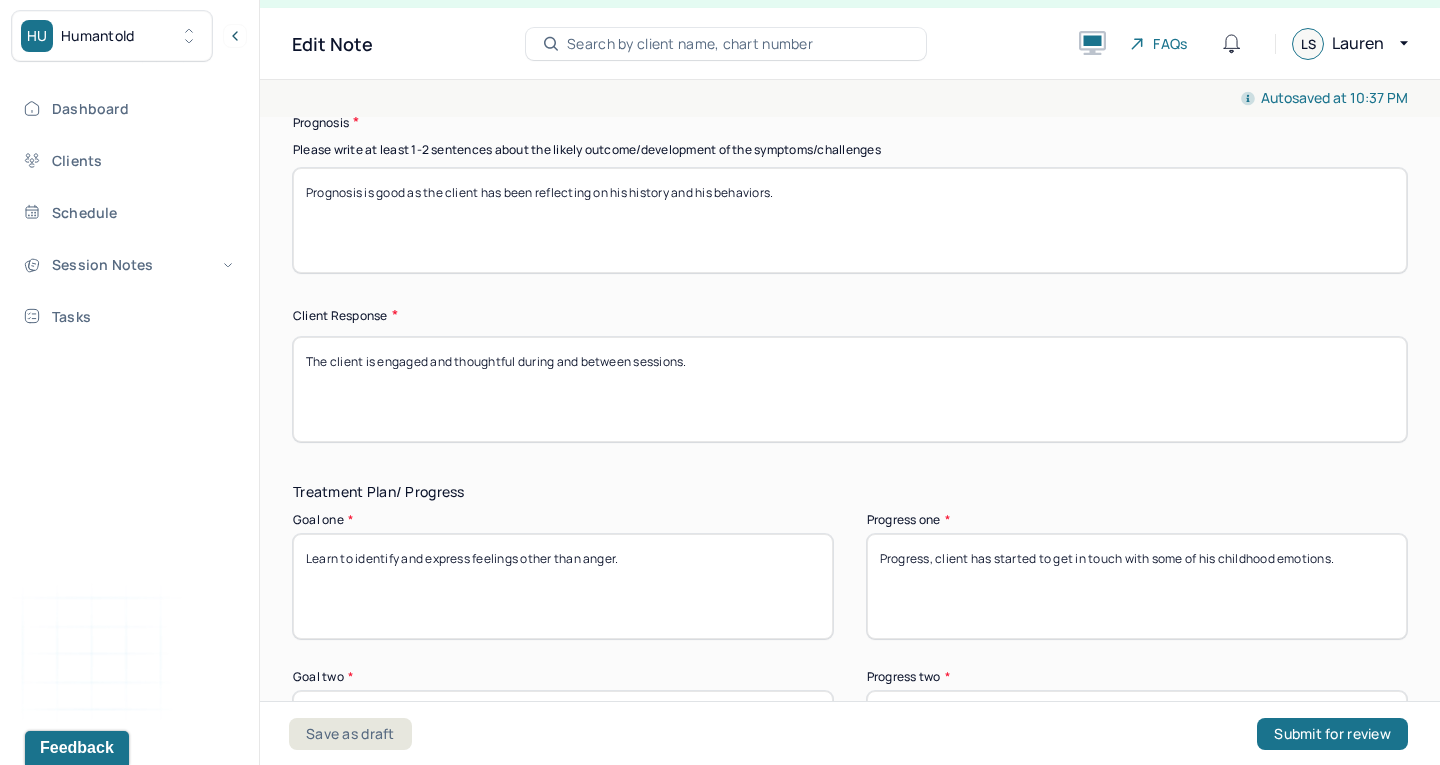 scroll, scrollTop: 2994, scrollLeft: 0, axis: vertical 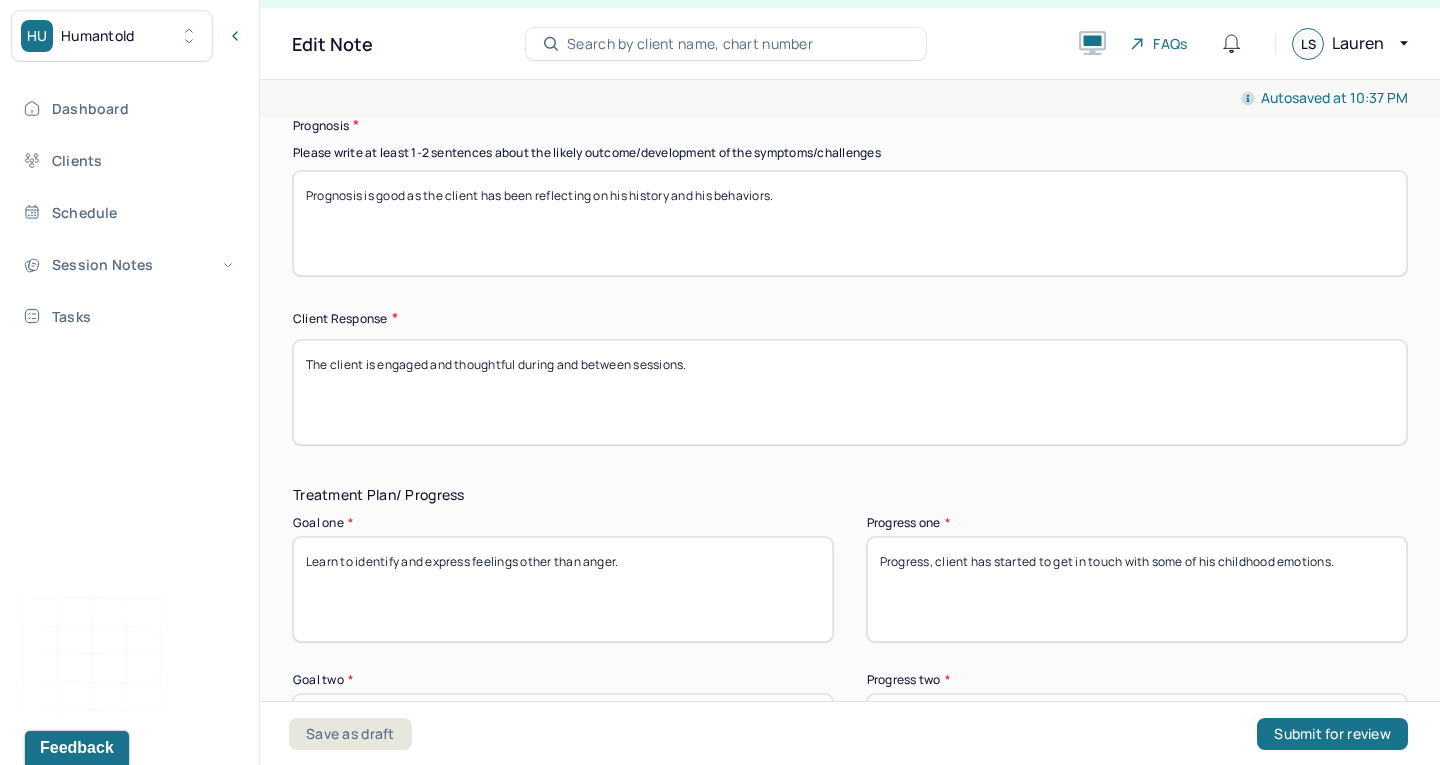 type on "Progress, client and therapist talked about memorable events from his childhood." 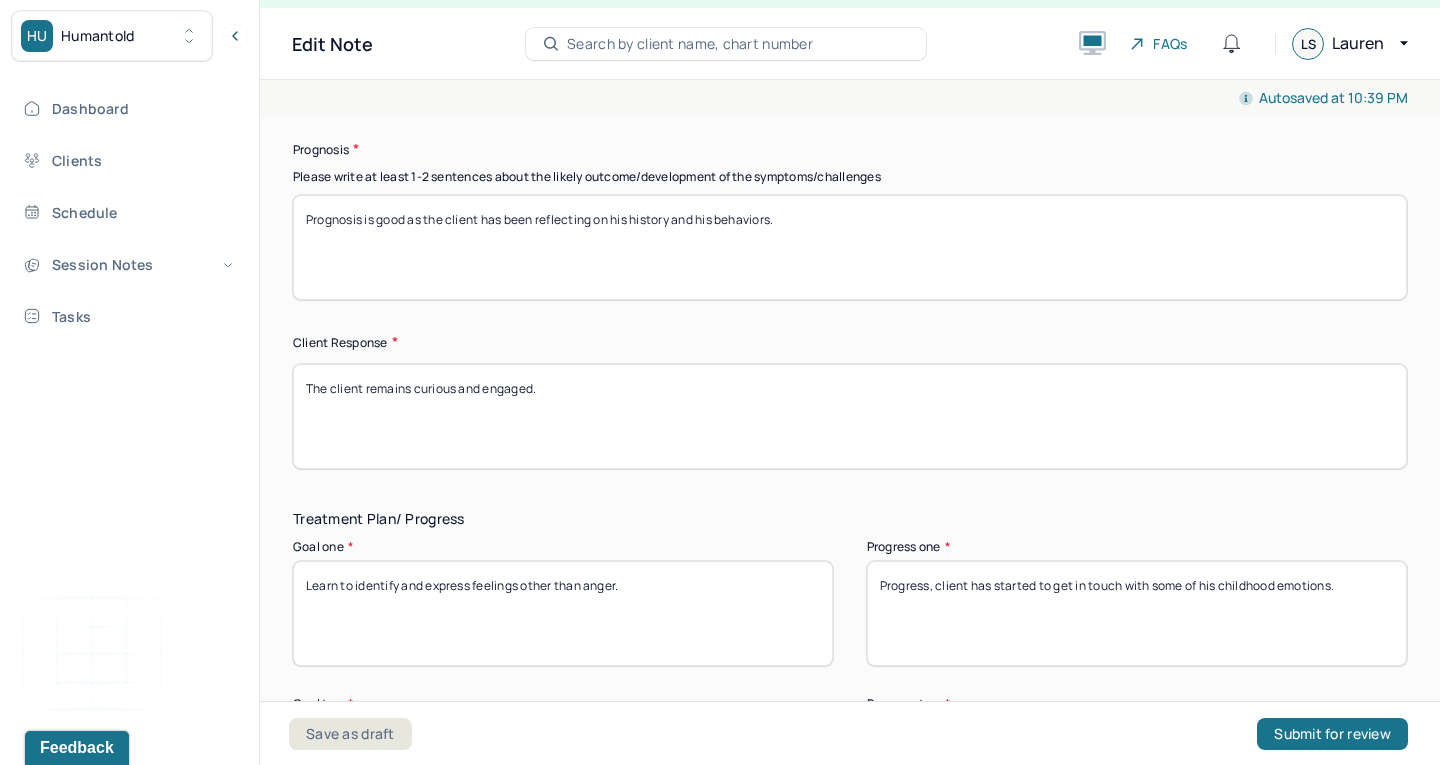 scroll, scrollTop: 2963, scrollLeft: 0, axis: vertical 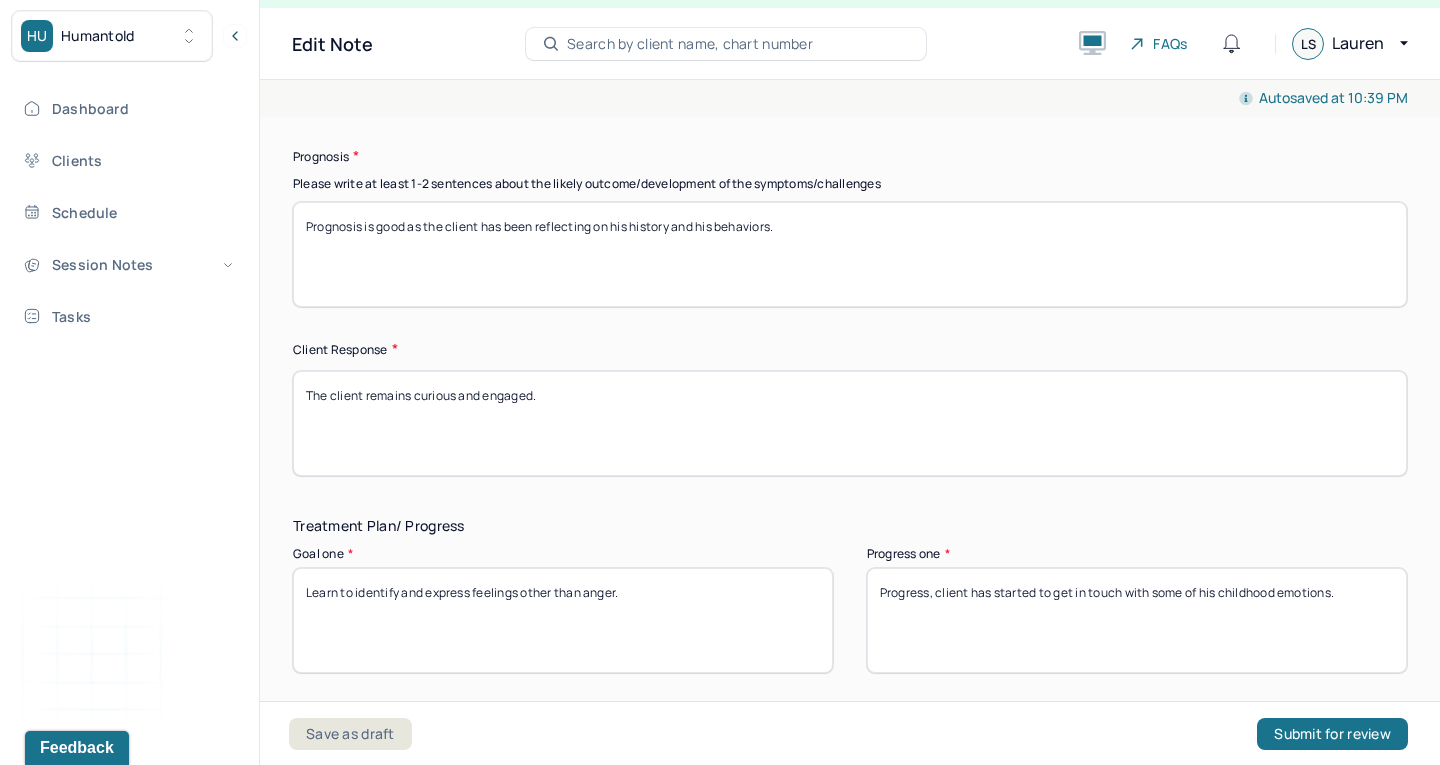 click on "The client remains curious and engaged" at bounding box center (850, 423) 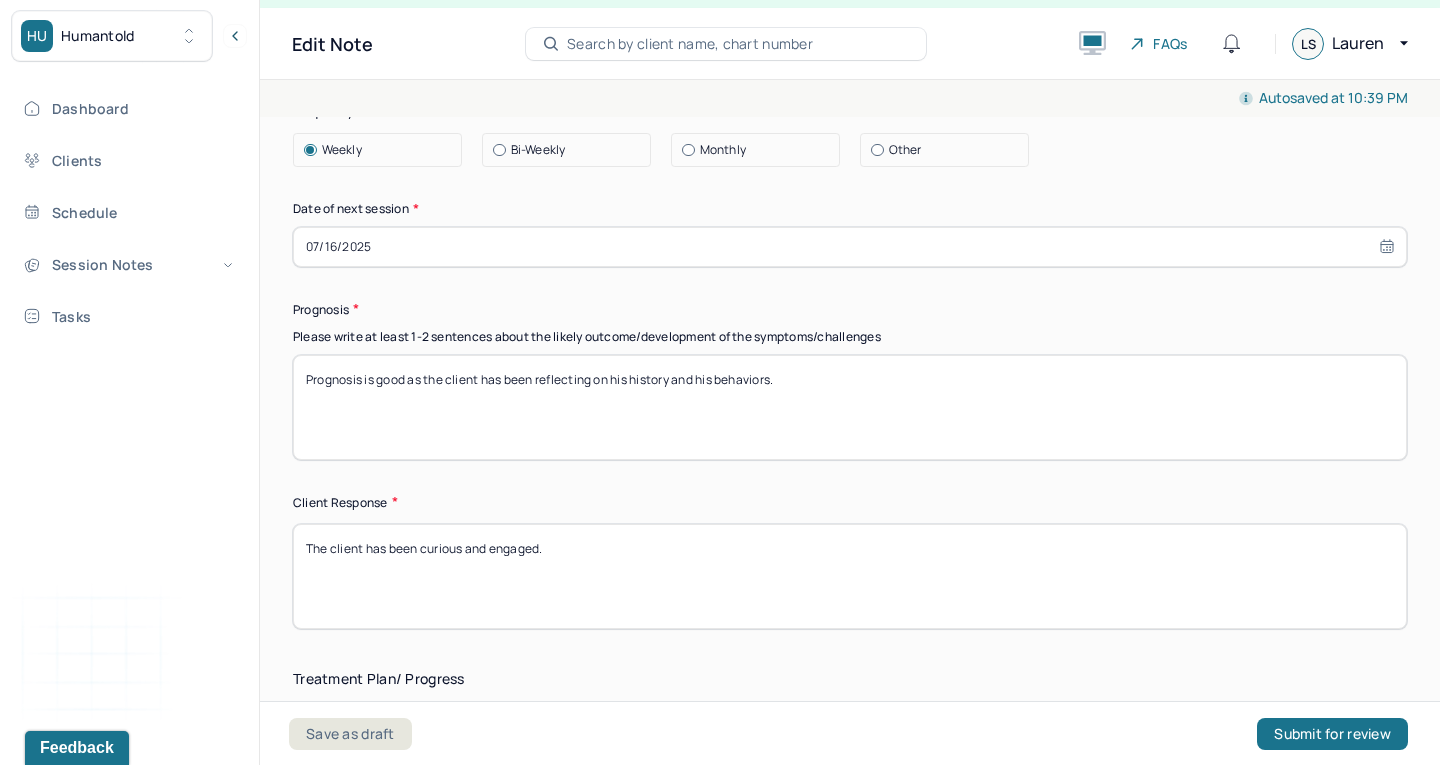 scroll, scrollTop: 2809, scrollLeft: 0, axis: vertical 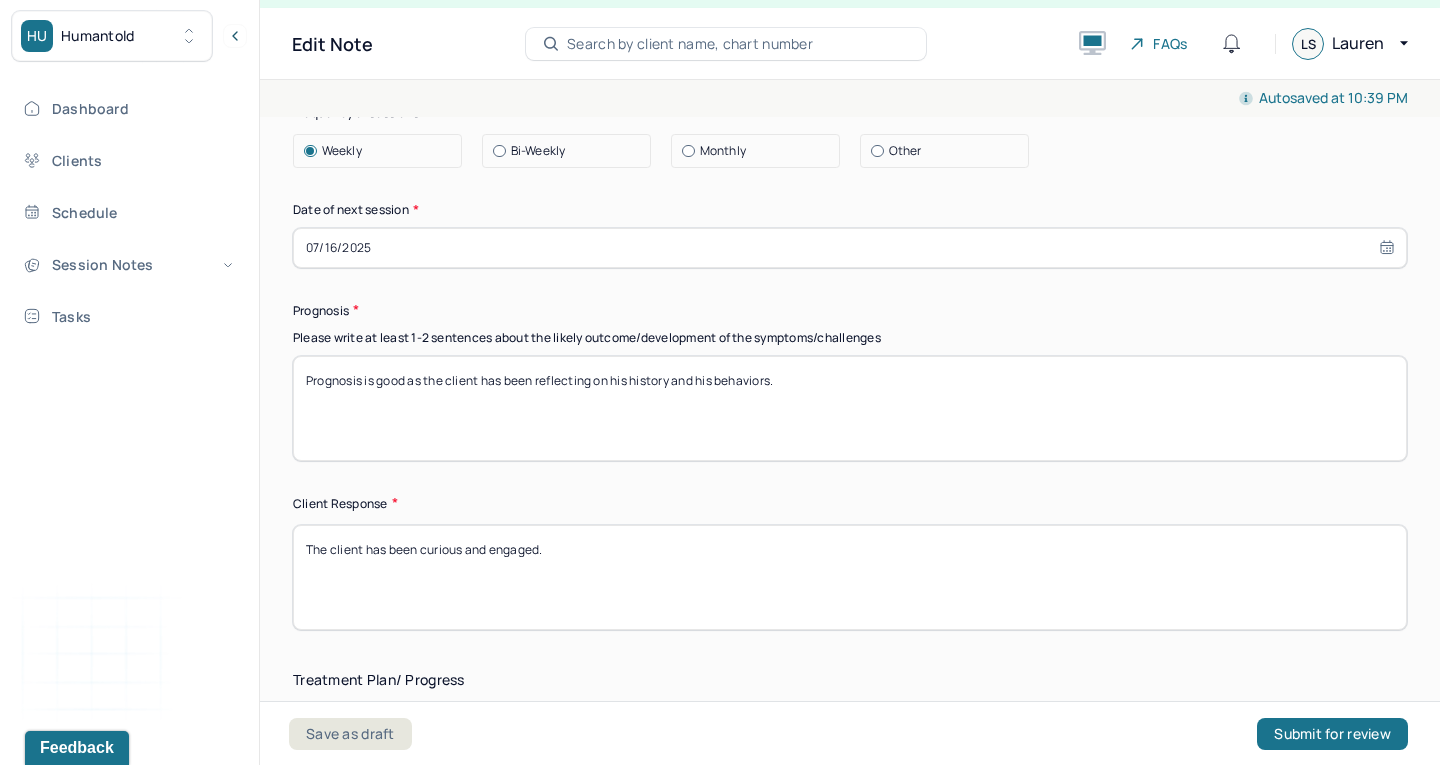 type on "The client has been curious and engaged." 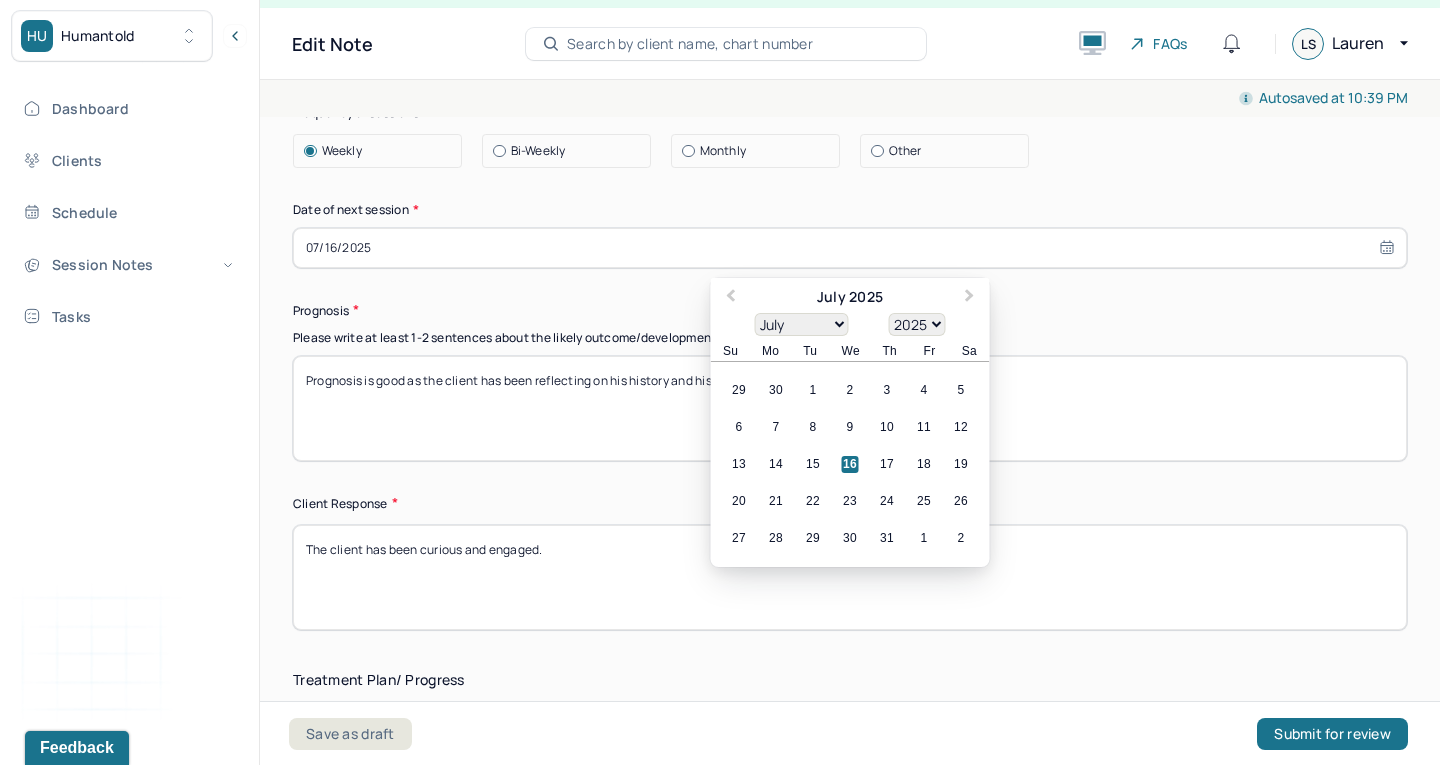click on "07/16/2025" at bounding box center (850, 248) 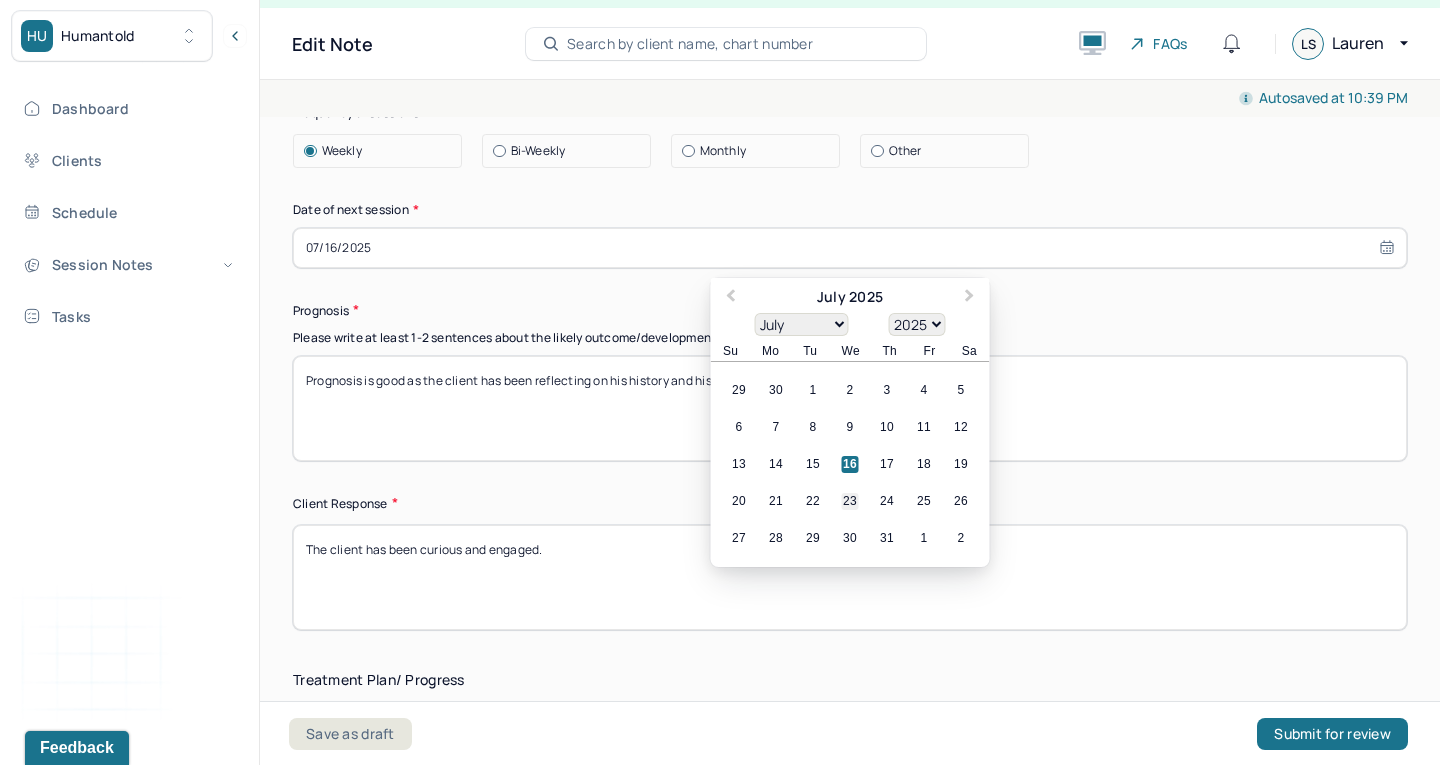 click on "23" at bounding box center [850, 501] 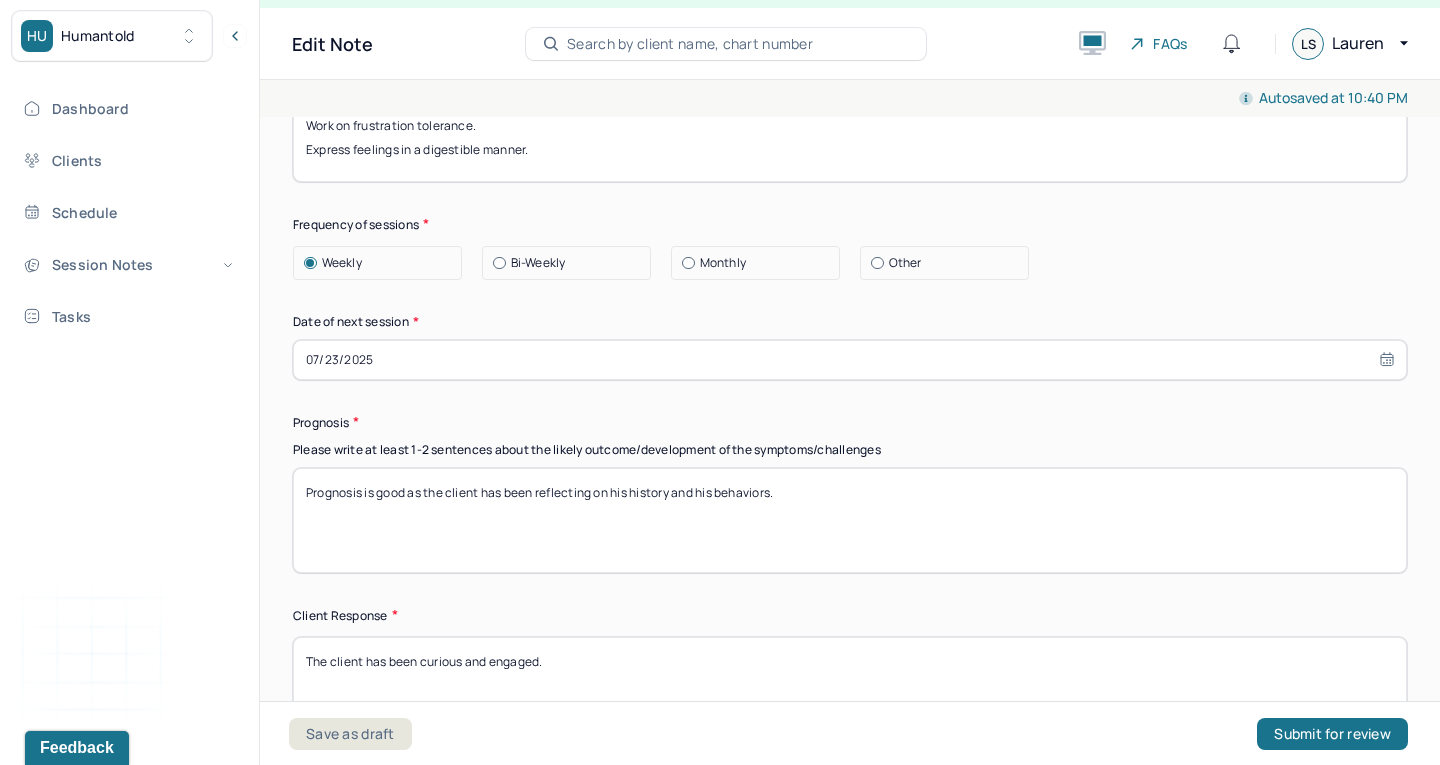 scroll, scrollTop: 2691, scrollLeft: 0, axis: vertical 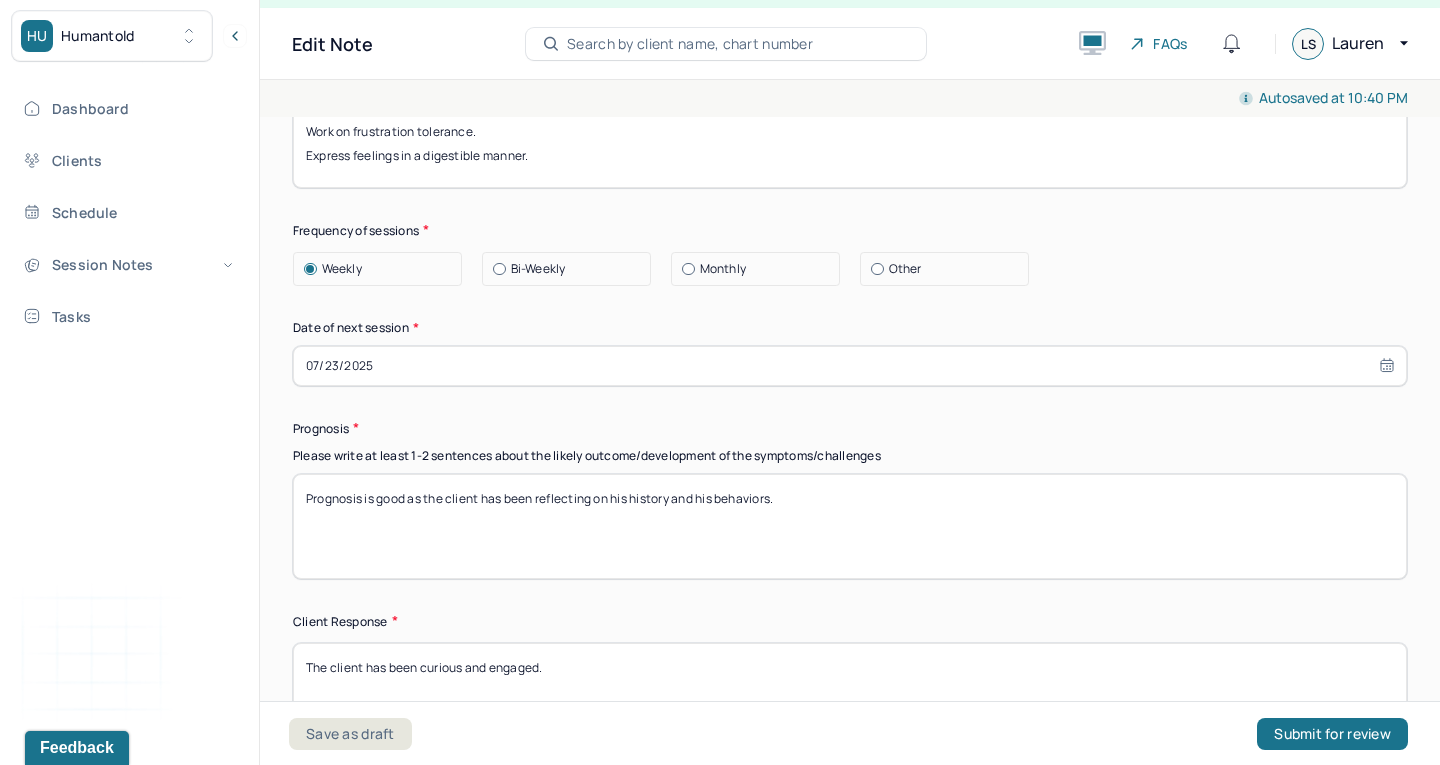 click on "07/23/2025" at bounding box center [850, 366] 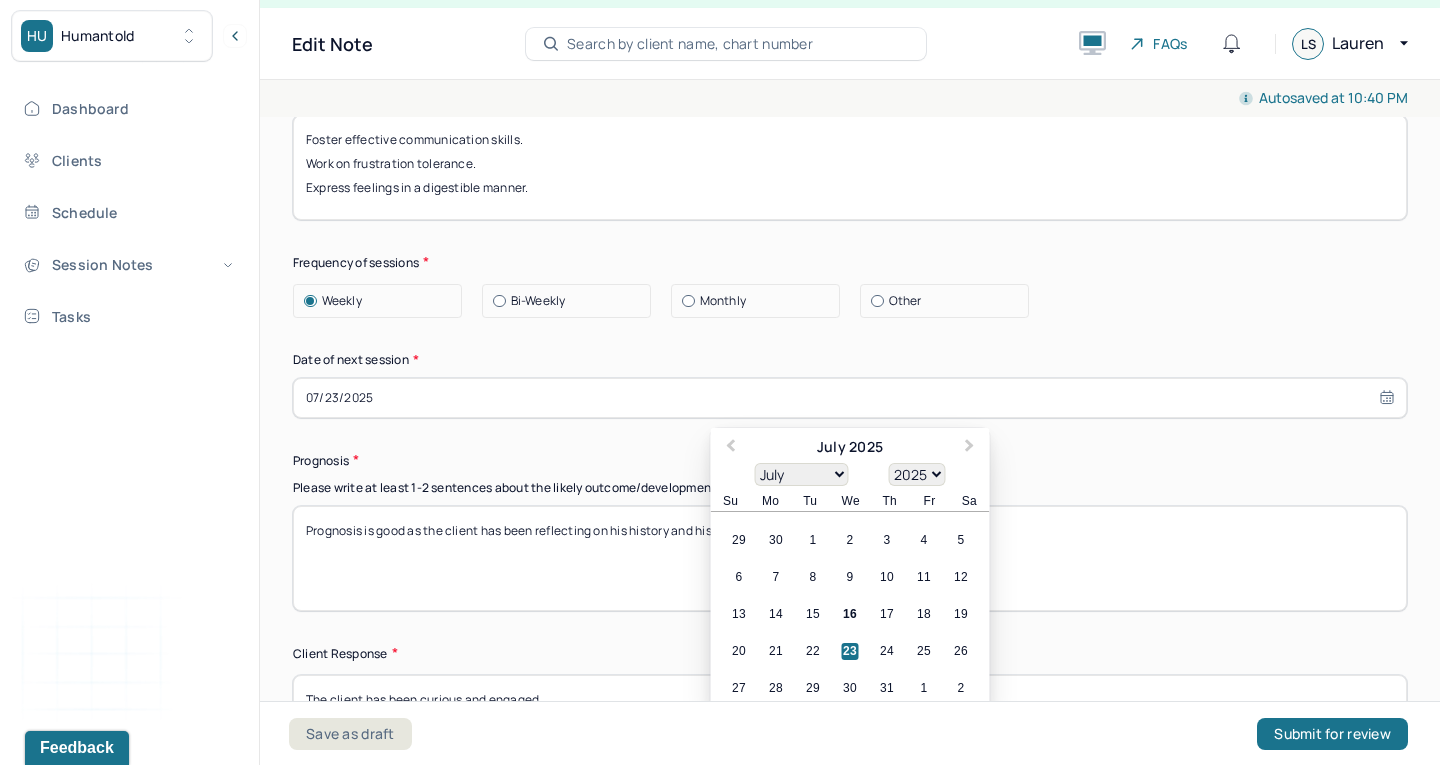 scroll, scrollTop: 2643, scrollLeft: 0, axis: vertical 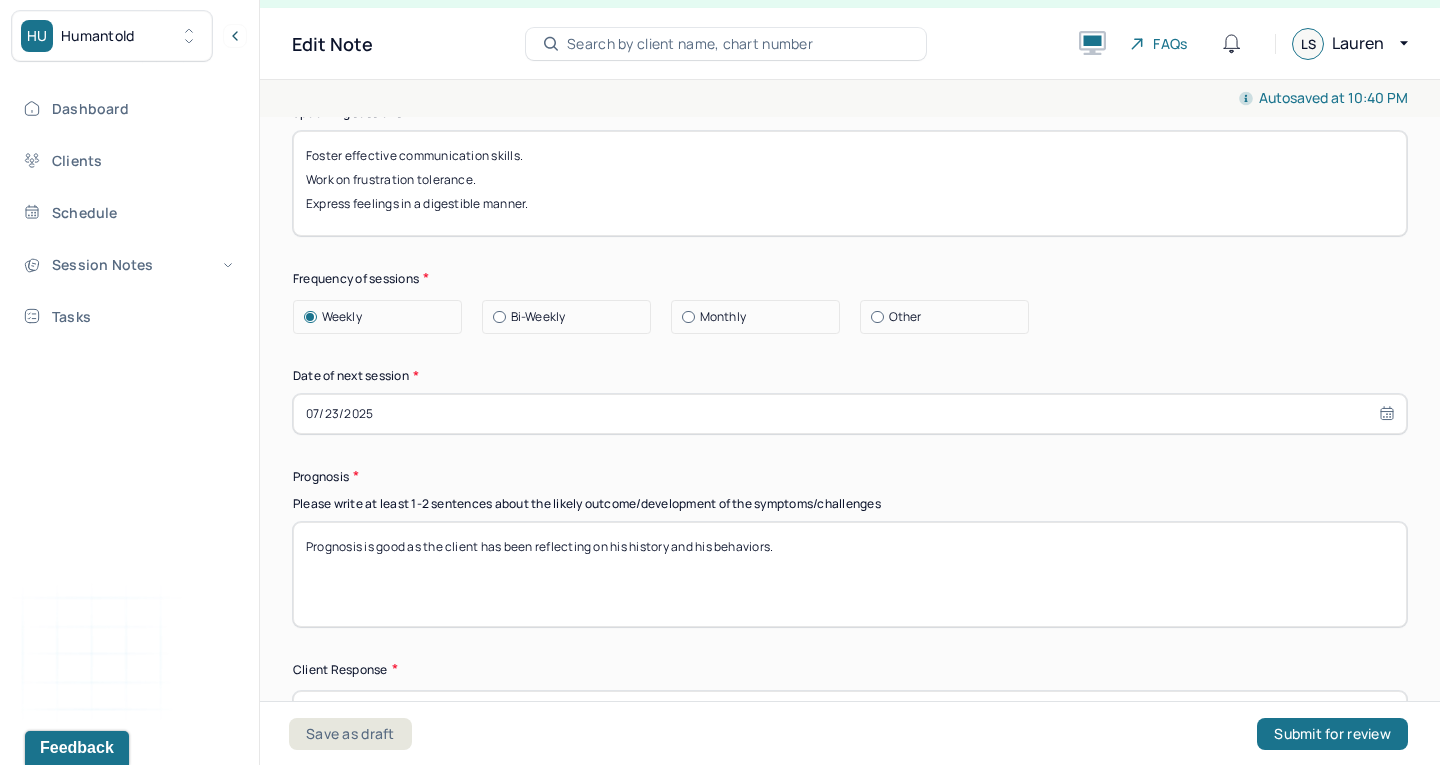 click on "Therapy Intervention Techniques Please select at least 1 intervention used Cognitive-Behavioral therapies Cognitive-Behavioral therapy (CBT) Dialectical Behavioral therapy (DBT) Modeling and skills training Trauma-focused CBT EDMR Rational Emotive Behaviour therapy Acceptance Commitment Therapy Solution Based Brief Therapy Mindfulness Based Cognitive Therapy Relationship based Interventions Attachment-oriented interventions Parent-child interaction therapy Parent interventions Other Client centered therapy/ Humanism Gestalt therapy Existential therapy Feminist therapy Psychodynamic therapy Grief therapy Internal family systems (IFS) Narrative therapy Positive psychology Psychoeducation Sex therapy Strength based theory Career Counseling Multisystemic family theory Plan What specific steps has the client committed to work on as homework or during the next session? What specific interventions or treatment plan changes will the clinician be focused on in the upcoming sessions? Frequency of sessions Weekly Other" at bounding box center (850, 185) 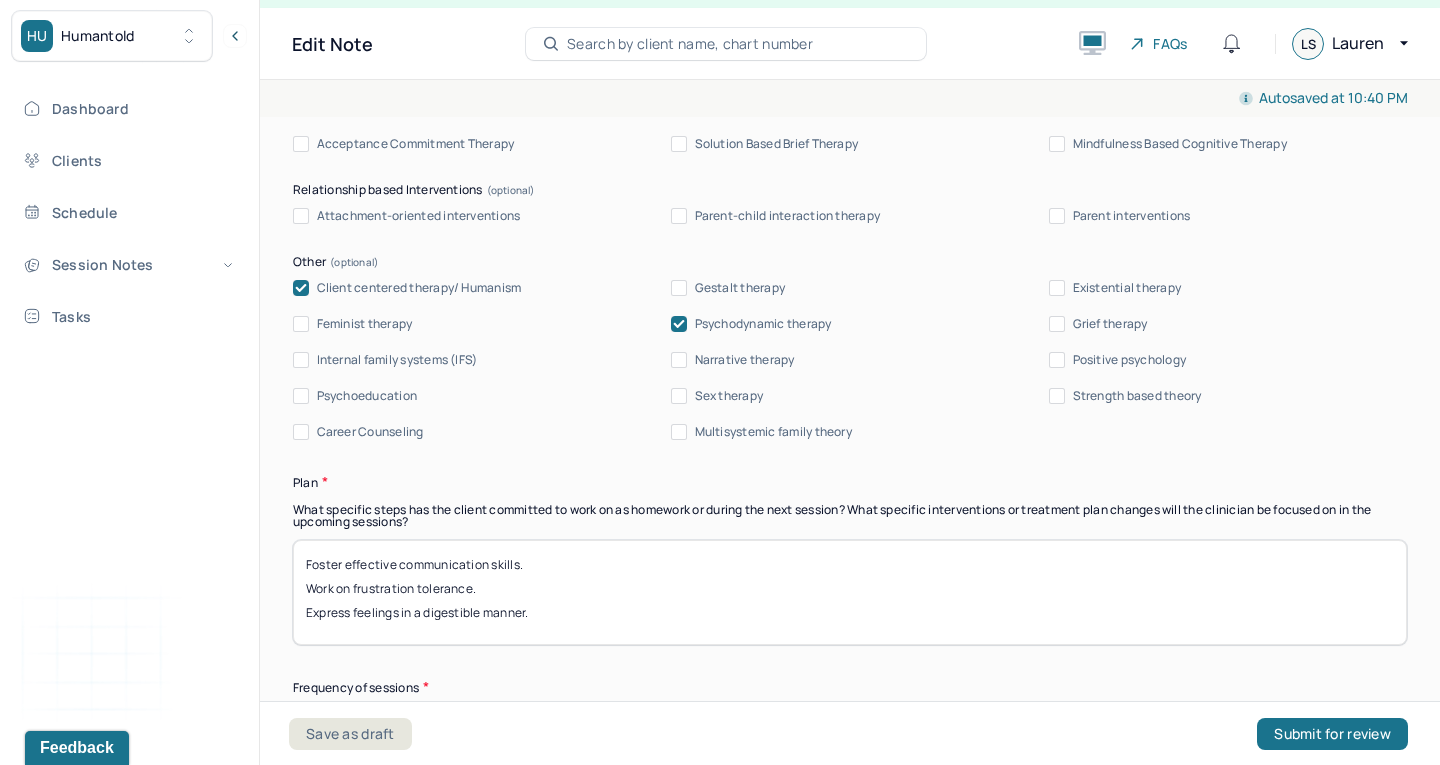 scroll, scrollTop: 2254, scrollLeft: 0, axis: vertical 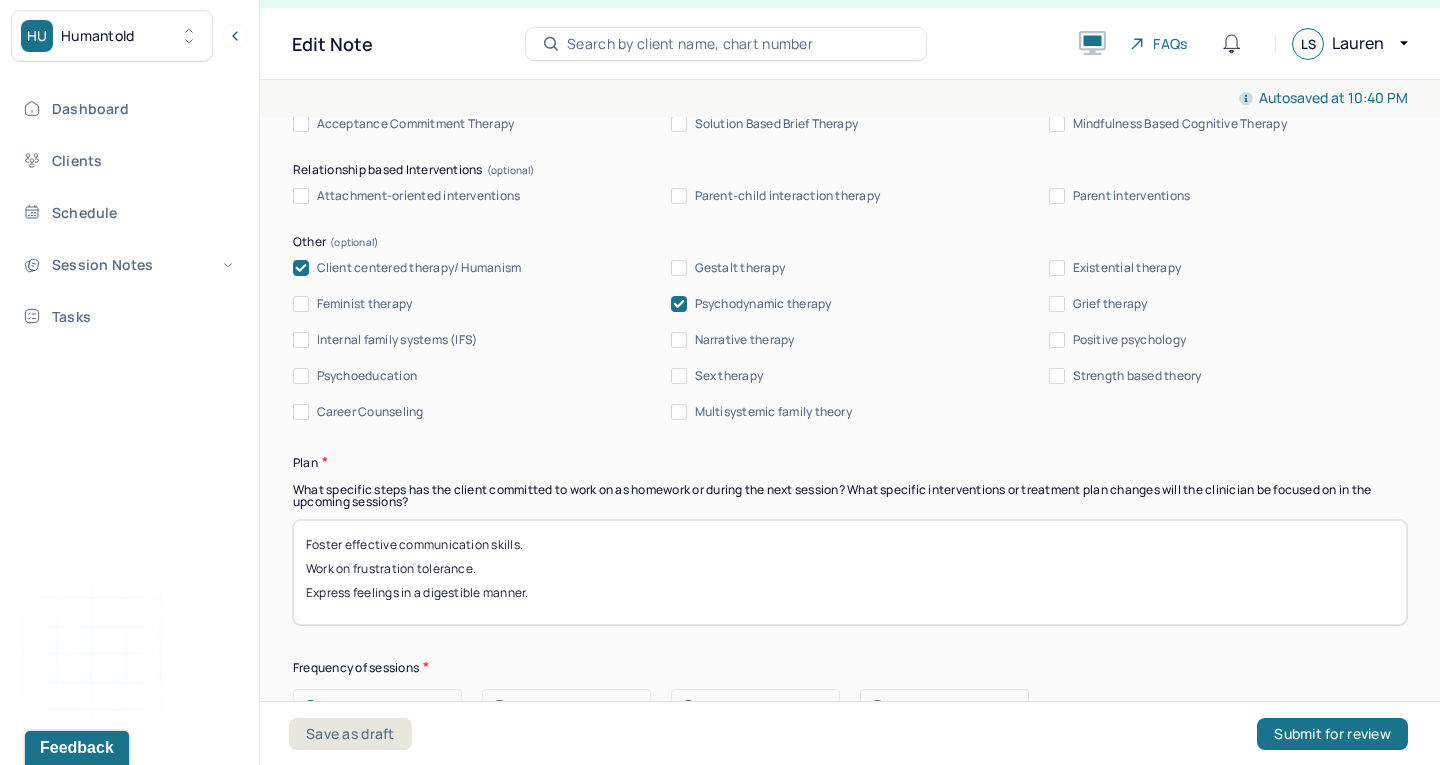 drag, startPoint x: 300, startPoint y: 586, endPoint x: 743, endPoint y: 586, distance: 443 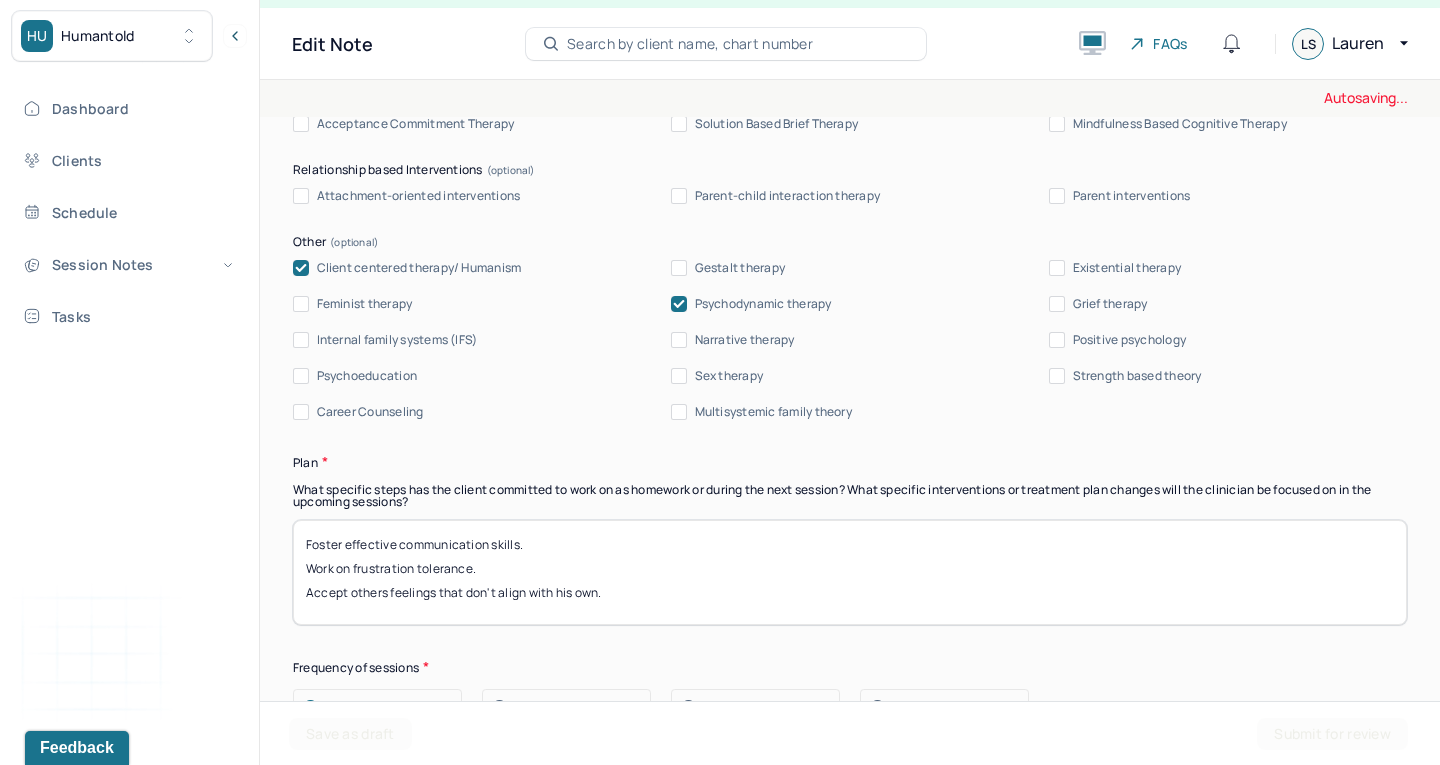 scroll, scrollTop: 2214, scrollLeft: 0, axis: vertical 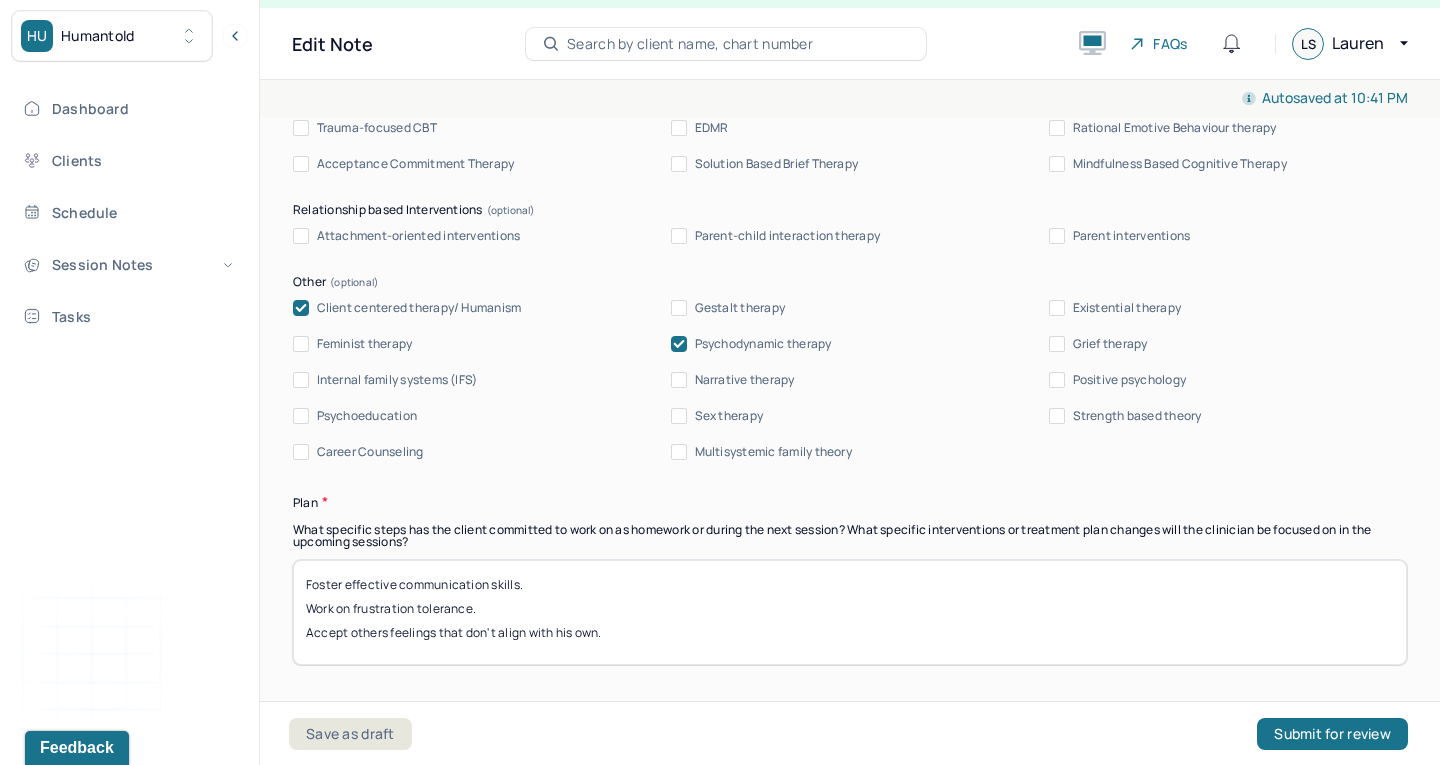 click on "Foster effective communication skills.
Work on frustration tolerance.
Accept others feelings that don't align with his own." at bounding box center [850, 612] 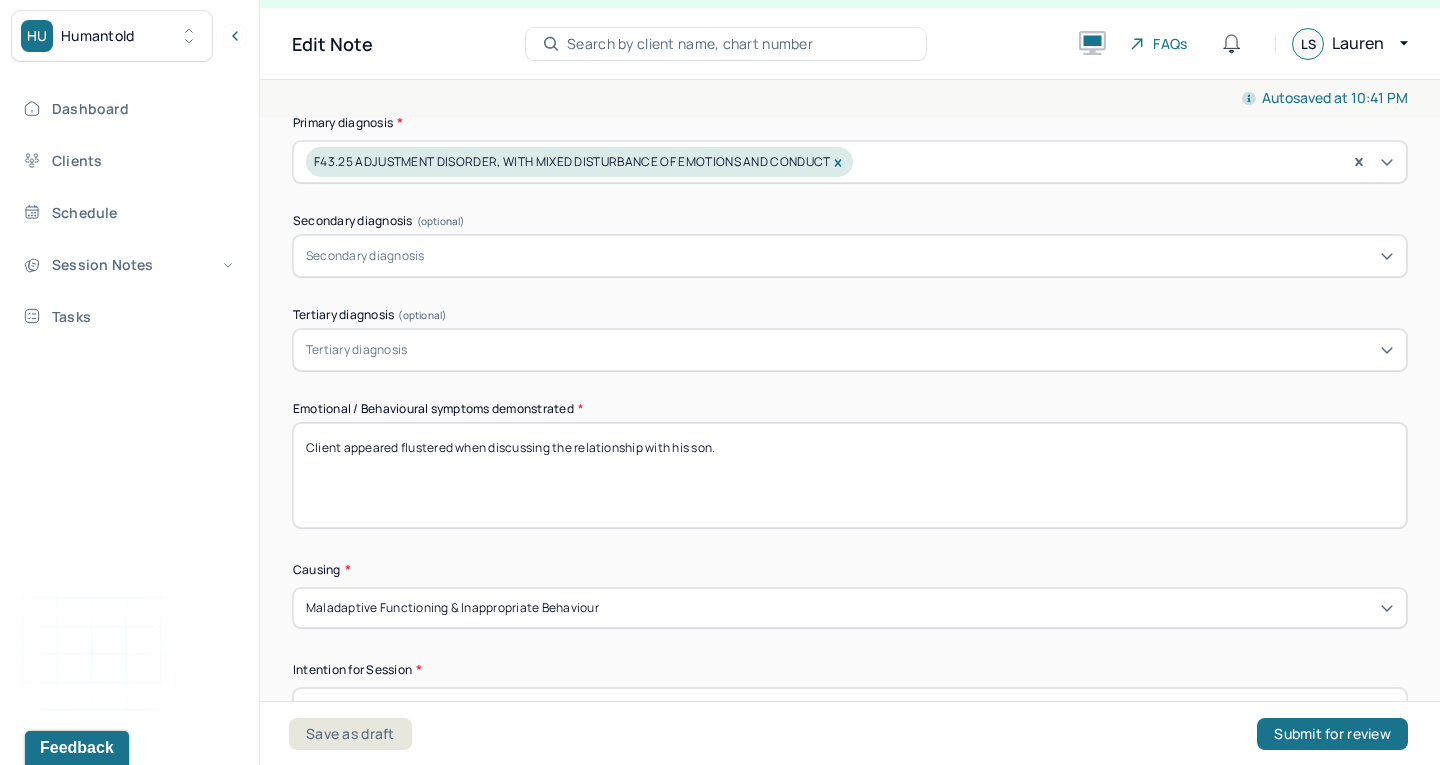 scroll, scrollTop: 762, scrollLeft: 0, axis: vertical 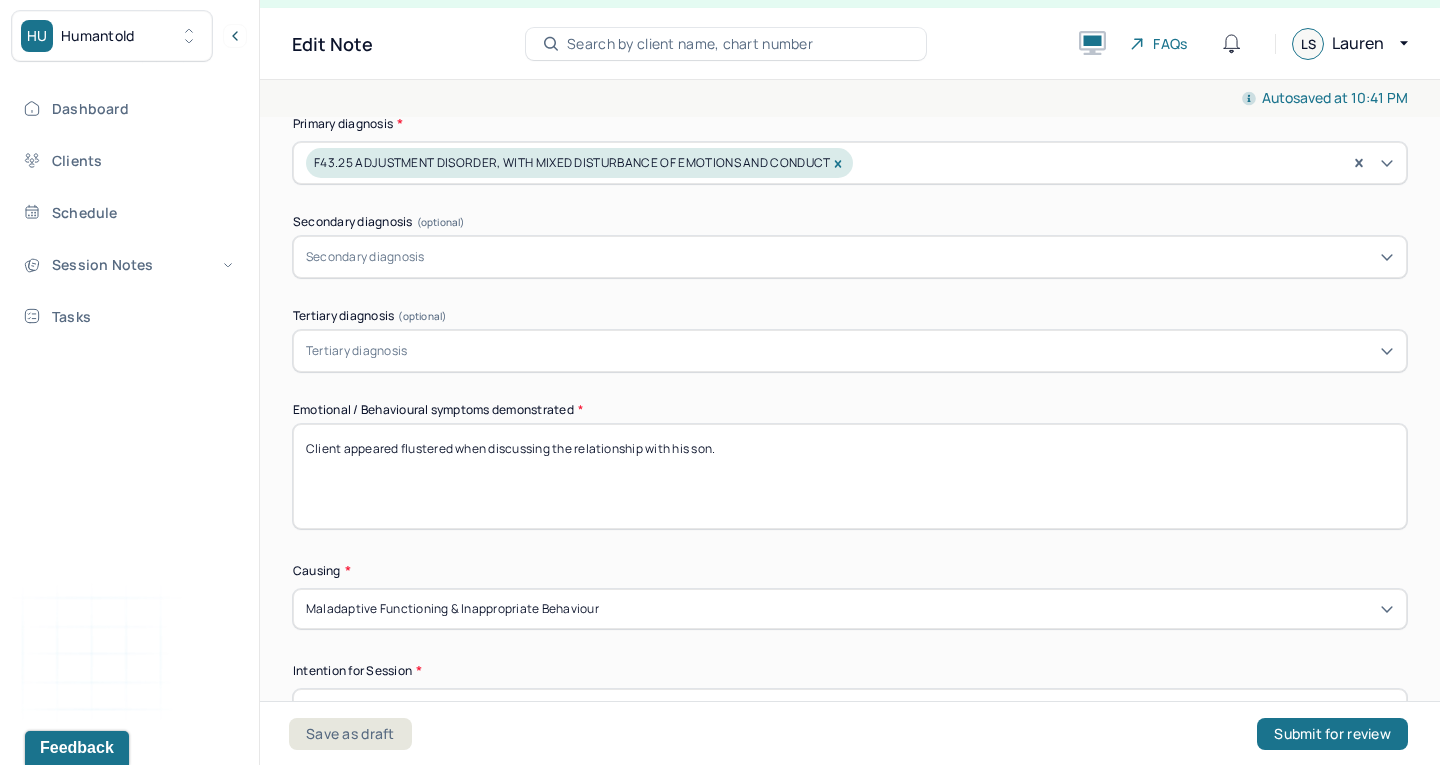 type on "Foster effective communication skills.
Work on frustration tolerance.
Accept others feelings that don't align with his narrative." 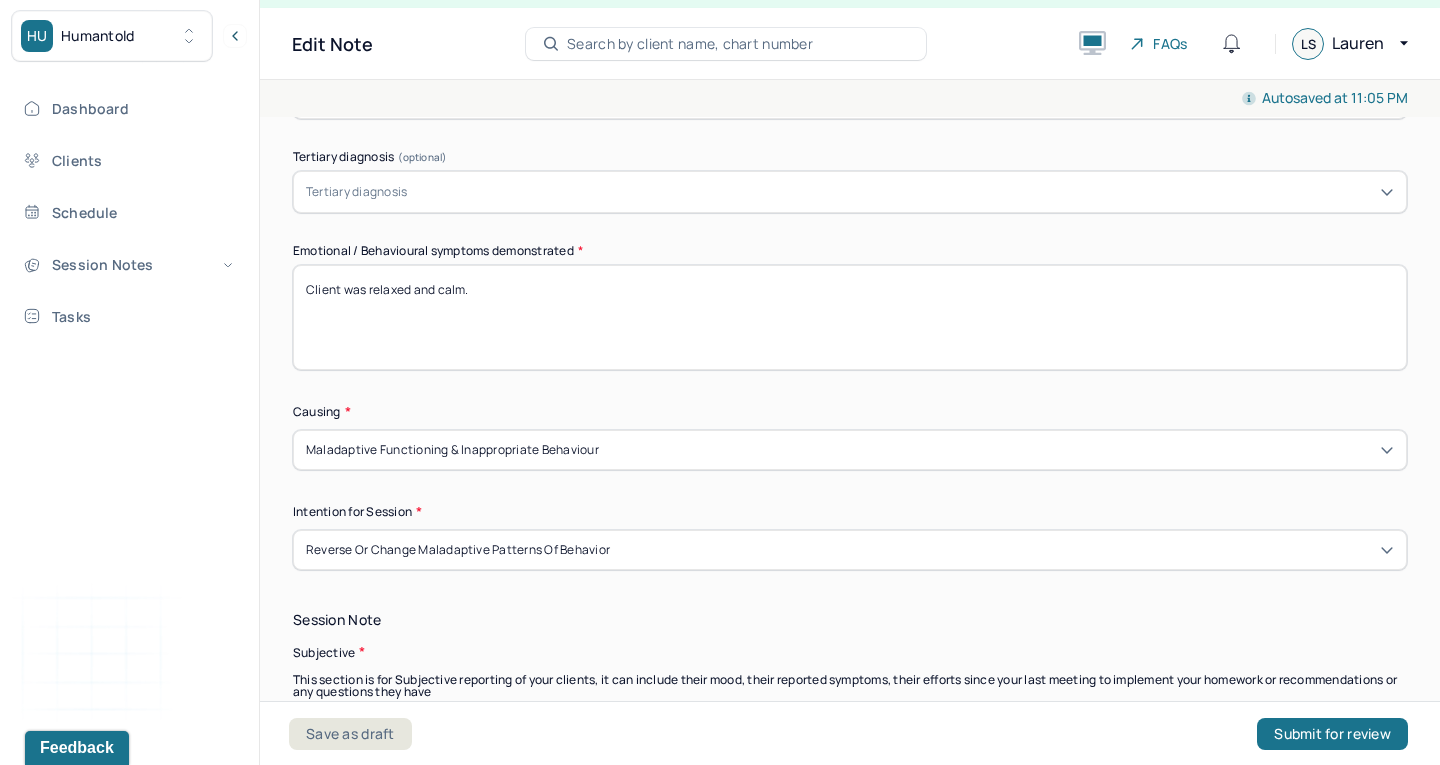 scroll, scrollTop: 924, scrollLeft: 0, axis: vertical 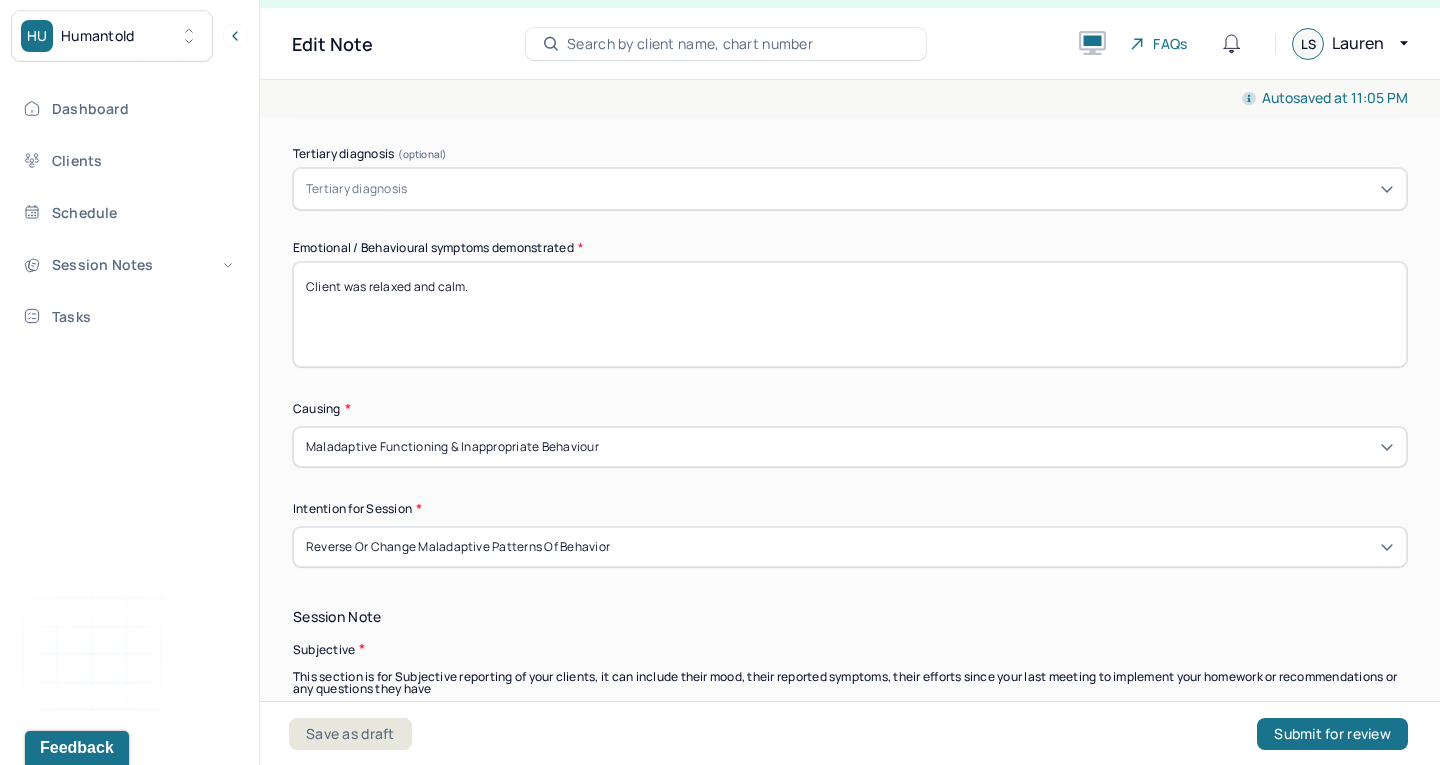 click on "Client was relaxed and calm." at bounding box center [850, 314] 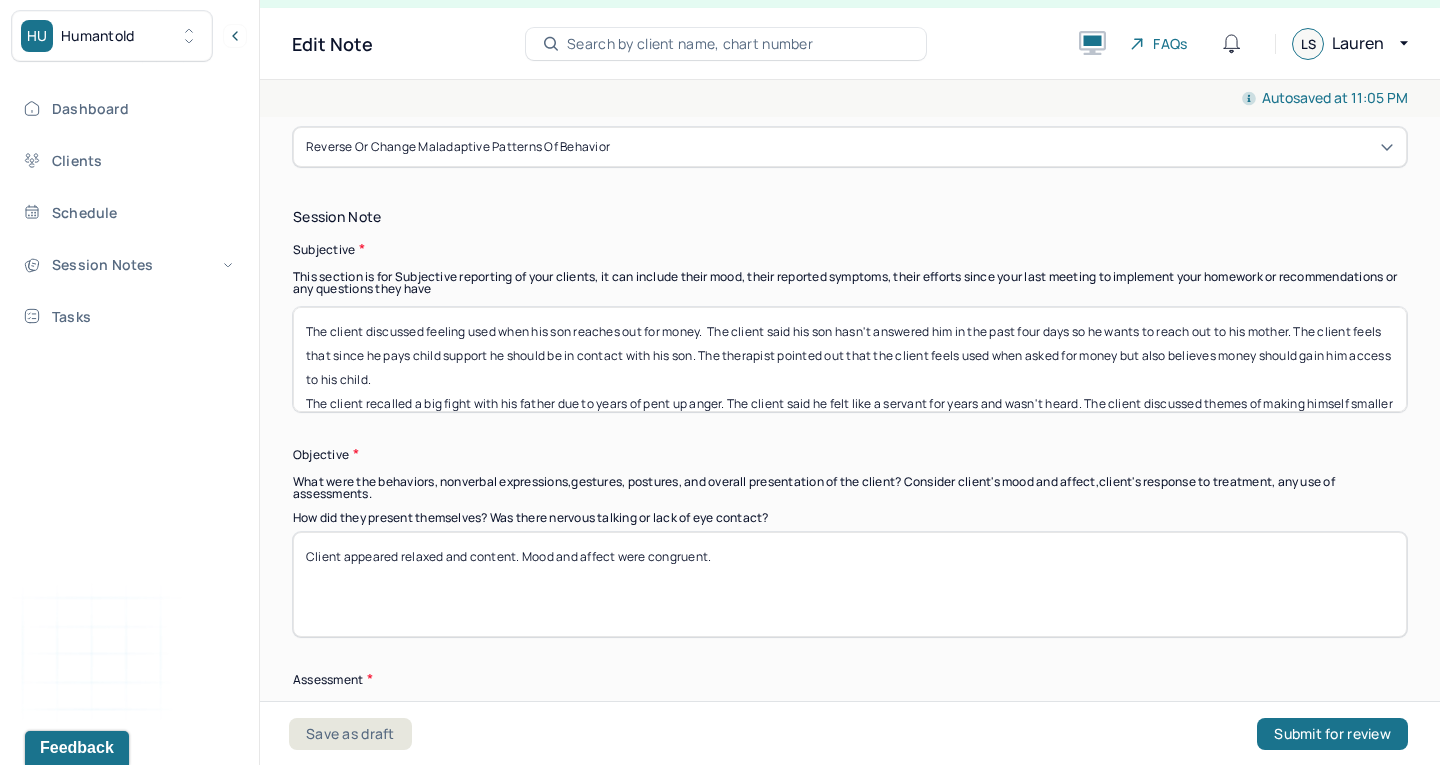 scroll, scrollTop: 1325, scrollLeft: 0, axis: vertical 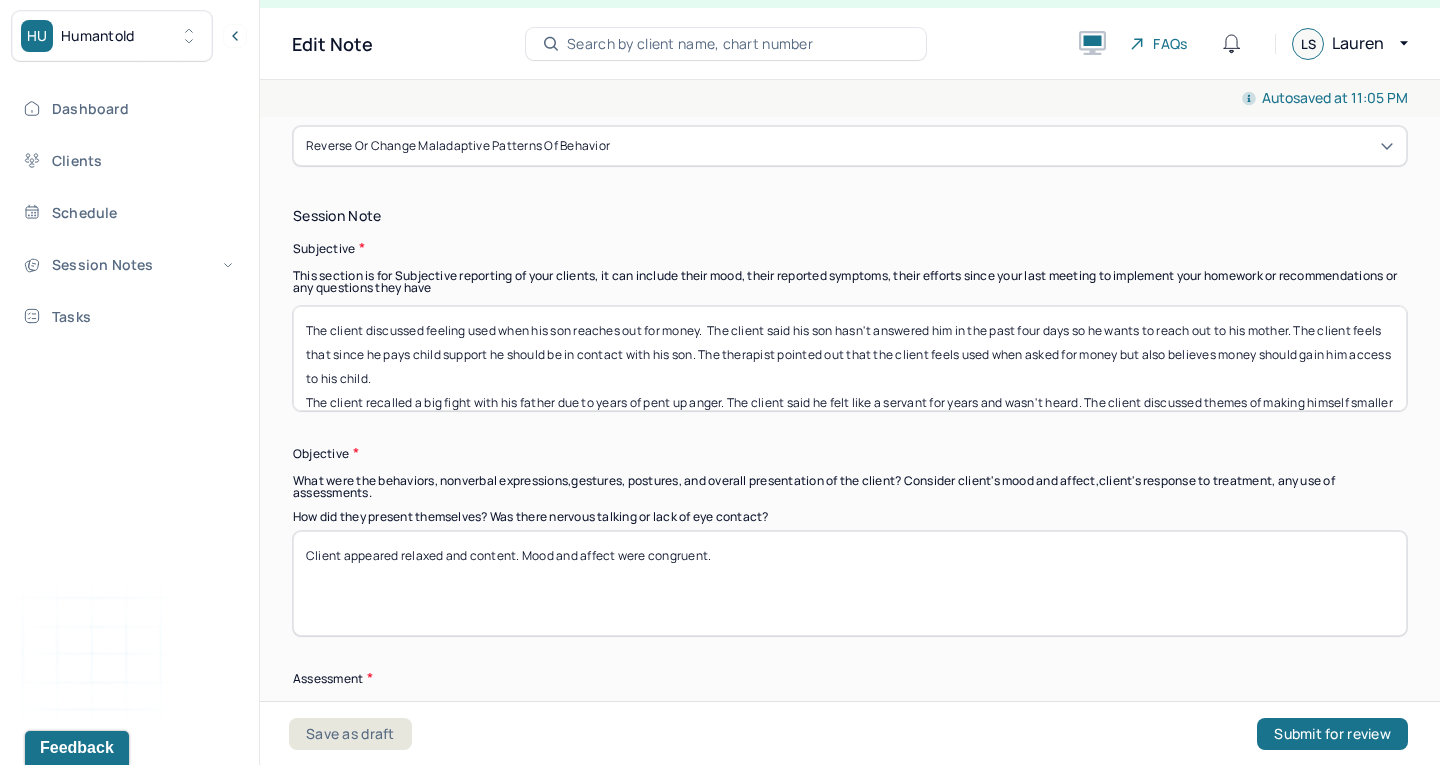 type on "Client was relaxed and content." 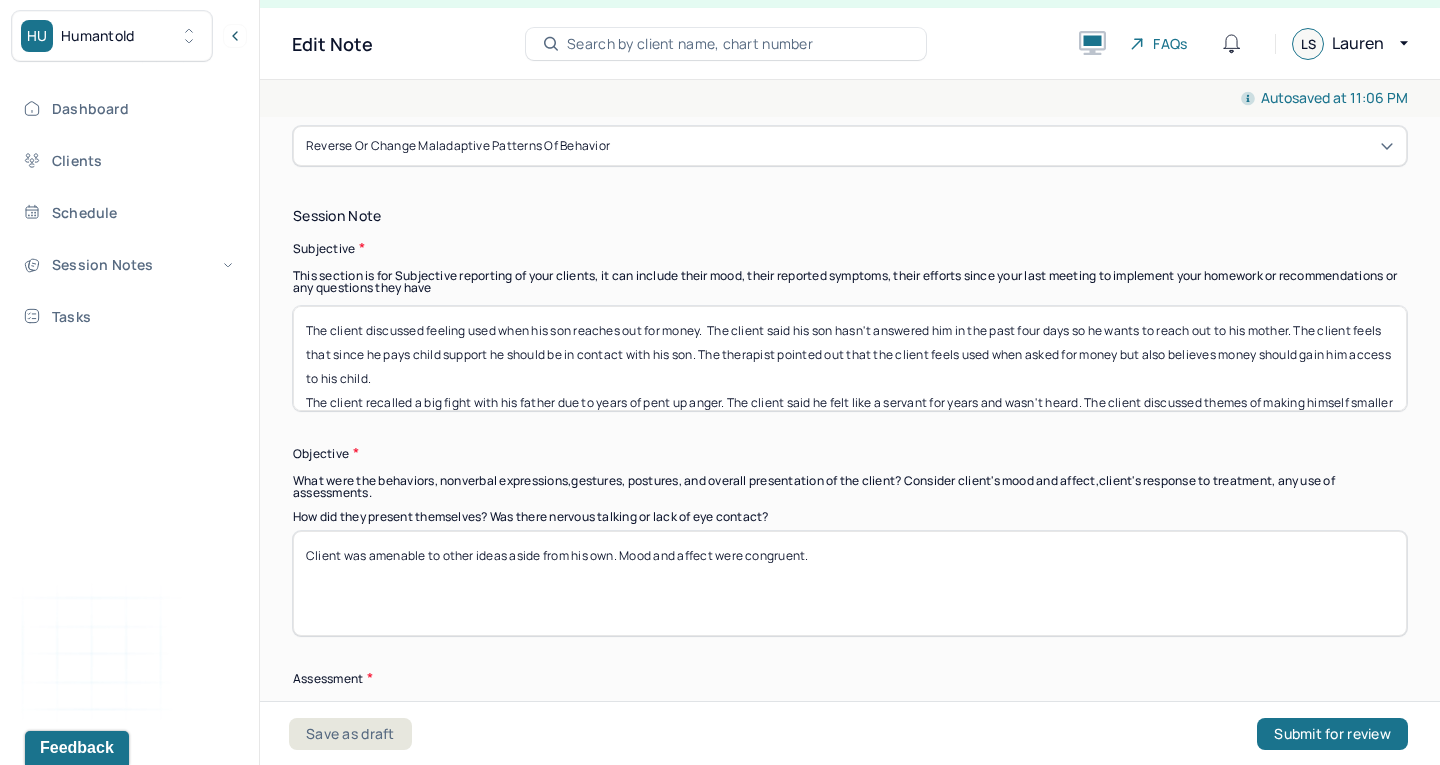click on "Client was amenable to other ideas aside from his own. Mood and affect were congruent." at bounding box center [850, 583] 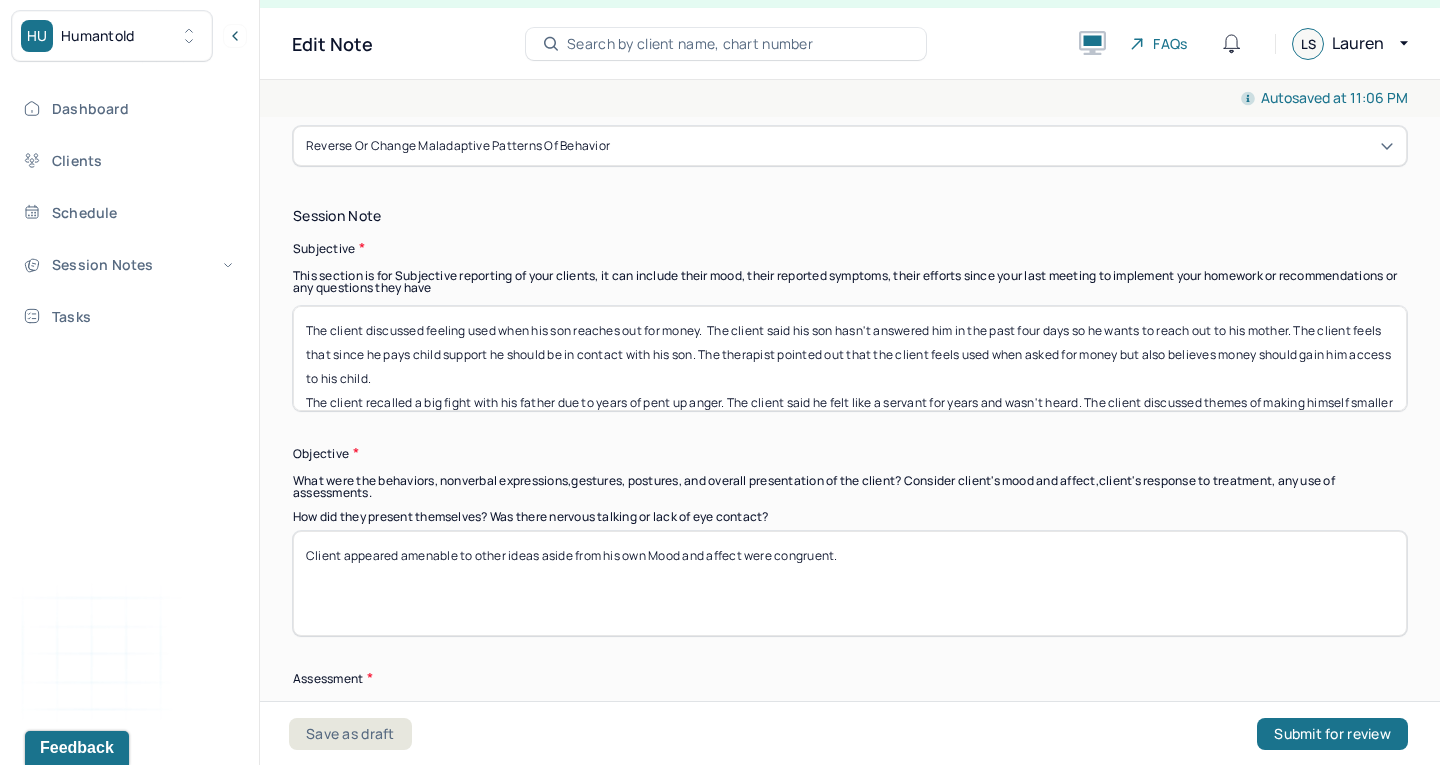 drag, startPoint x: 507, startPoint y: 550, endPoint x: 649, endPoint y: 551, distance: 142.00352 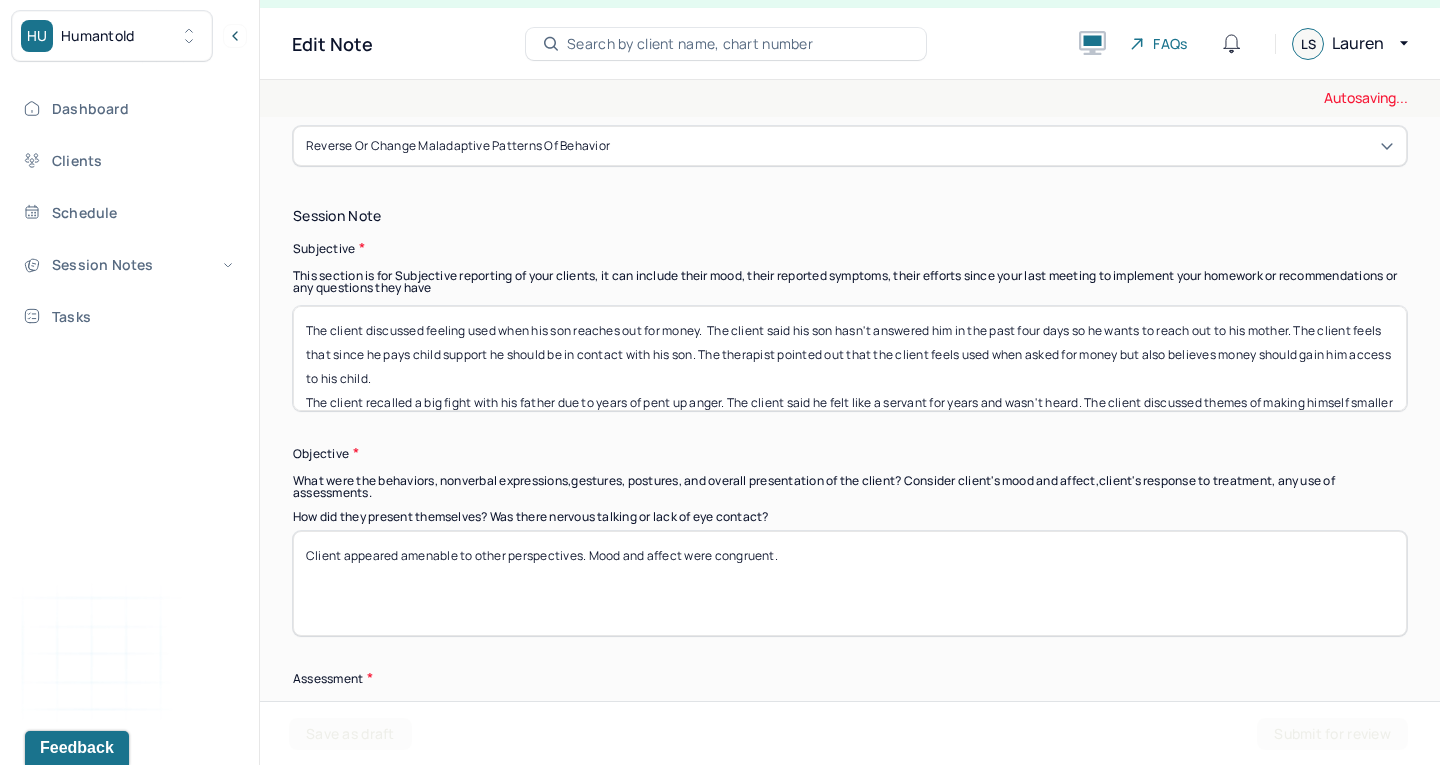 scroll, scrollTop: 36, scrollLeft: 0, axis: vertical 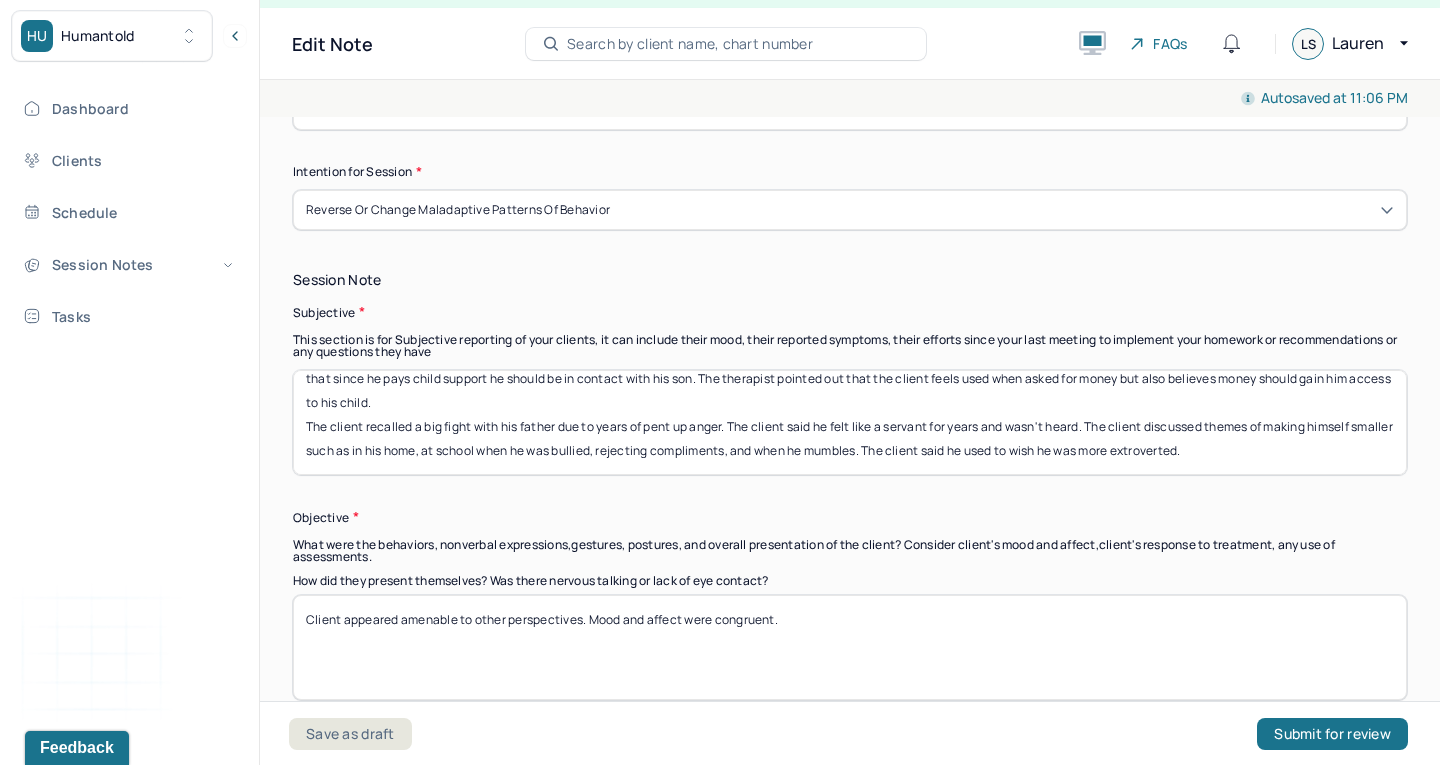 type on "Client appeared amenable to other perspectives. Mood and affect were congruent." 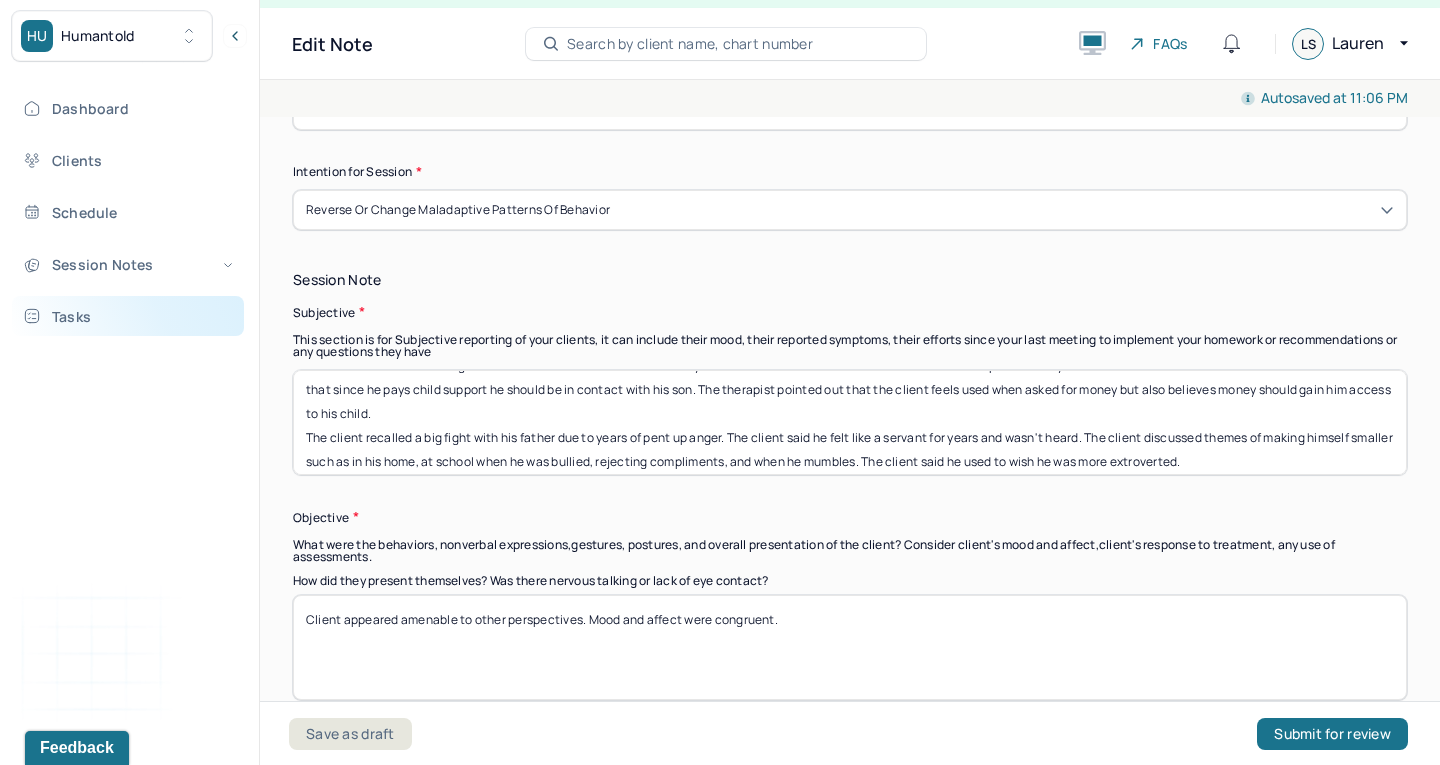 scroll, scrollTop: 0, scrollLeft: 0, axis: both 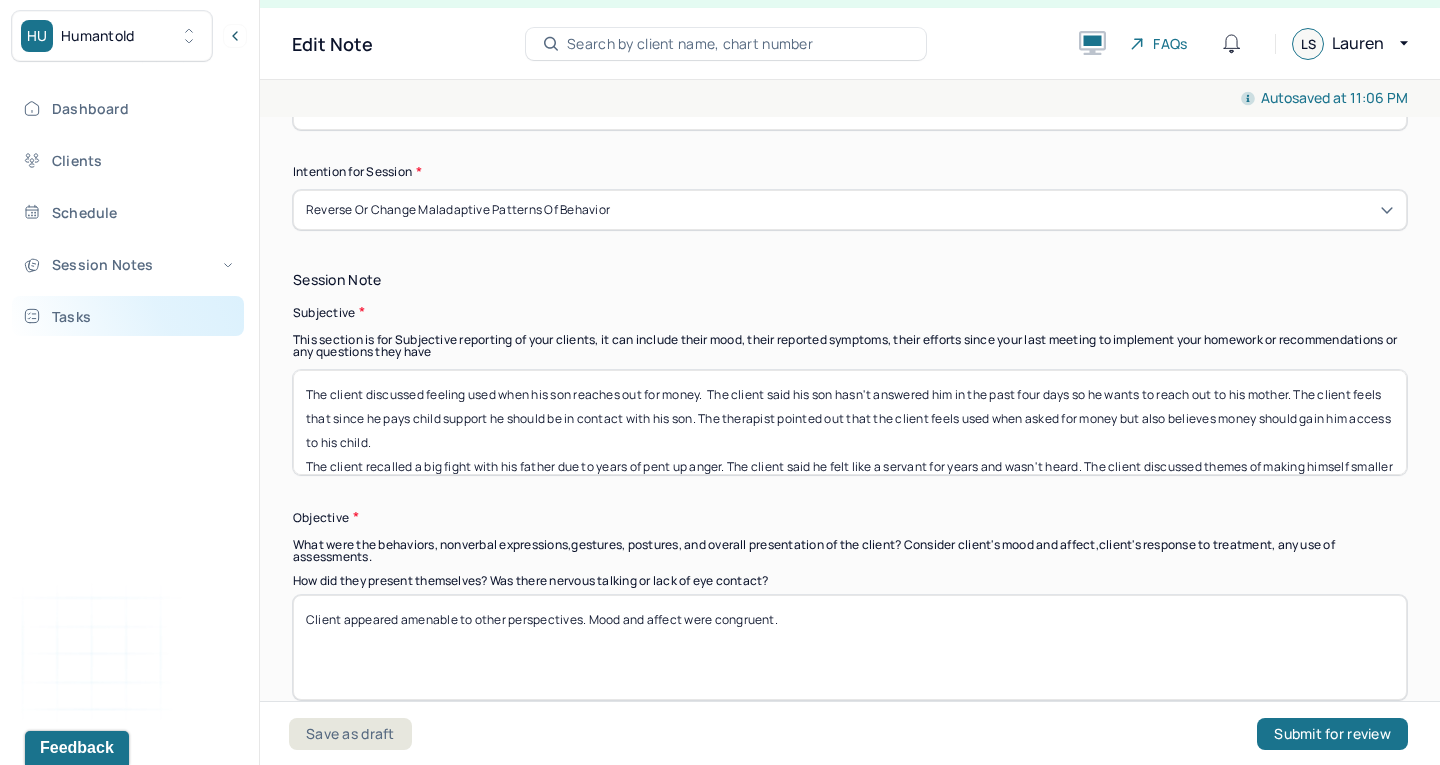 drag, startPoint x: 1256, startPoint y: 452, endPoint x: 194, endPoint y: 309, distance: 1071.5844 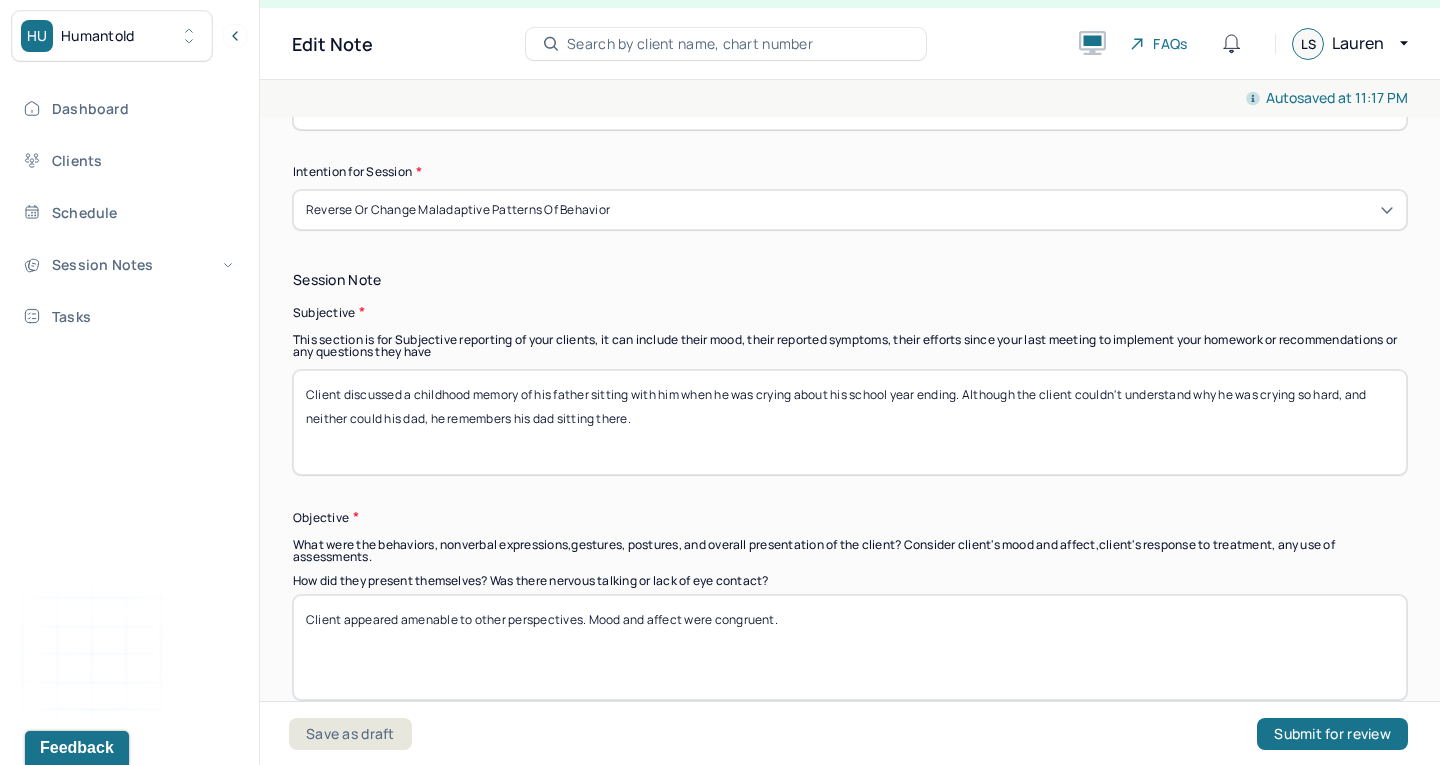 click on "Client discussed a childhood memory of his father sitting with him when he was crying about his school year ending. Although the client couldn't understand why he was crying so hard, and neither could his dad, he remembers his dad sitting there." at bounding box center (850, 422) 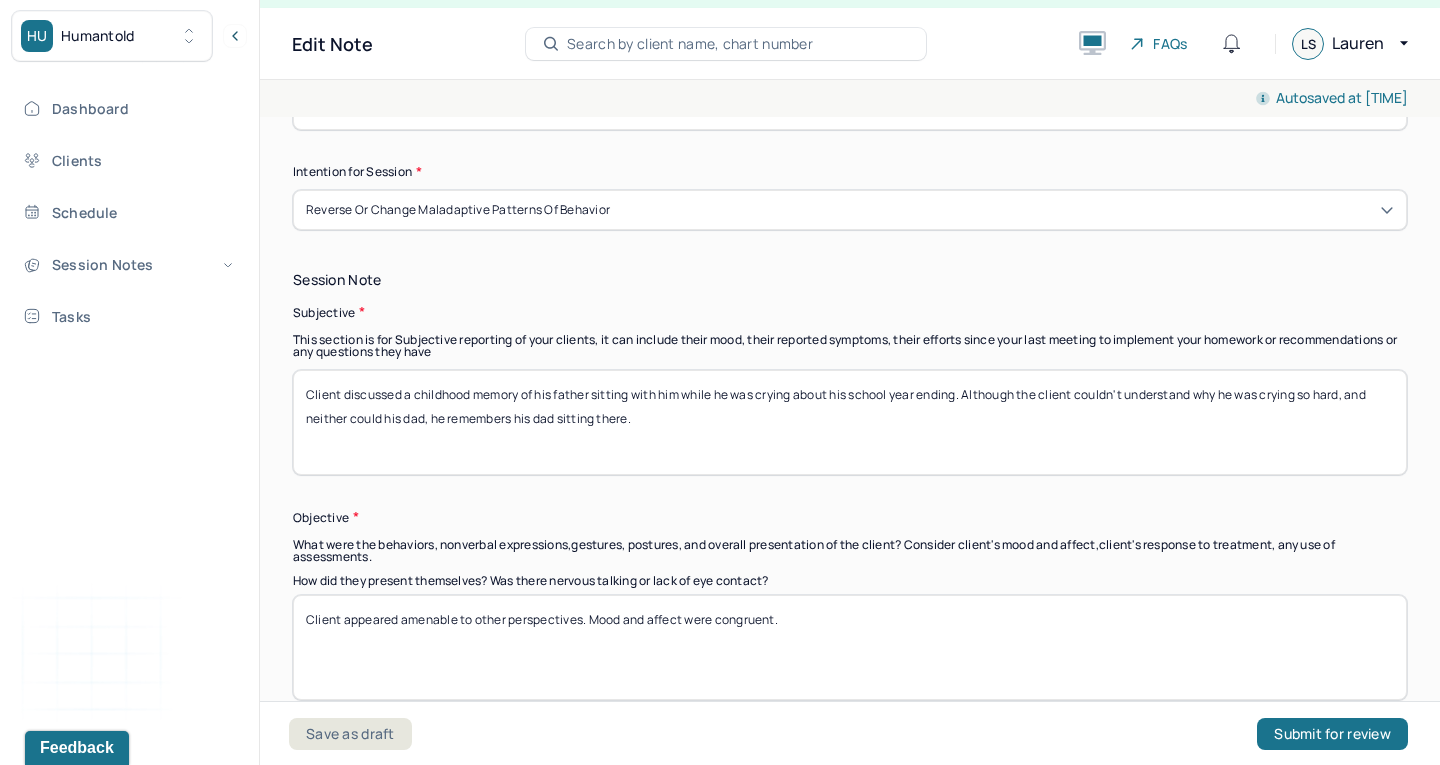 drag, startPoint x: 435, startPoint y: 413, endPoint x: 904, endPoint y: 413, distance: 469 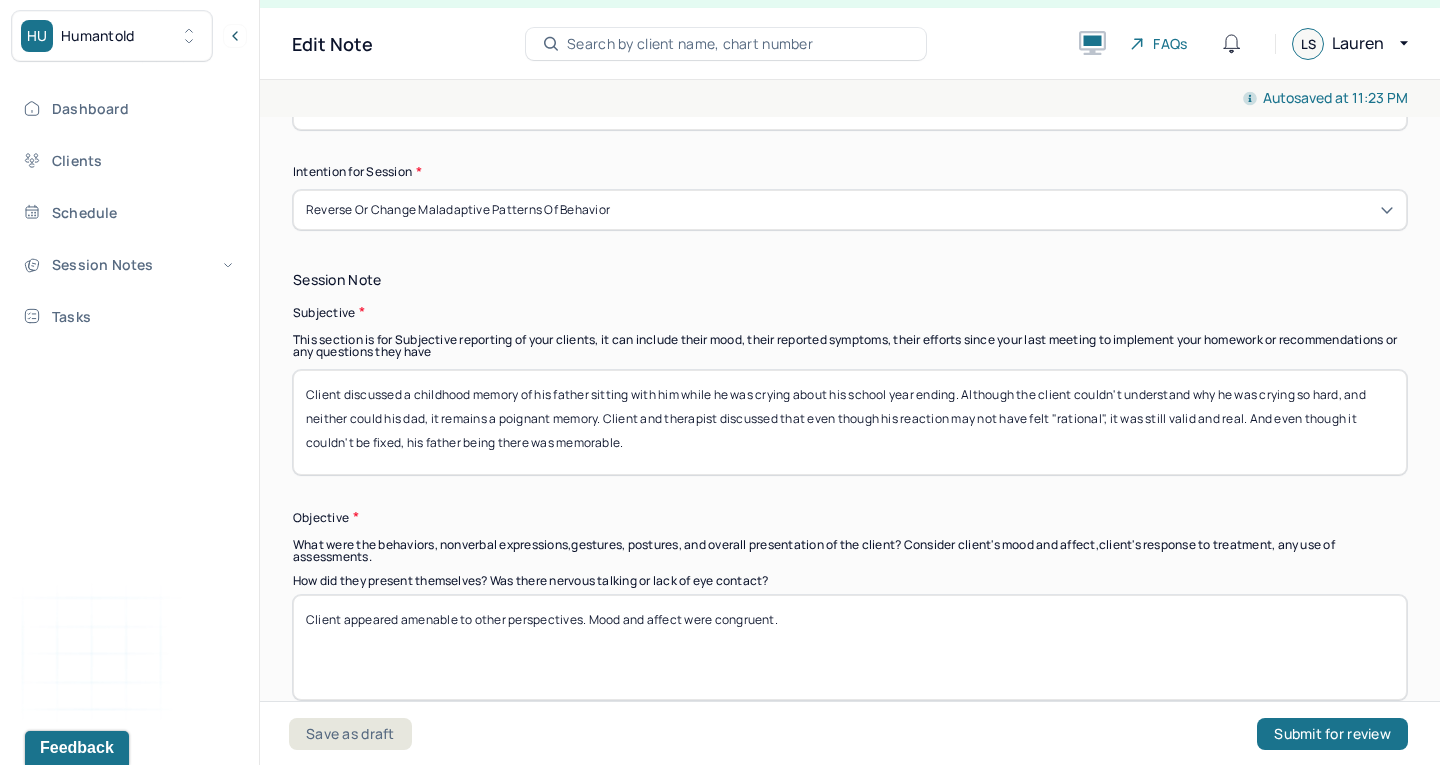 scroll, scrollTop: 1306, scrollLeft: 0, axis: vertical 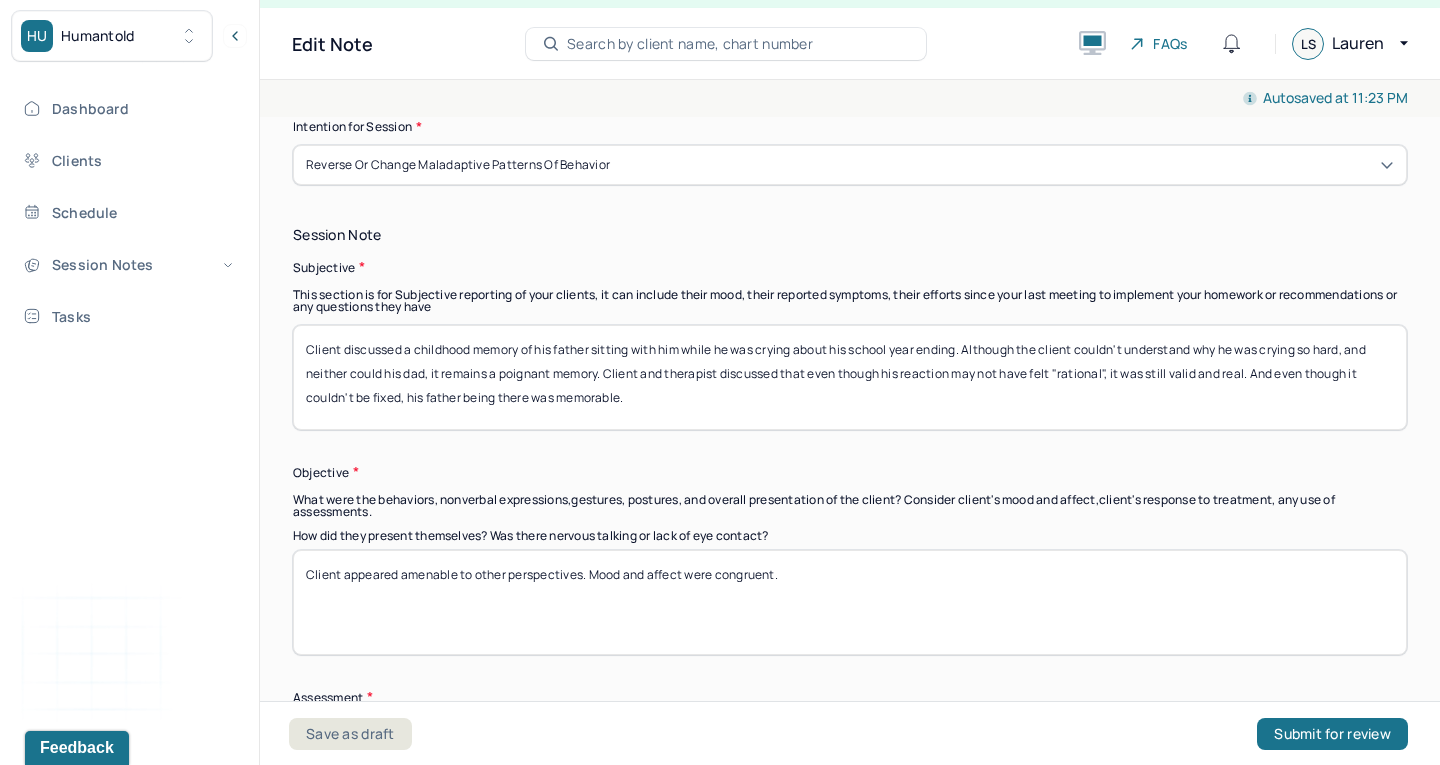 click on "Client discussed a childhood memory of his father sitting with him while he was crying about his school year ending. Although the client couldn't understand why he was crying so hard, and neither could his dad, it remains a poignant memory. Client and therapist discussed that even though his reaction may not have felt "rational", it was still valid and real. And even though it couldn't be fixed, his father being there was memorable." at bounding box center (850, 377) 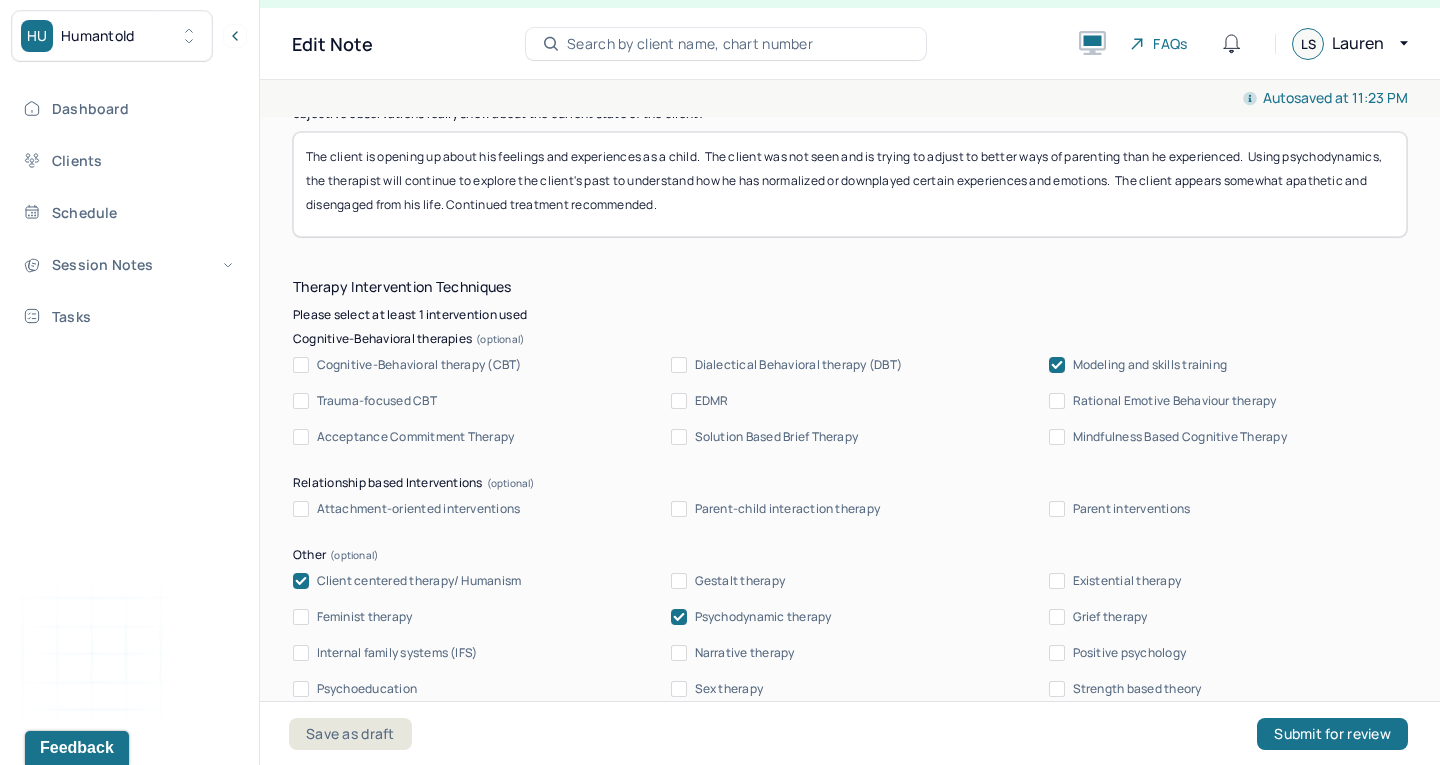 scroll, scrollTop: 1855, scrollLeft: 0, axis: vertical 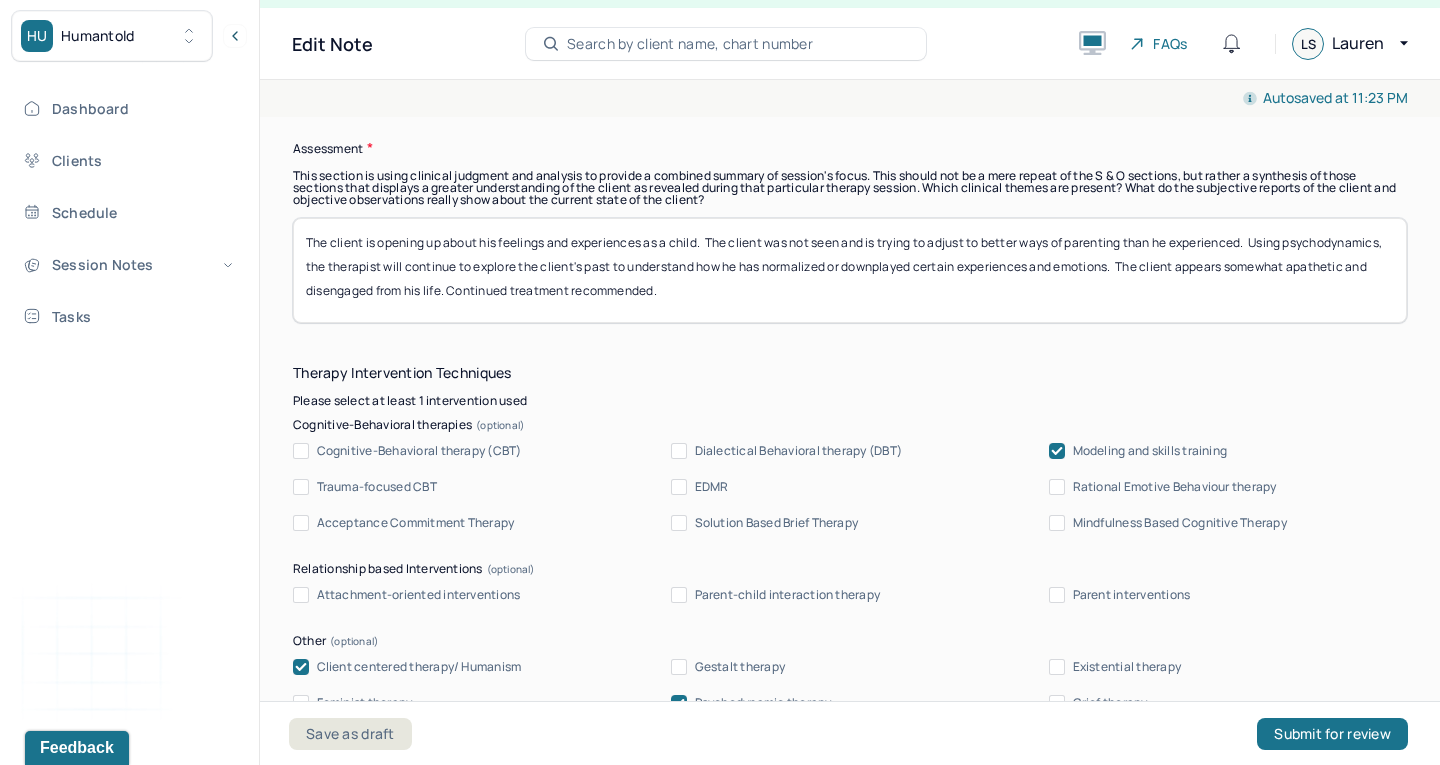 type on "Client discussed a childhood memory of his father sitting with him while he was crying about his school year ending. Although the client couldn't understand why he was crying so hard, and neither could his dad, it remains a poignant memory. Client and therapist discussed that even though his reaction may not have felt "rational", it was still valid and real. And even though there was no solution to his problem, his father being there was memorable." 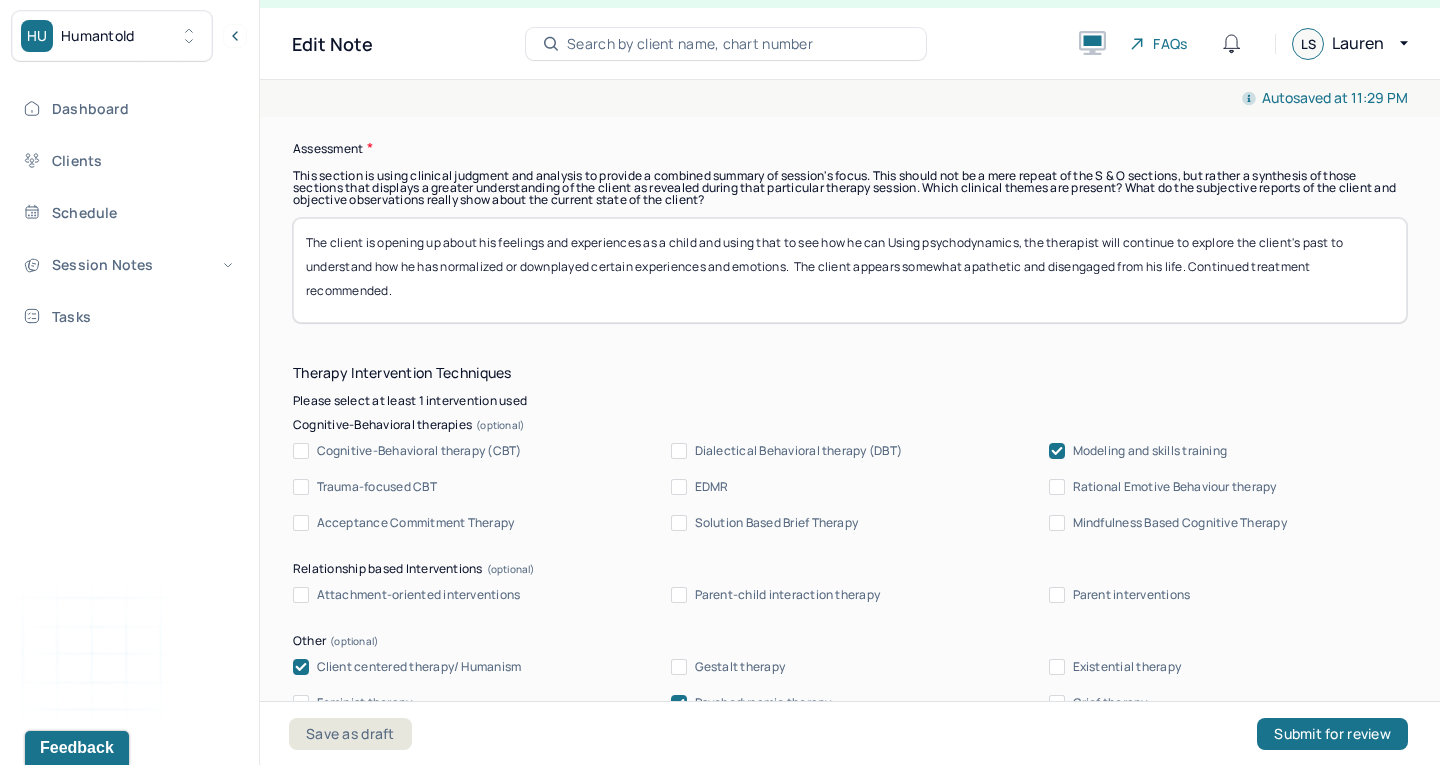 drag, startPoint x: 707, startPoint y: 240, endPoint x: 889, endPoint y: 236, distance: 182.04395 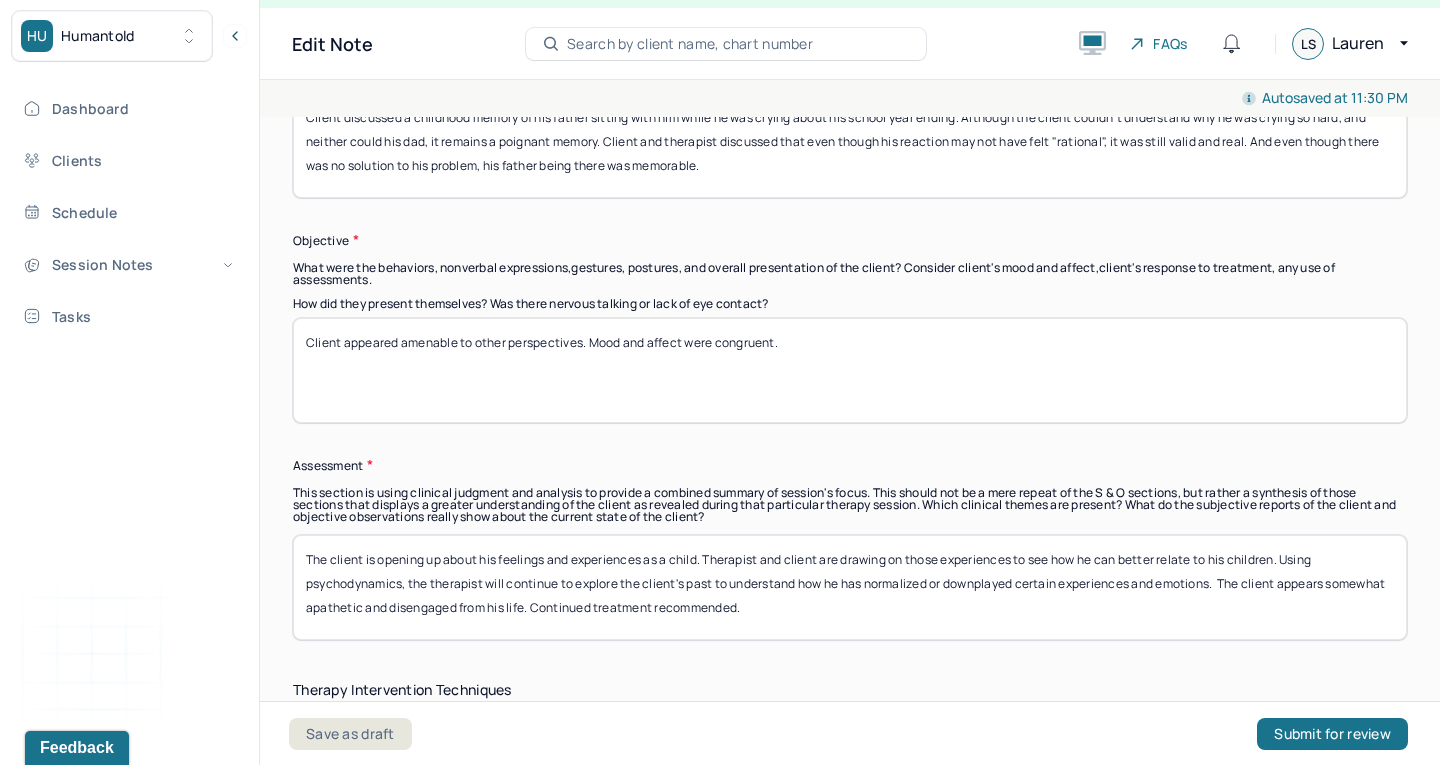 scroll, scrollTop: 1539, scrollLeft: 0, axis: vertical 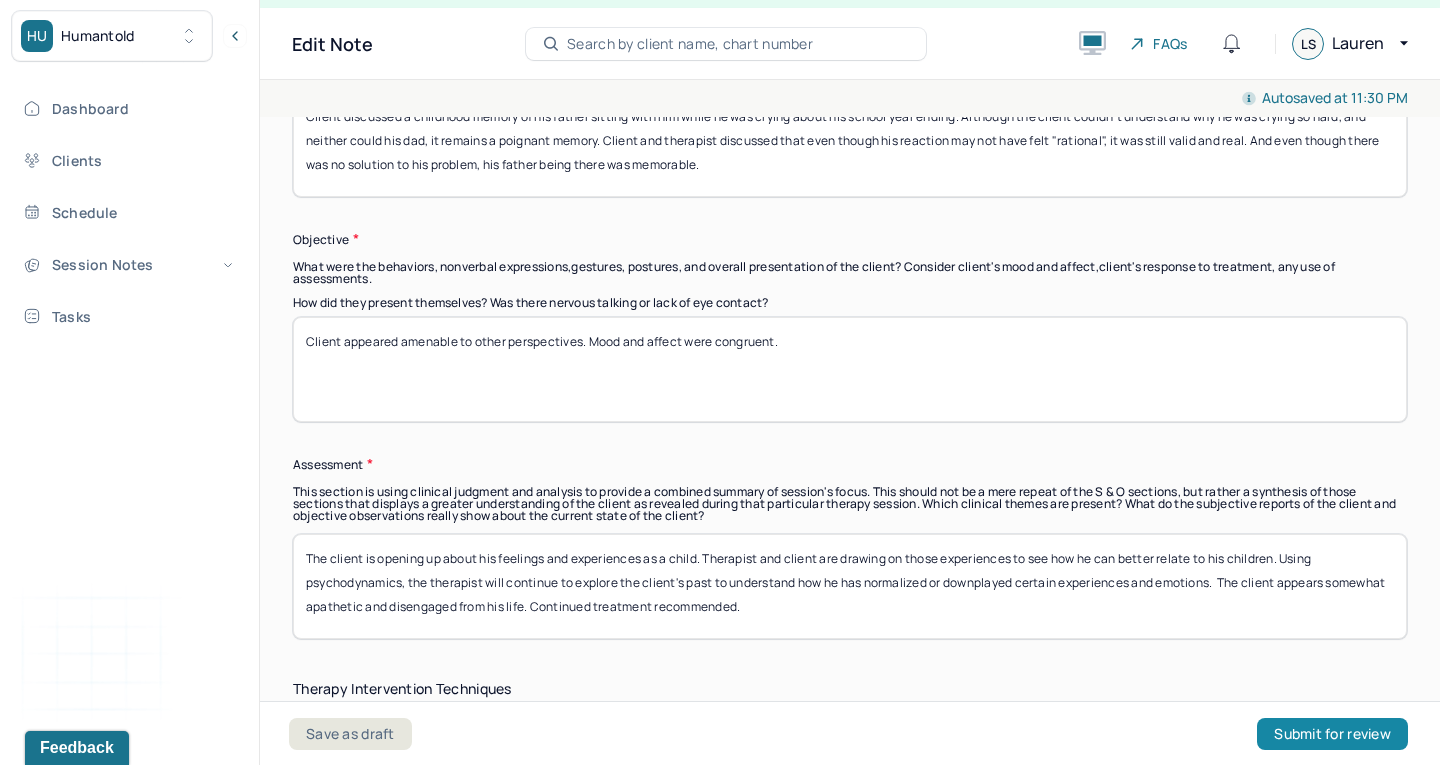type on "The client is opening up about his feelings and experiences as a child. Therapist and client are drawing on those experiences to see how he can better relate to his children. Using psychodynamics, the therapist will continue to explore the client's past to understand how he has normalized or downplayed certain experiences and emotions.  The client appears somewhat apathetic and disengaged from his life. Continued treatment recommended." 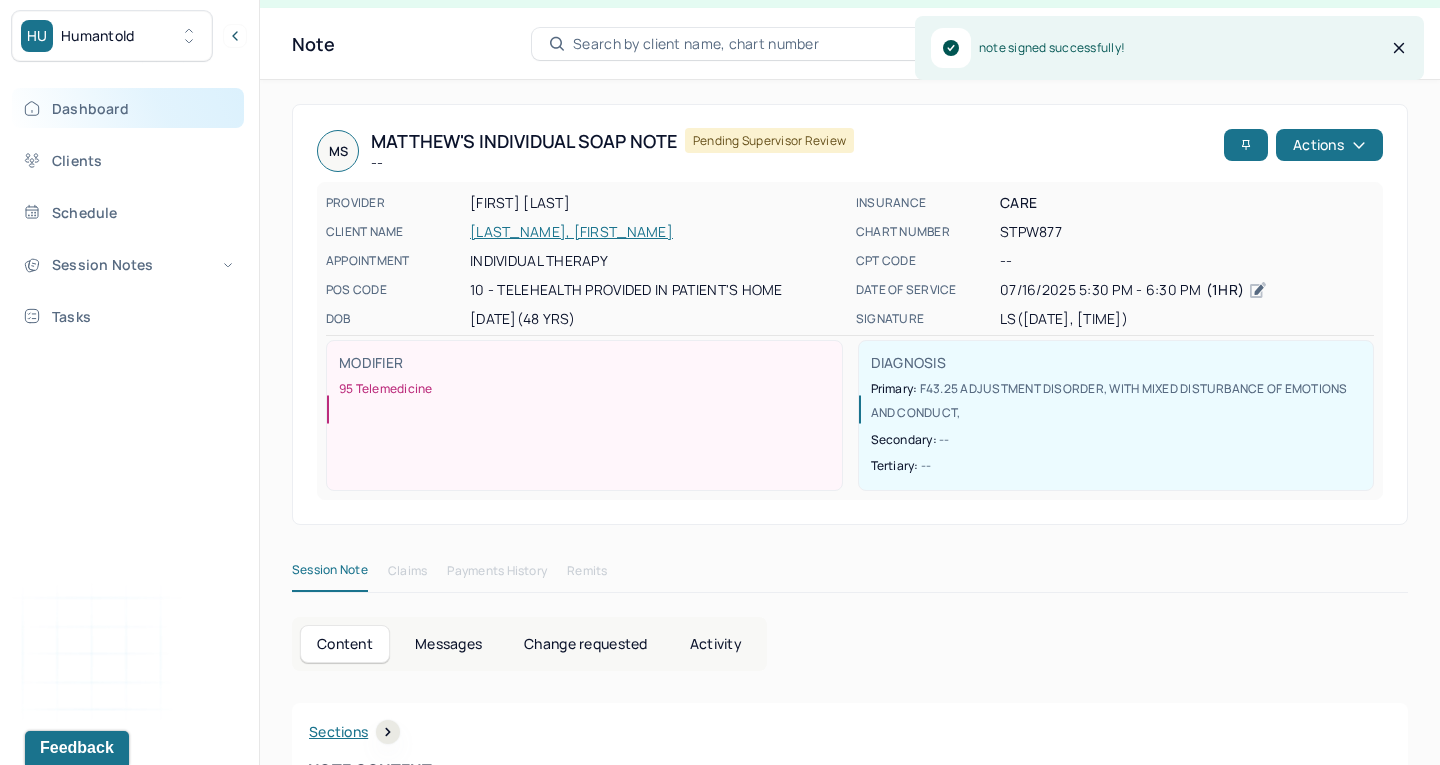 click on "Dashboard" at bounding box center [128, 108] 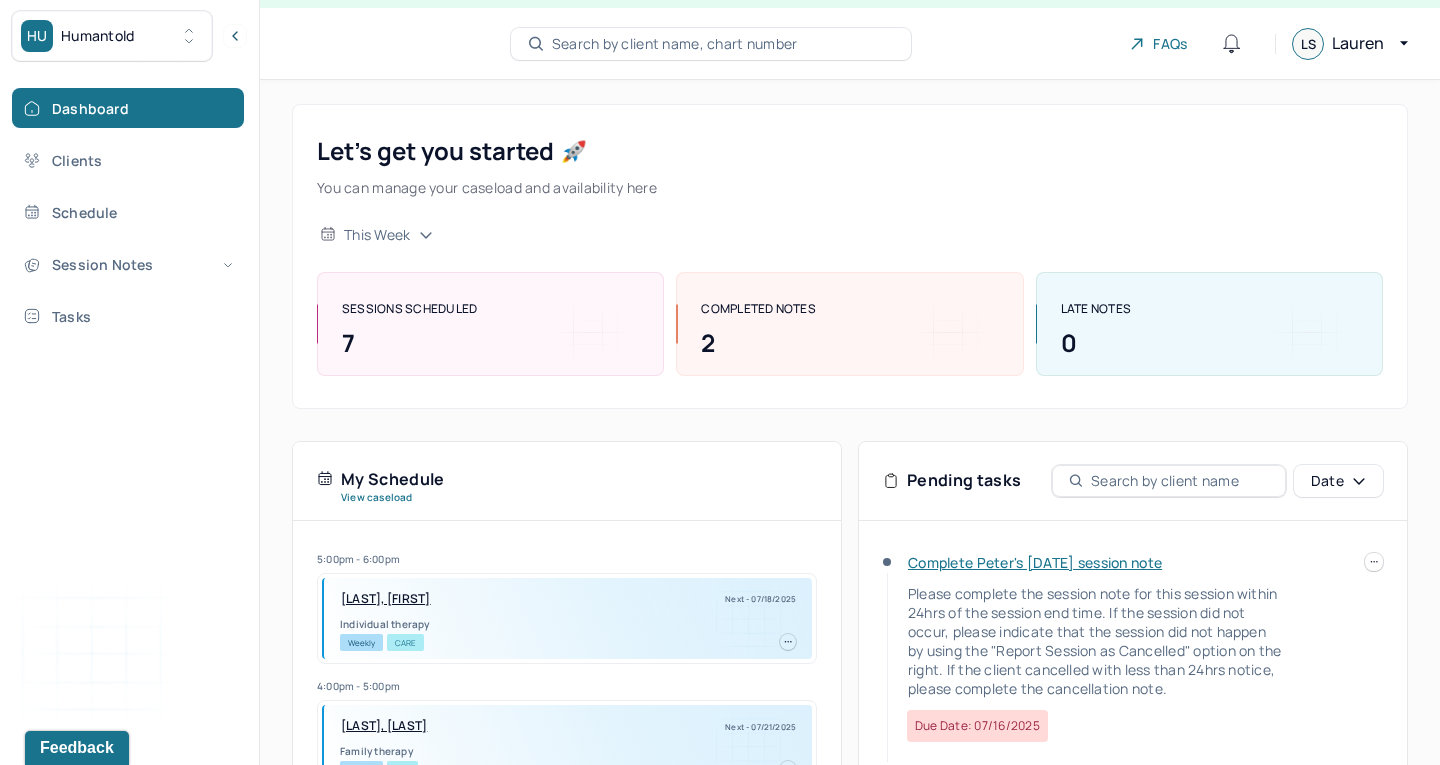 scroll, scrollTop: 376, scrollLeft: 0, axis: vertical 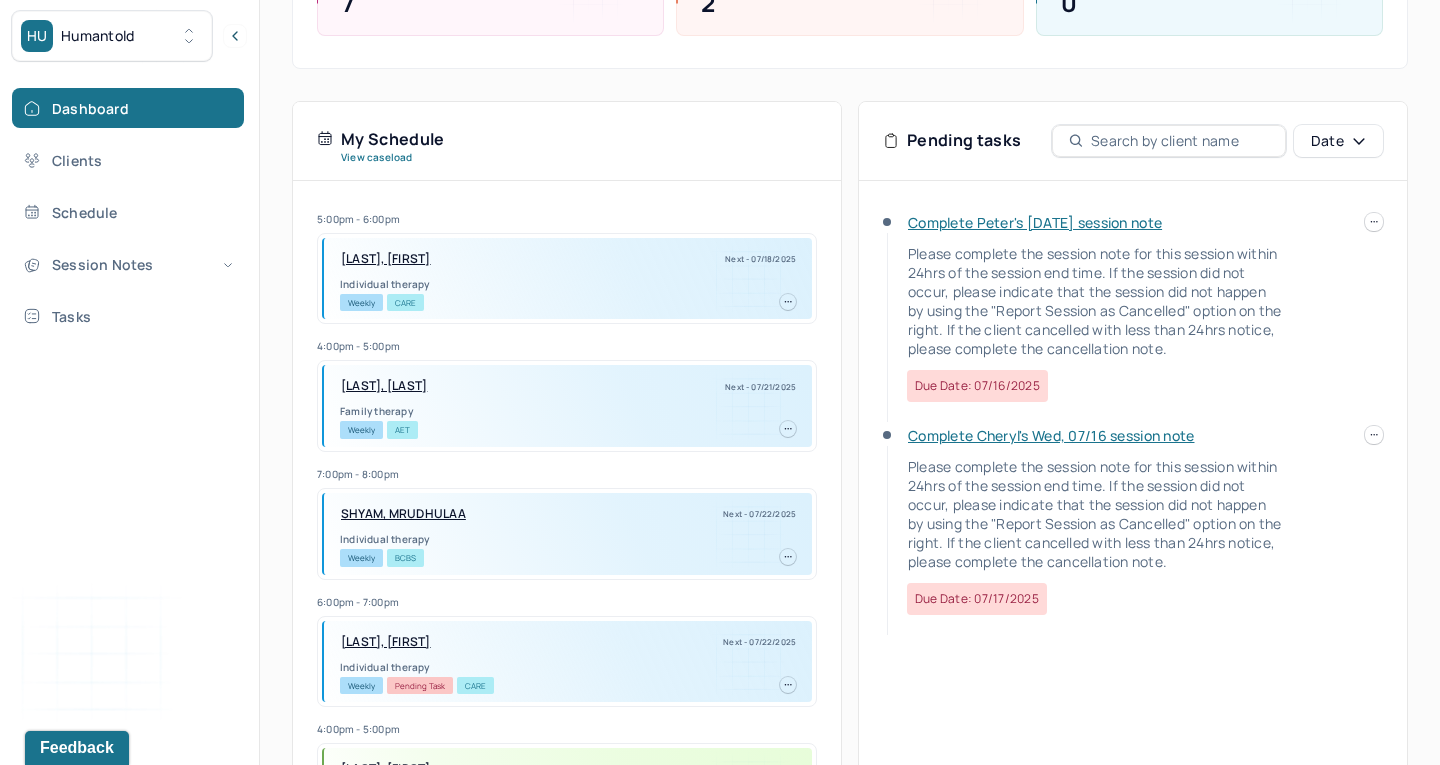 click on "Complete Cheryl's Wed, 07/16 session note" at bounding box center [1051, 435] 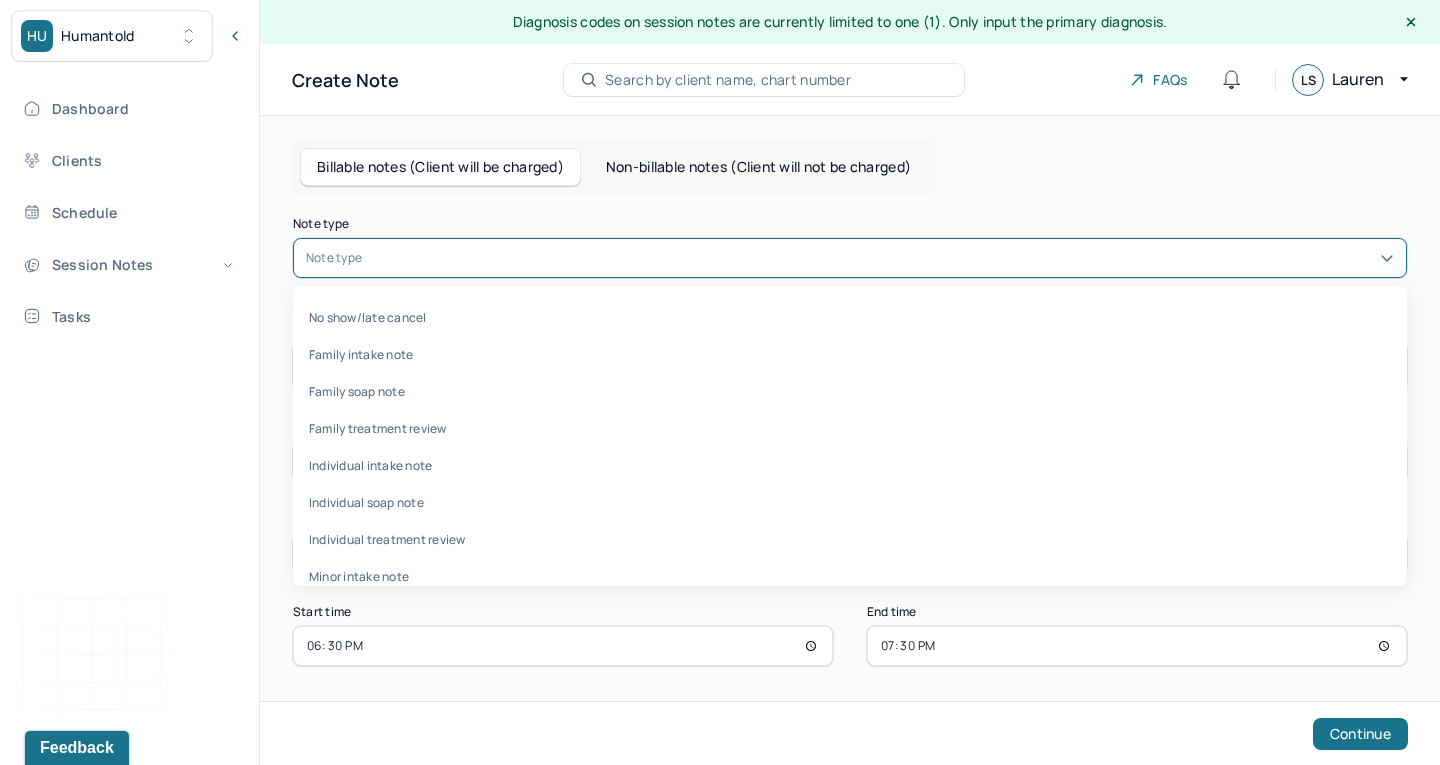 click on "Note type" at bounding box center [850, 258] 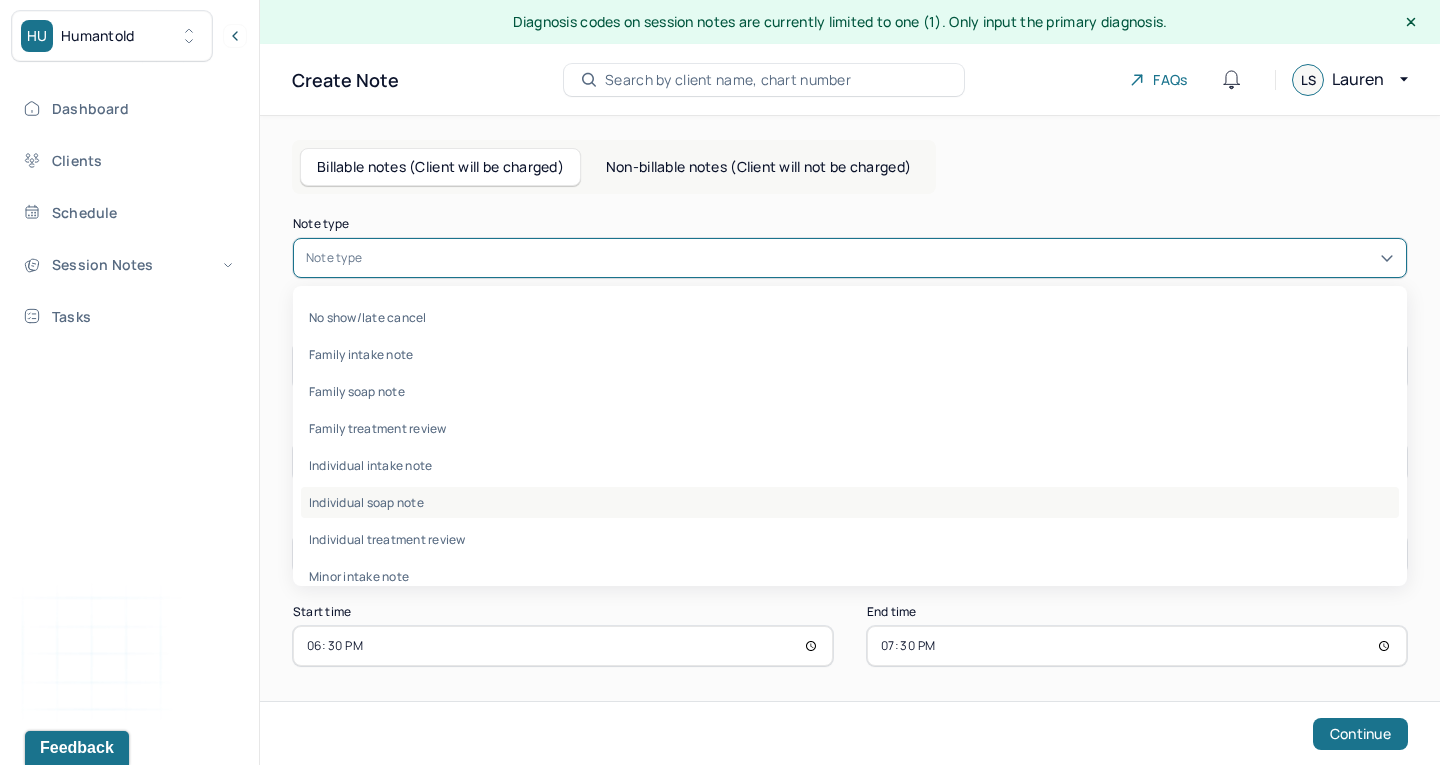 click on "Individual soap note" at bounding box center [850, 502] 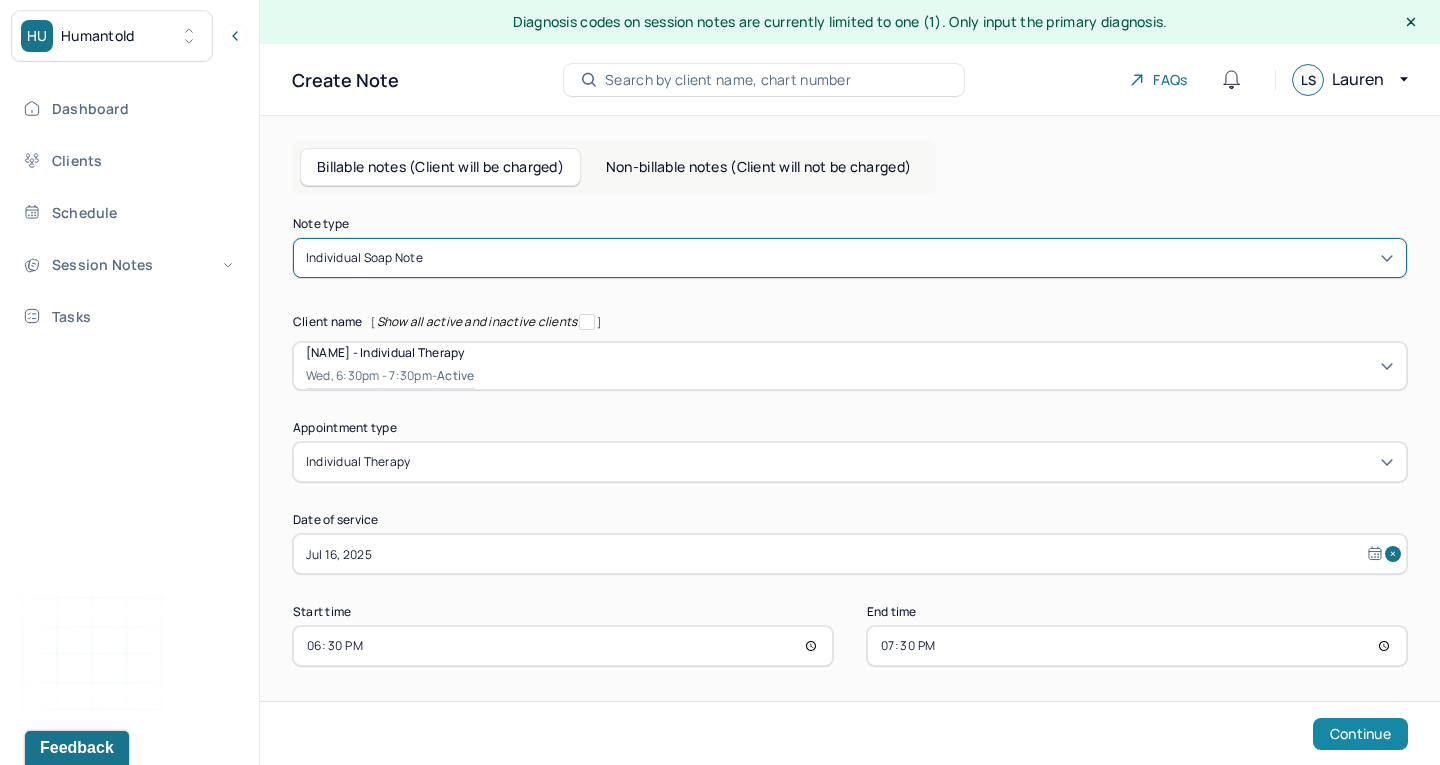 click on "Continue" at bounding box center (1360, 734) 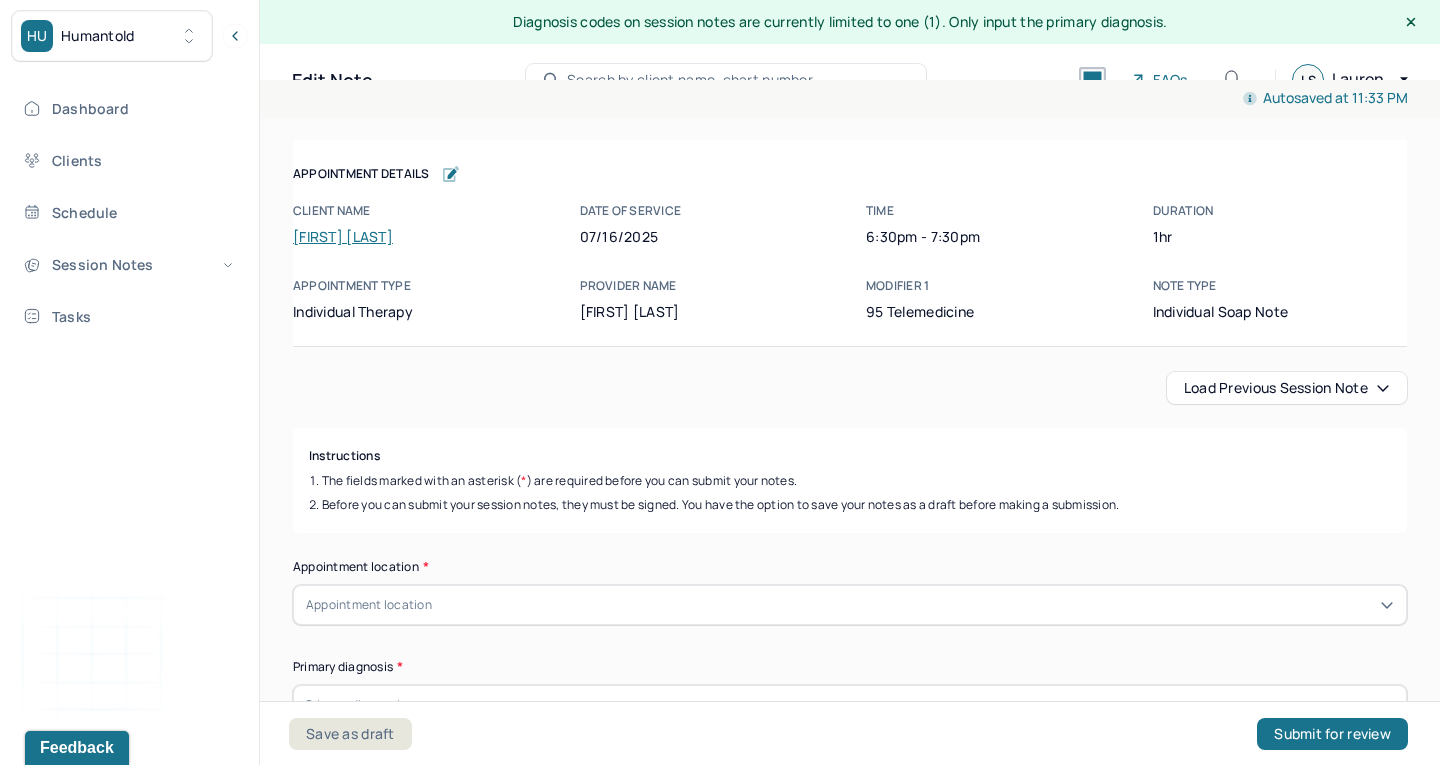 scroll, scrollTop: 0, scrollLeft: 0, axis: both 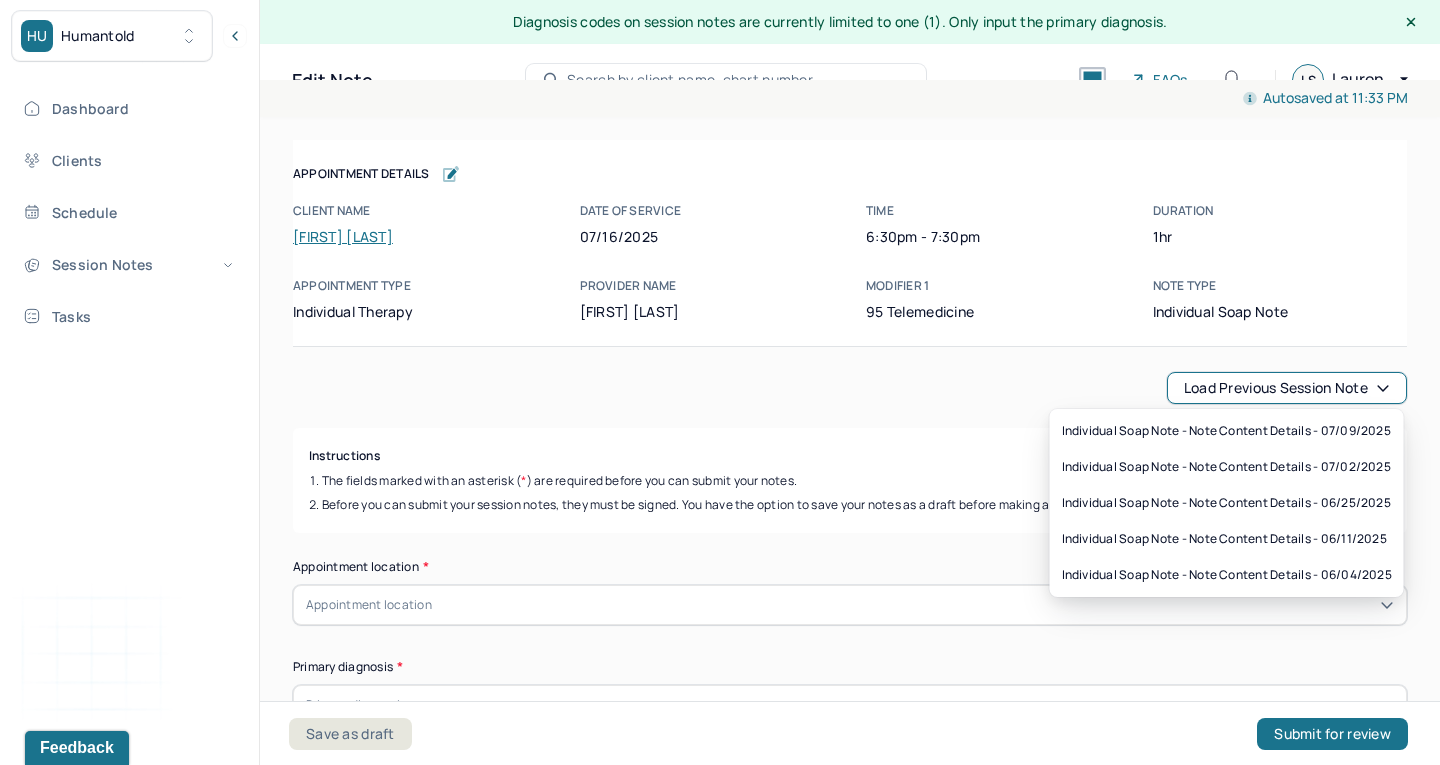 click on "Load previous session note" at bounding box center (1287, 388) 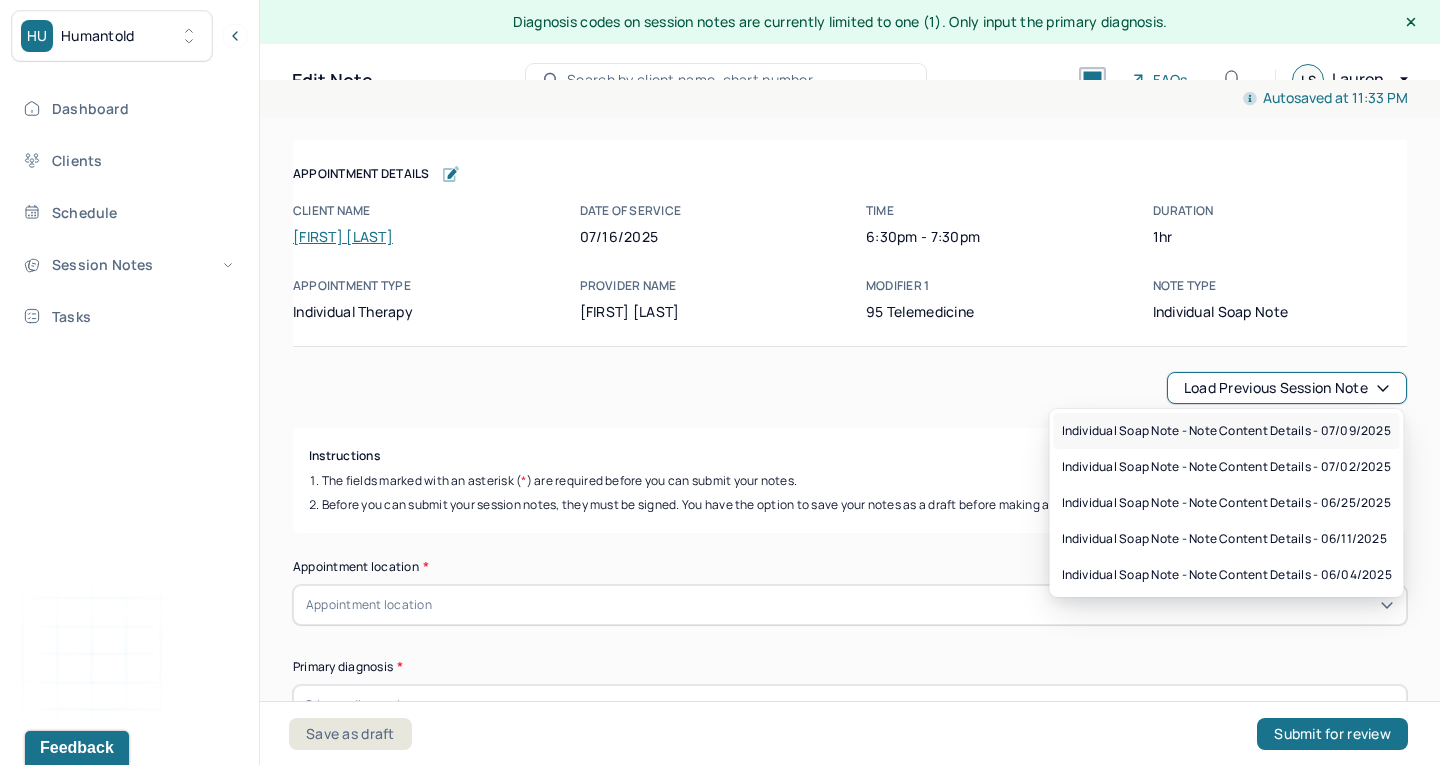click on "Individual soap note   - Note content Details -   07/09/2025" at bounding box center (1226, 431) 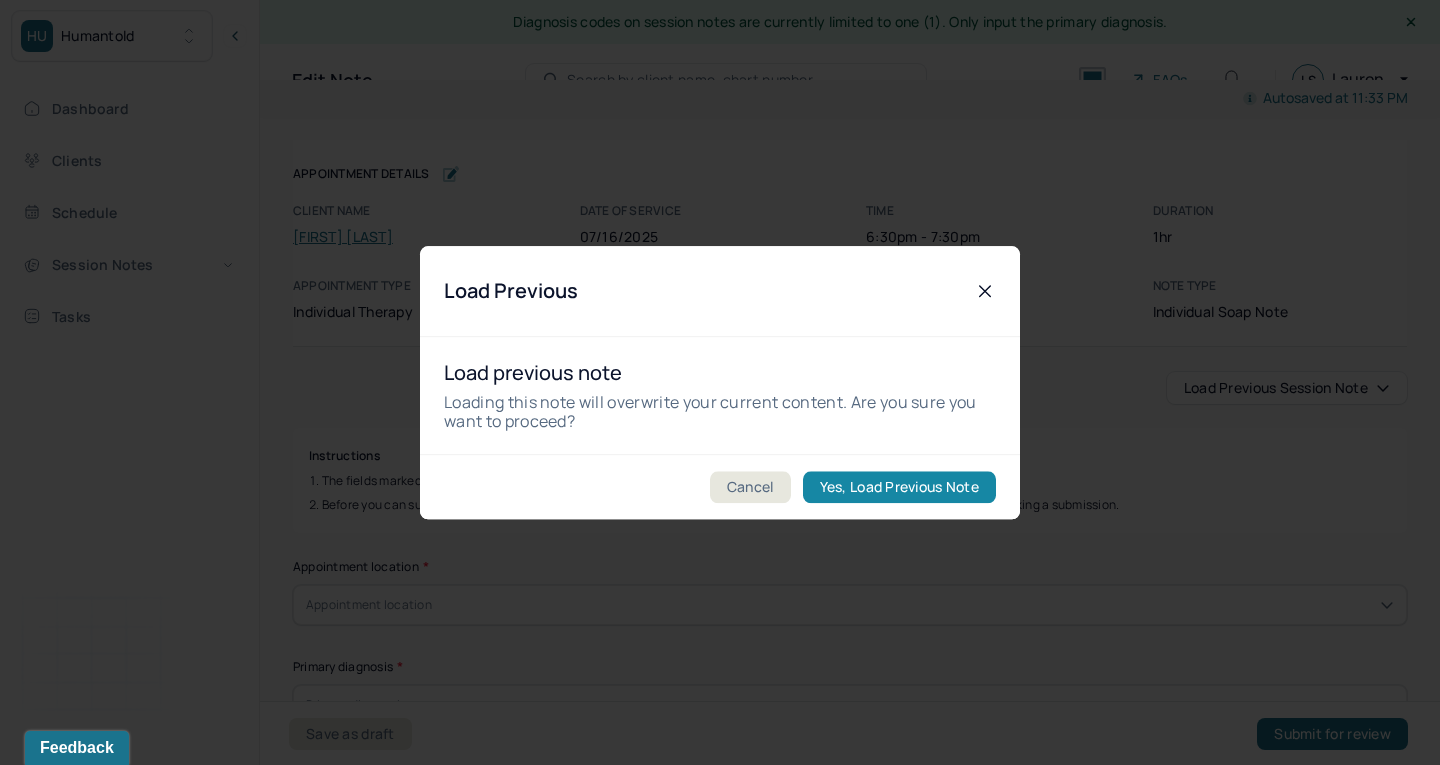 click on "Yes, Load Previous Note" at bounding box center (899, 487) 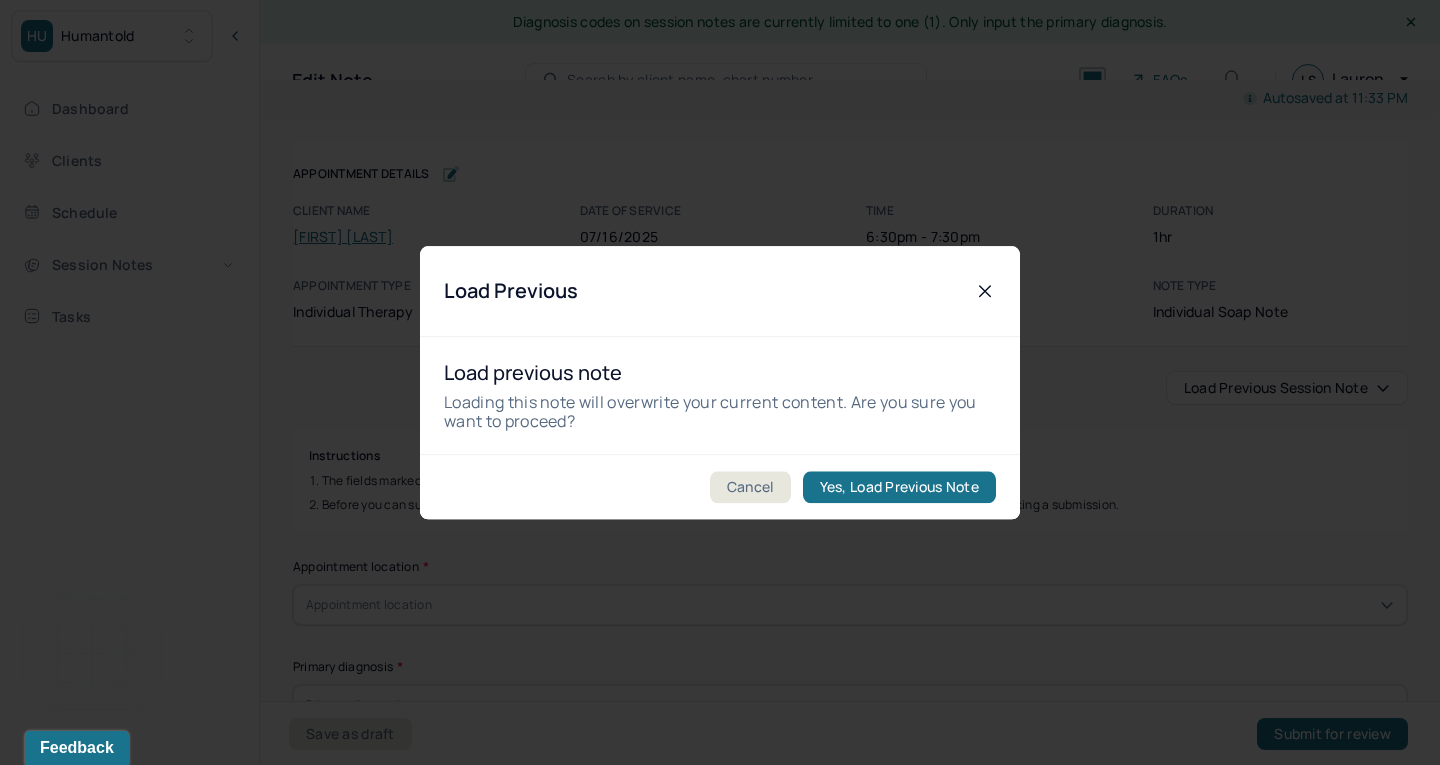 type on "The client appeared worried about her new school placement." 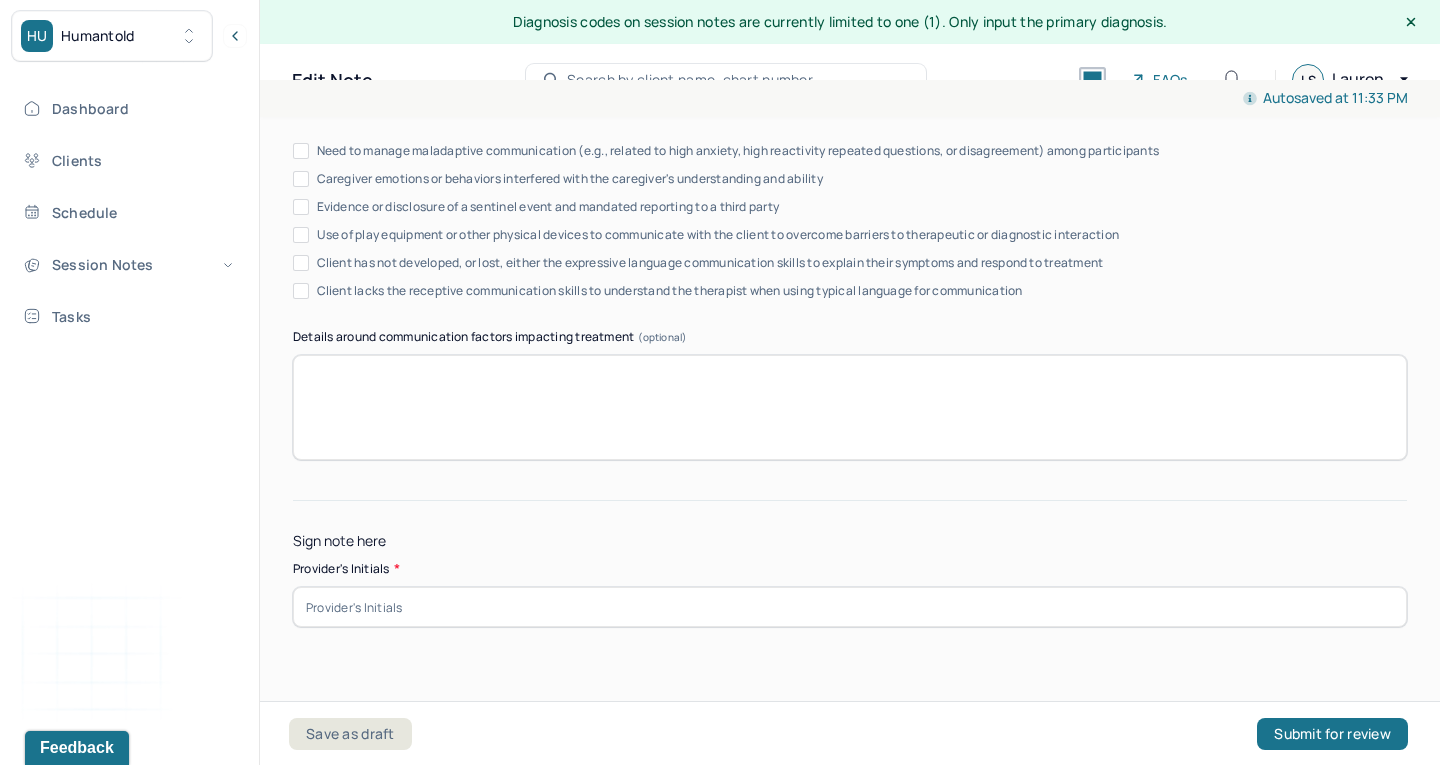 scroll, scrollTop: 3894, scrollLeft: 0, axis: vertical 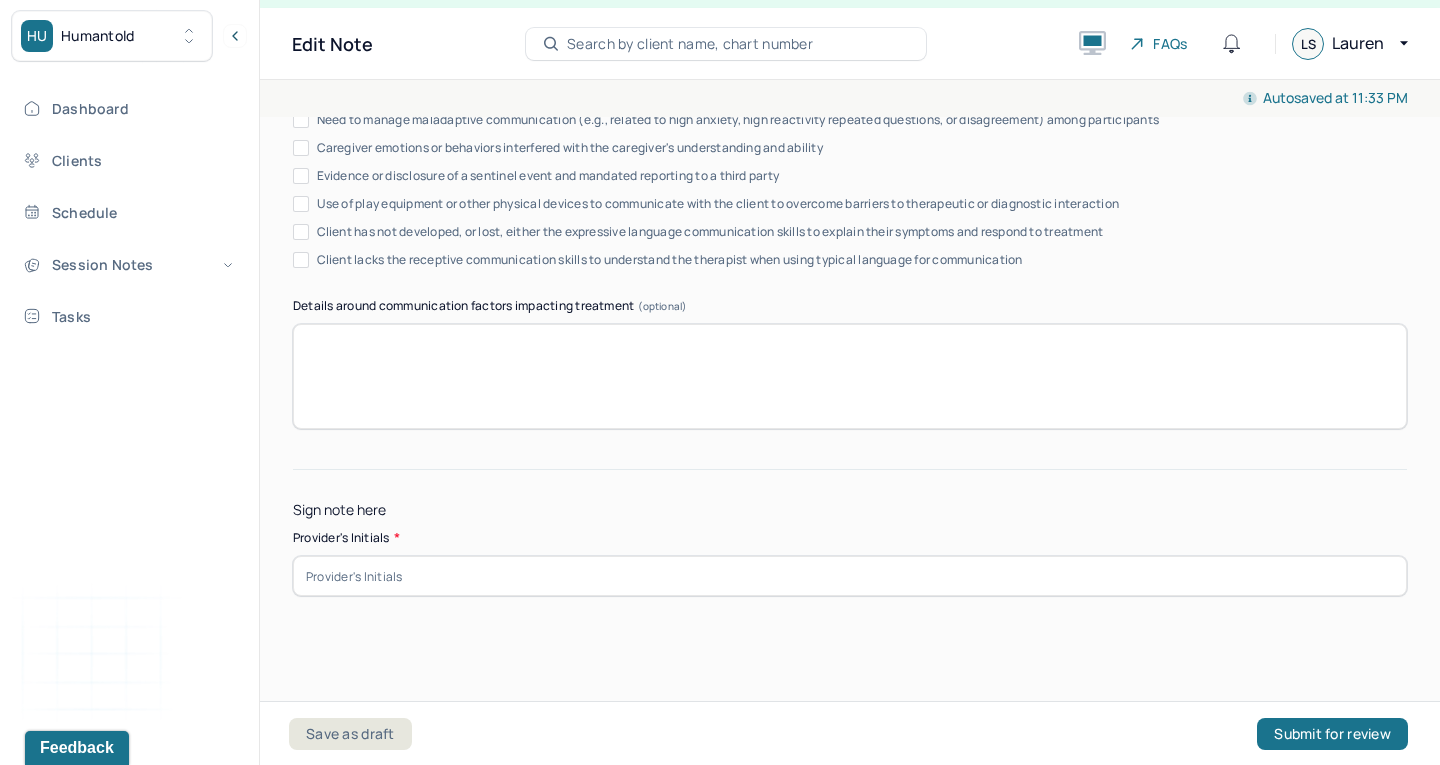 click at bounding box center [850, 576] 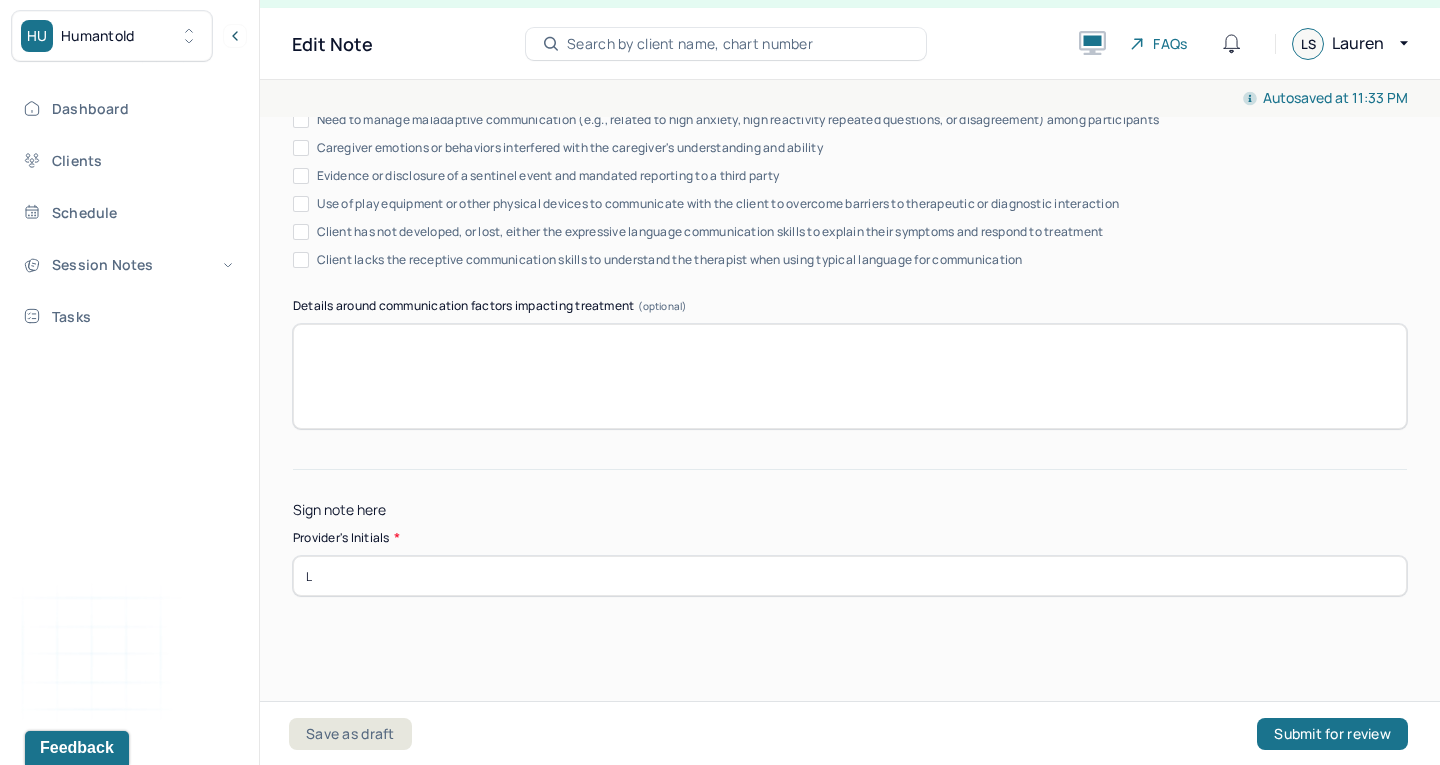type on "LS" 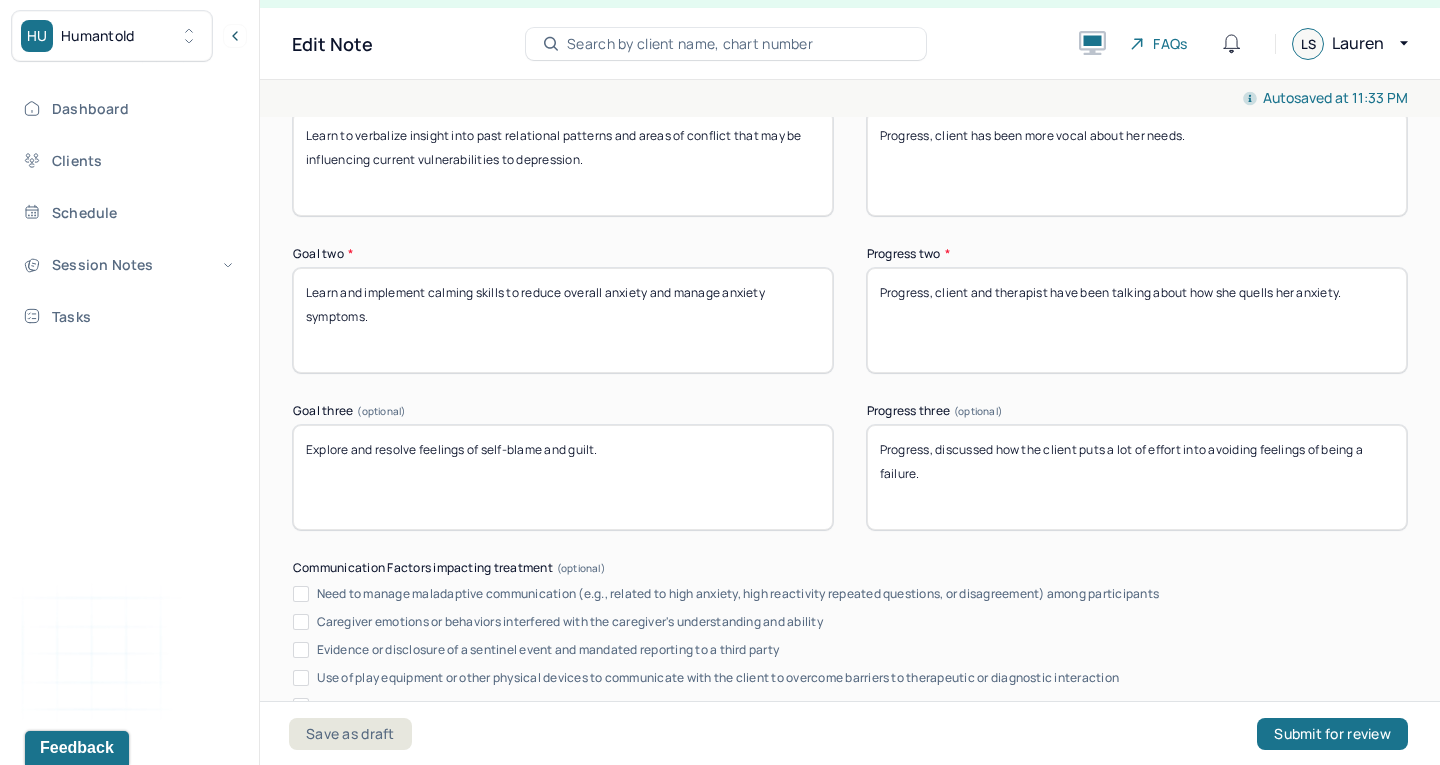 scroll, scrollTop: 3385, scrollLeft: 0, axis: vertical 